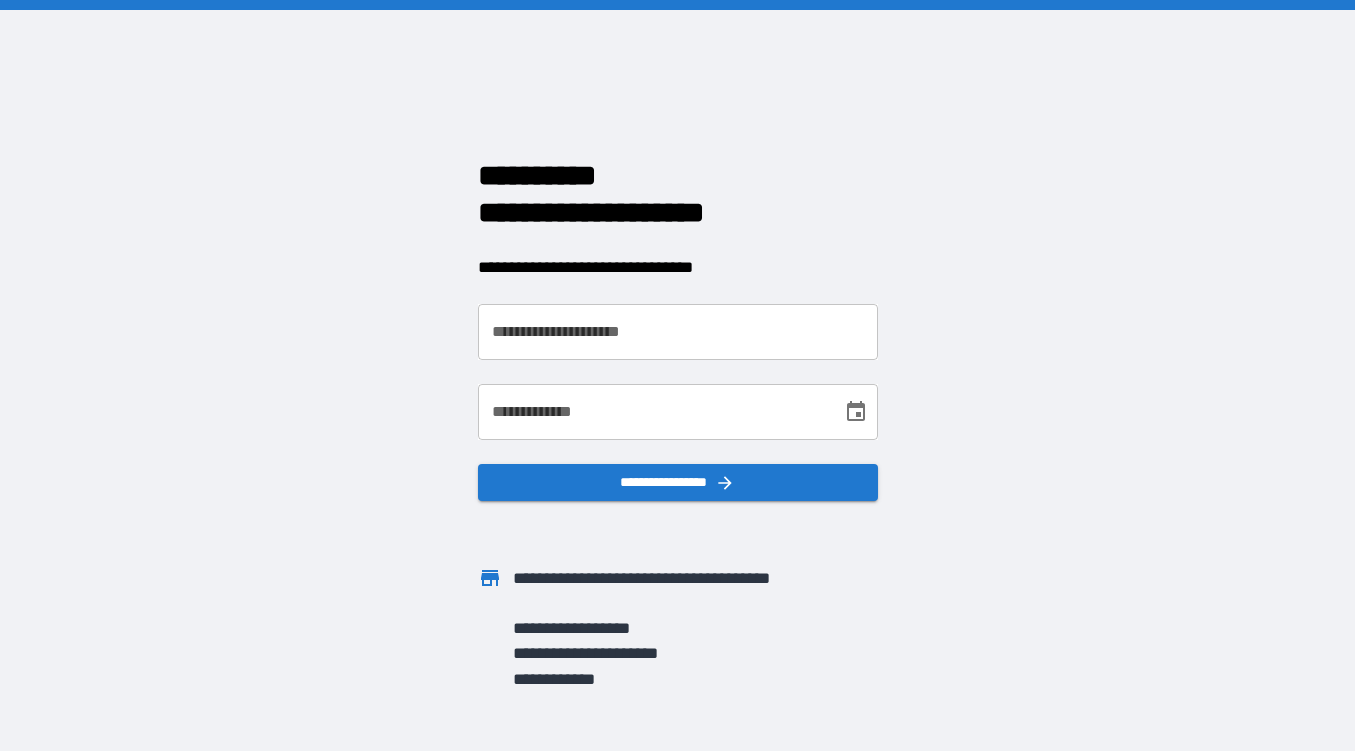 scroll, scrollTop: 0, scrollLeft: 0, axis: both 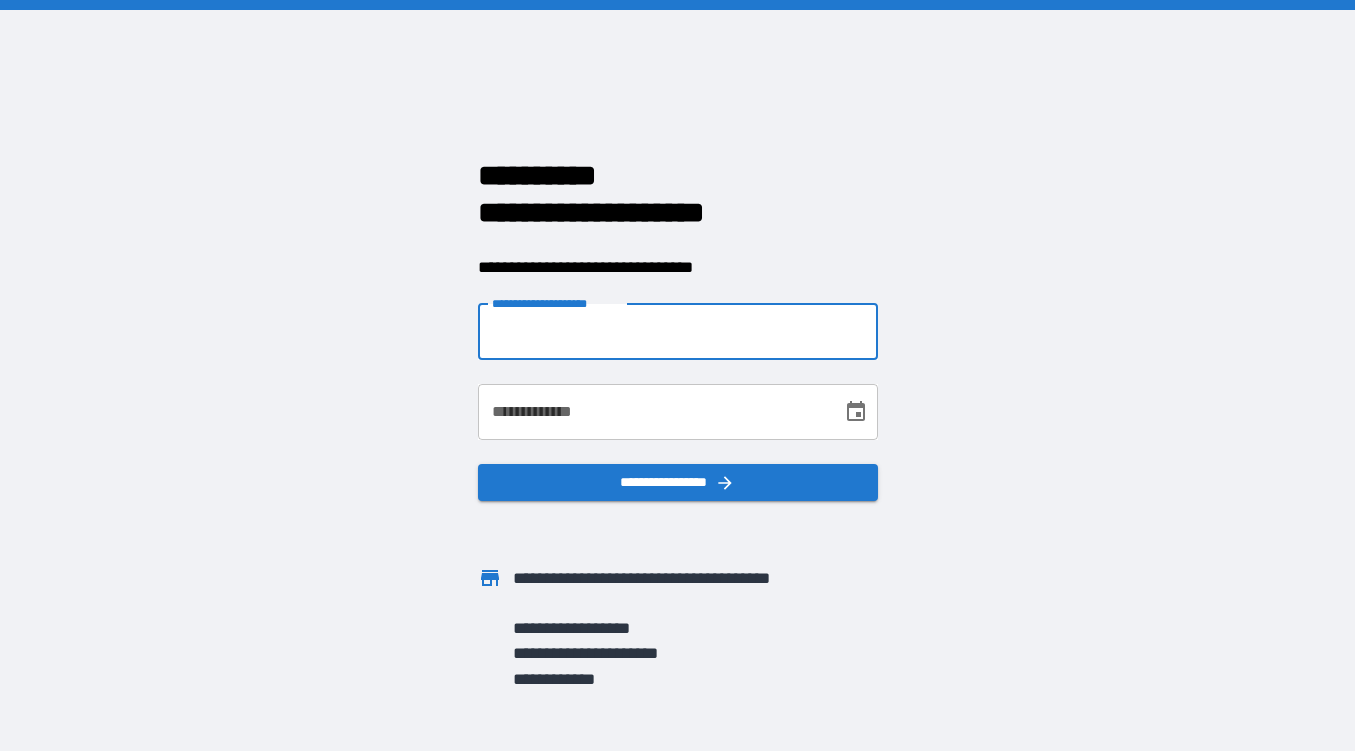 type on "**********" 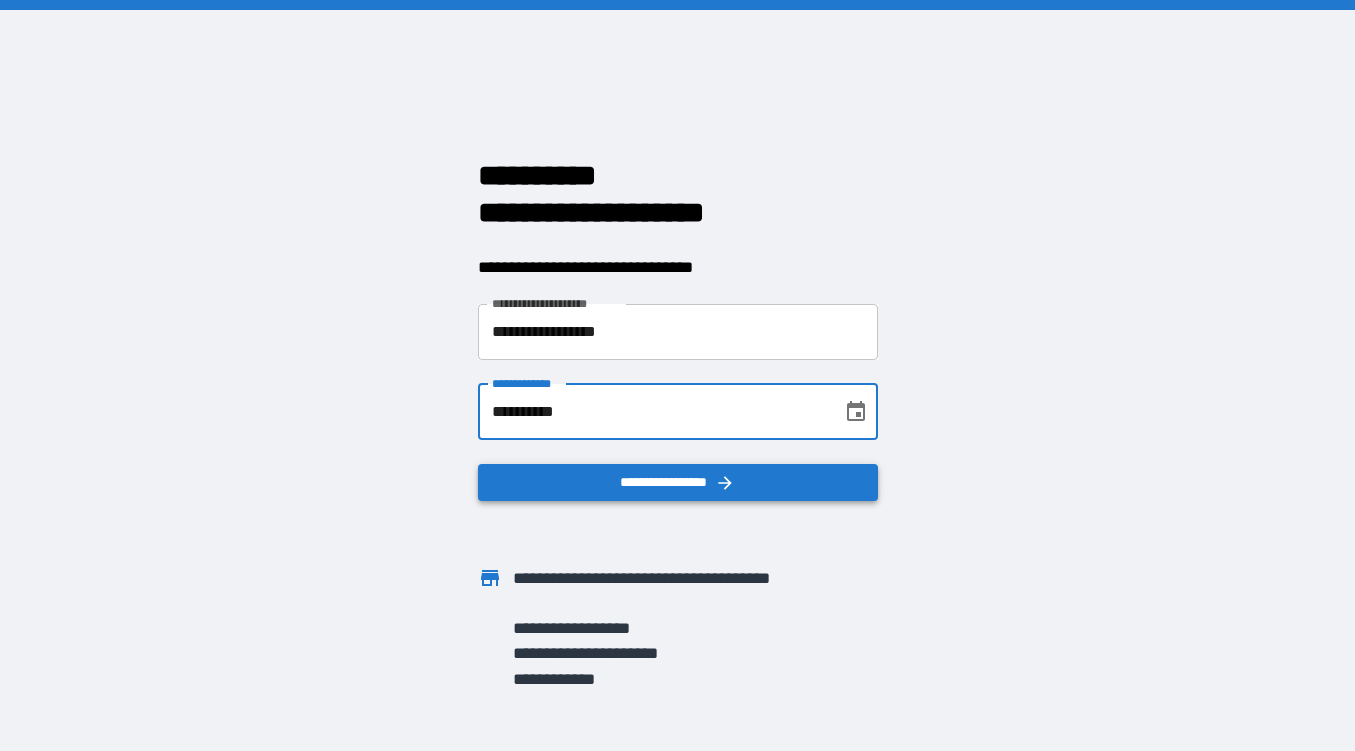 type on "**********" 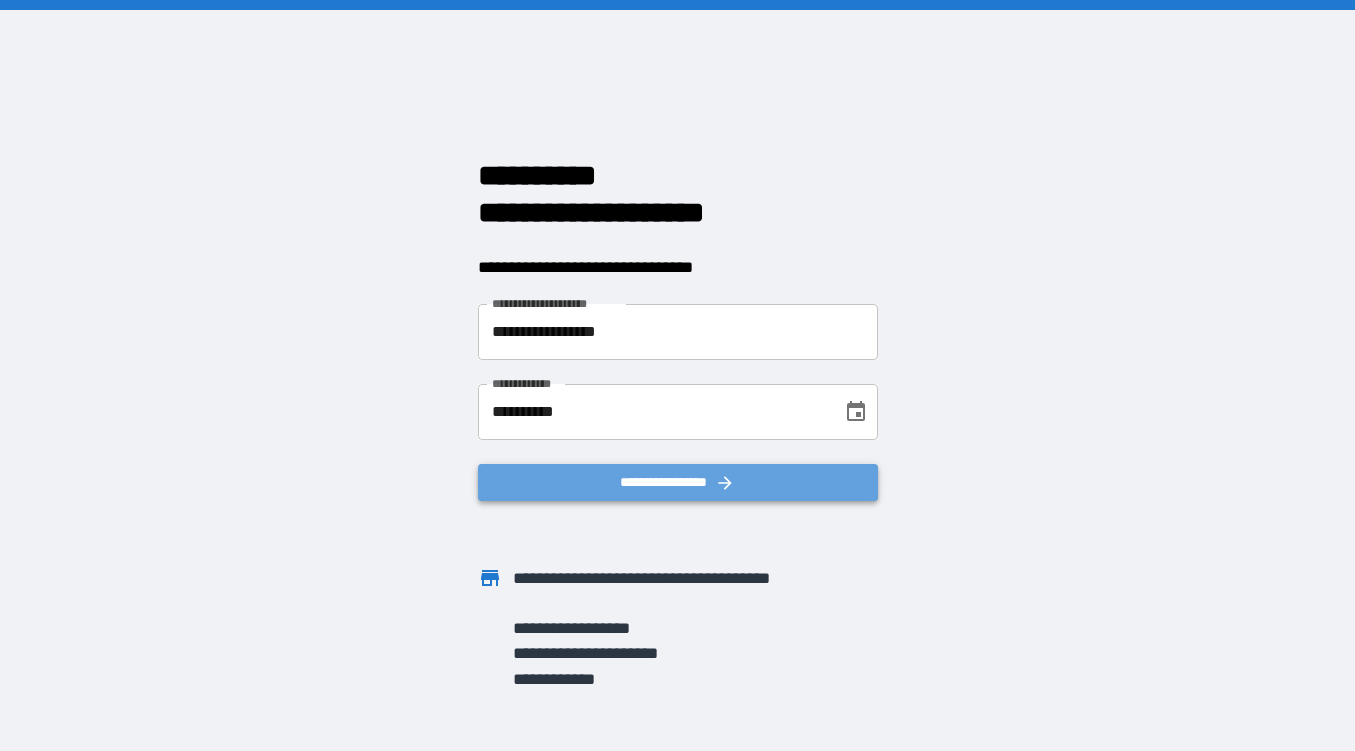click on "**********" at bounding box center (678, 482) 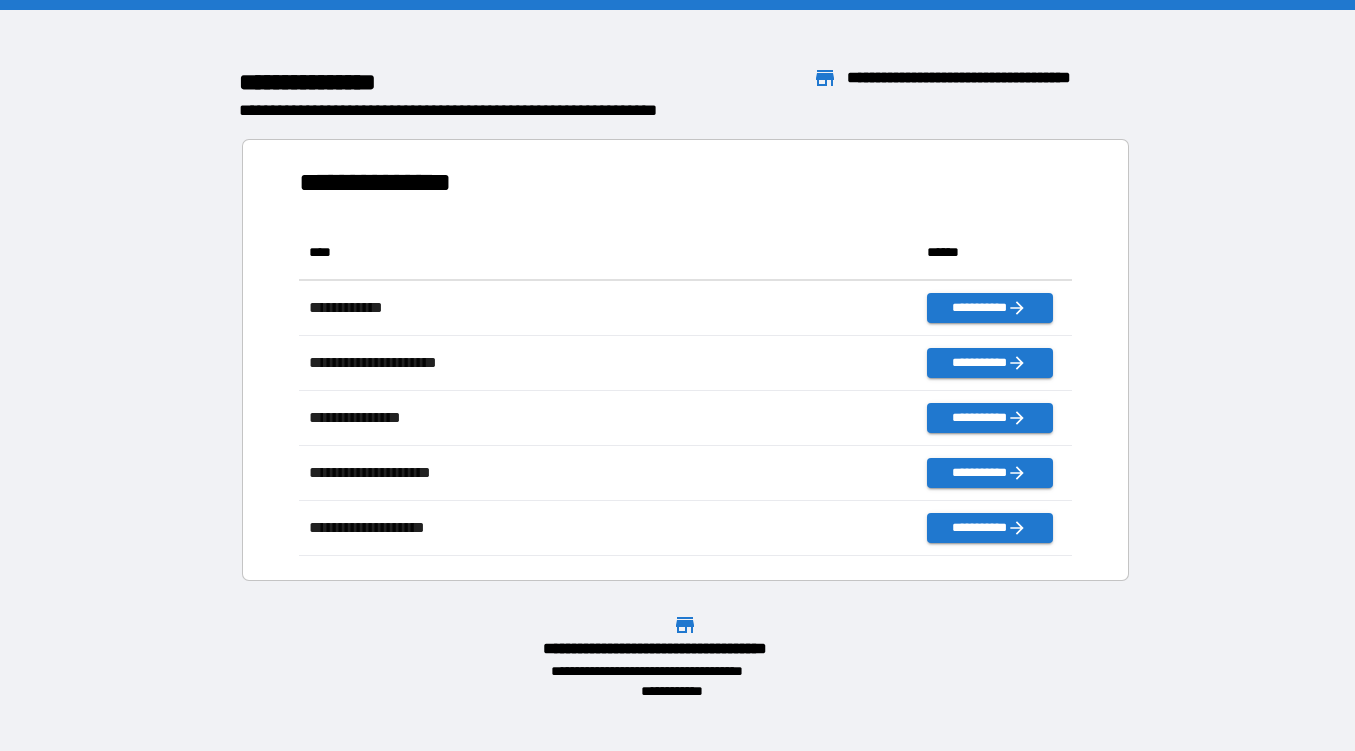scroll, scrollTop: 1, scrollLeft: 1, axis: both 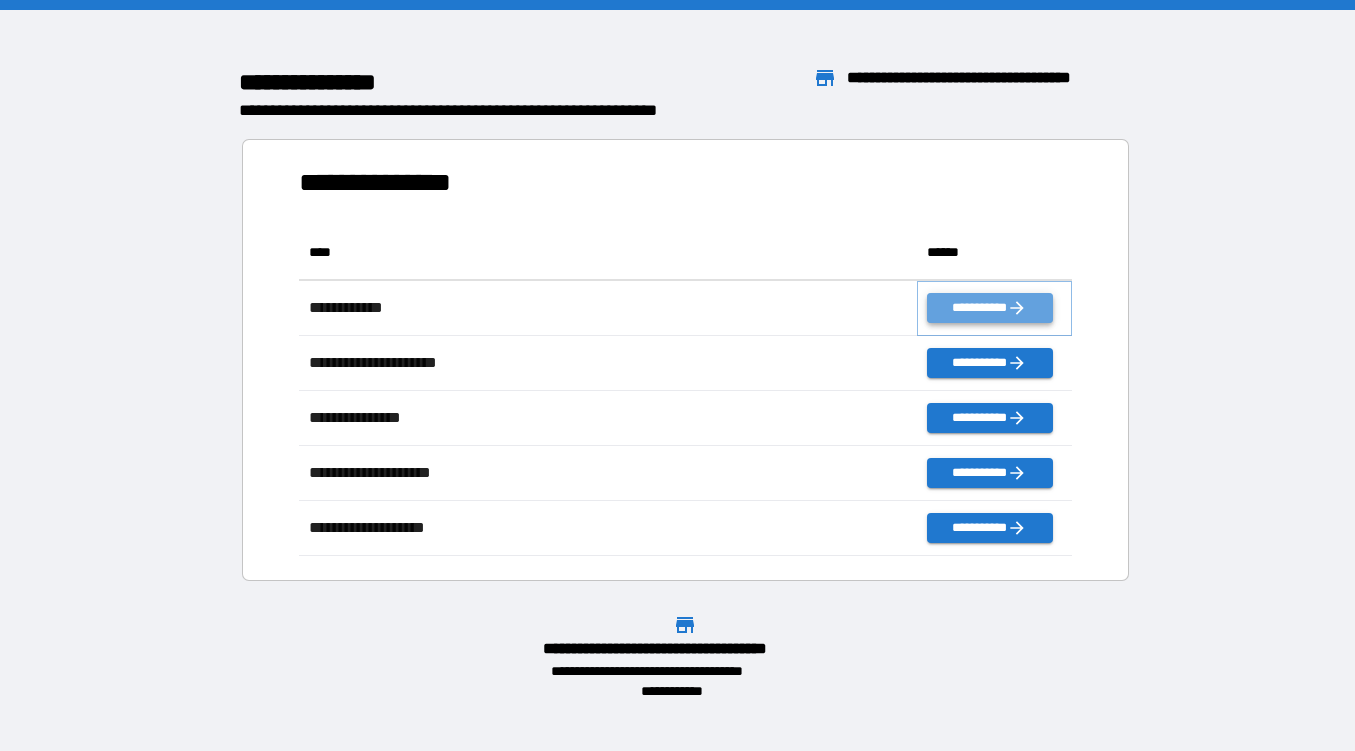 click 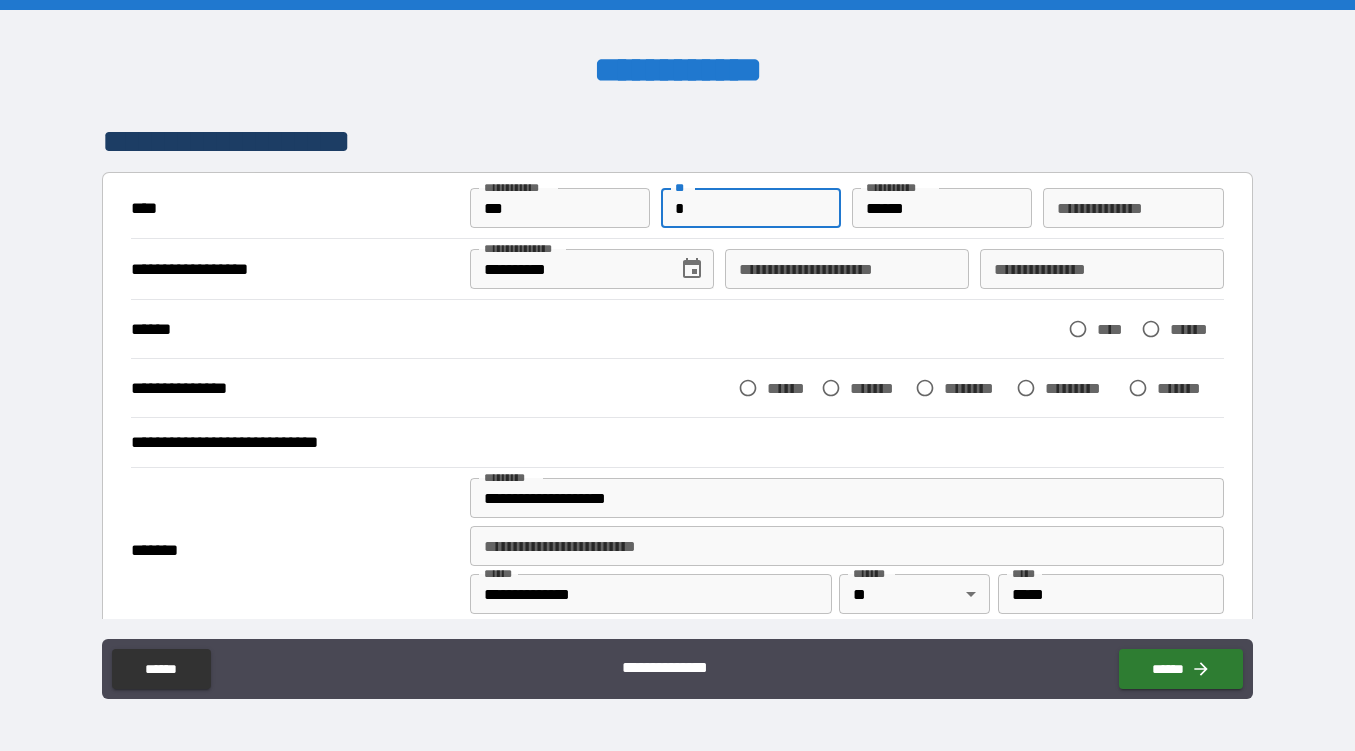 type on "*" 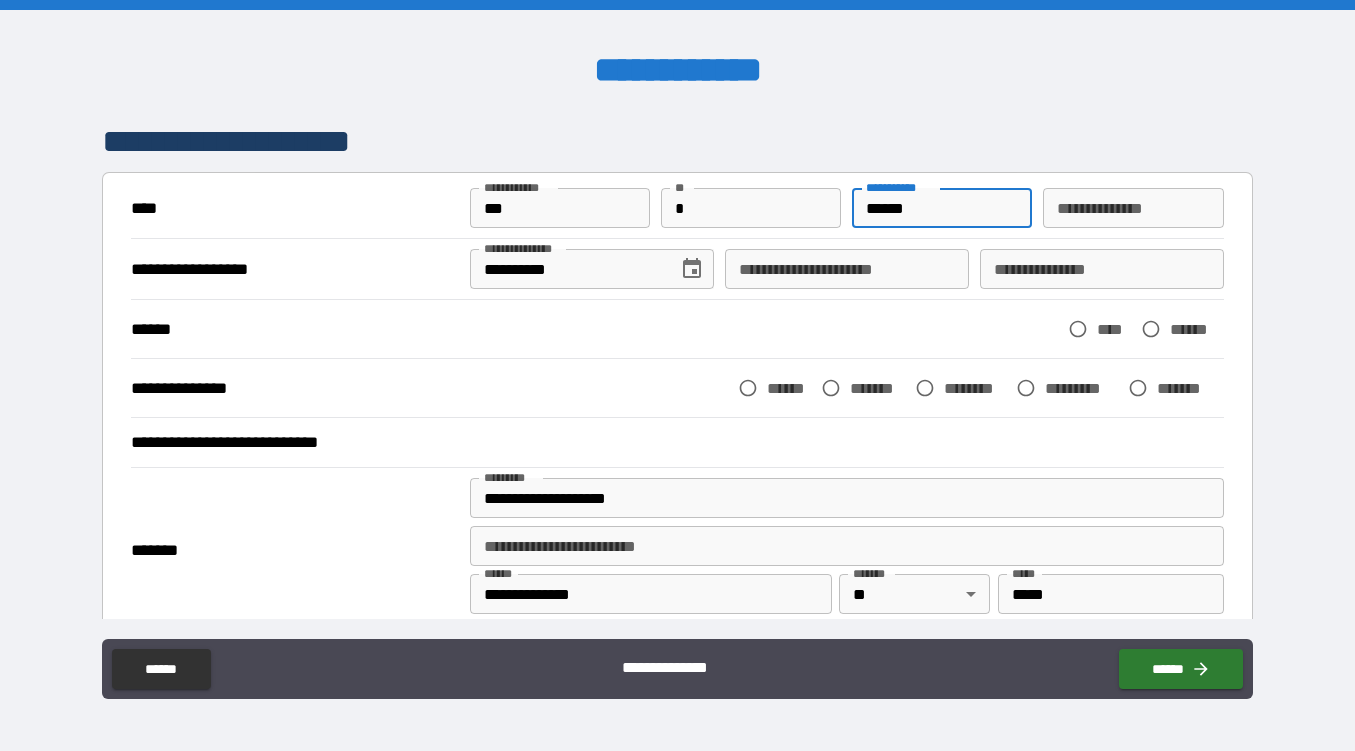 type on "******" 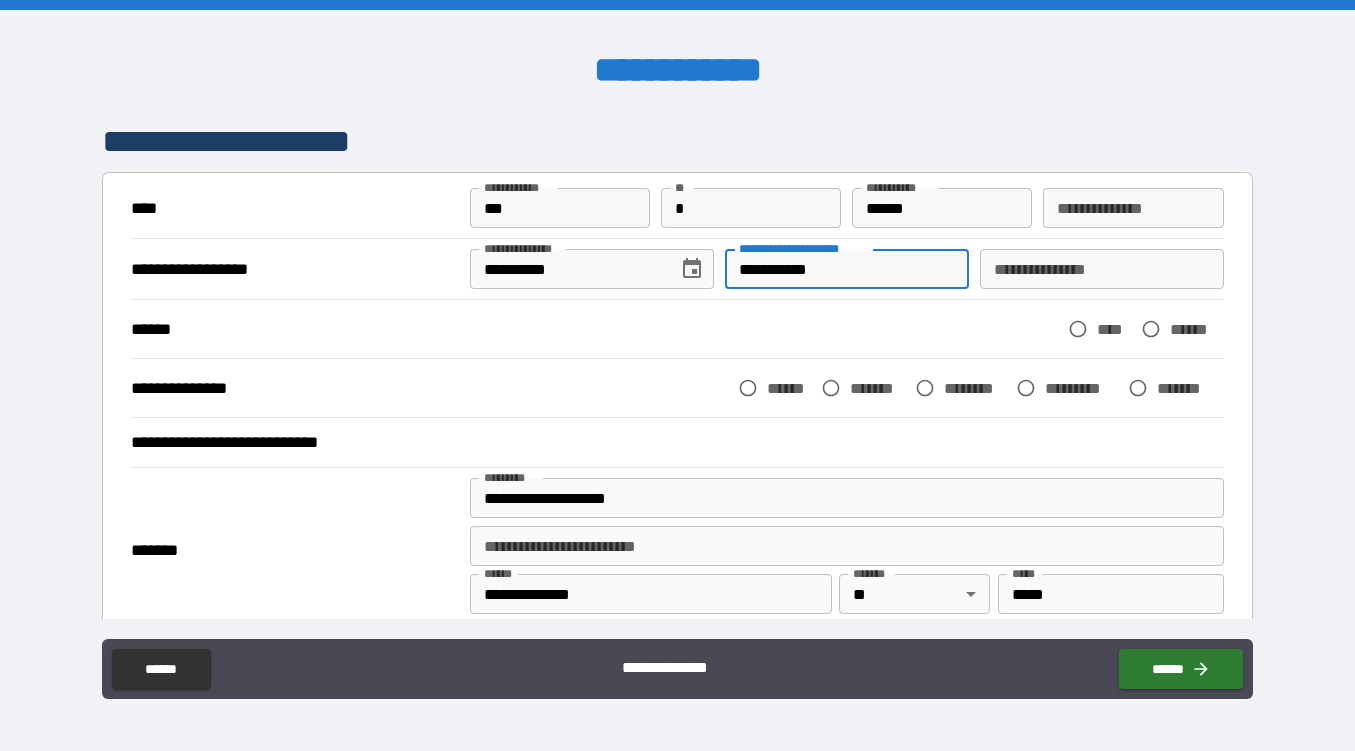 type on "**********" 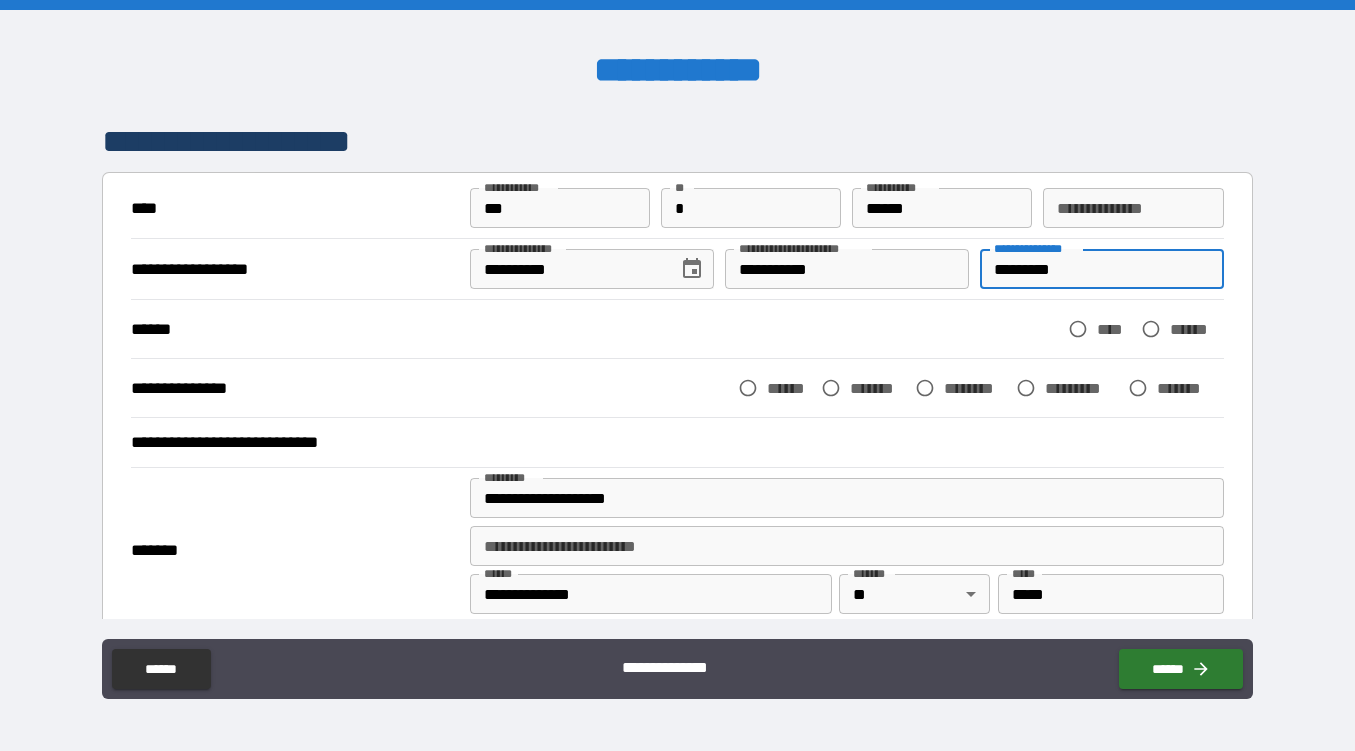 type on "*********" 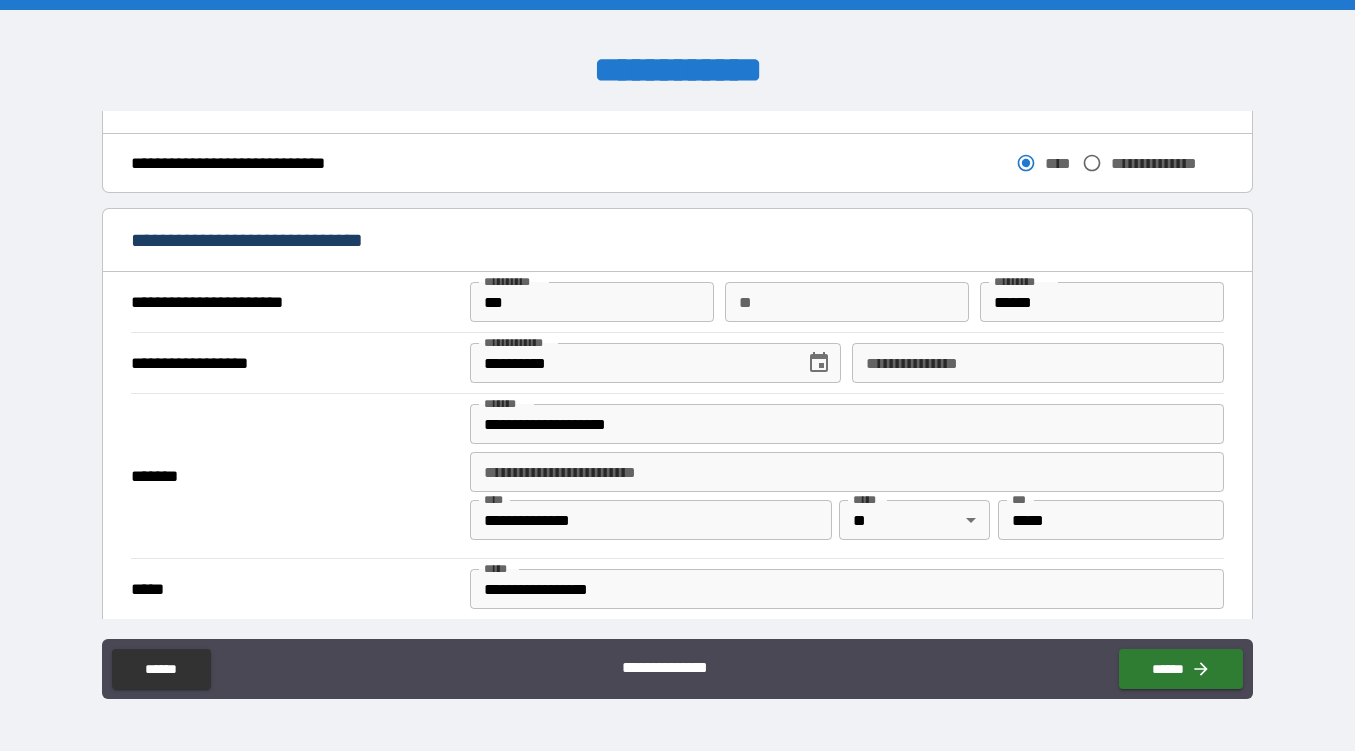 scroll, scrollTop: 814, scrollLeft: 0, axis: vertical 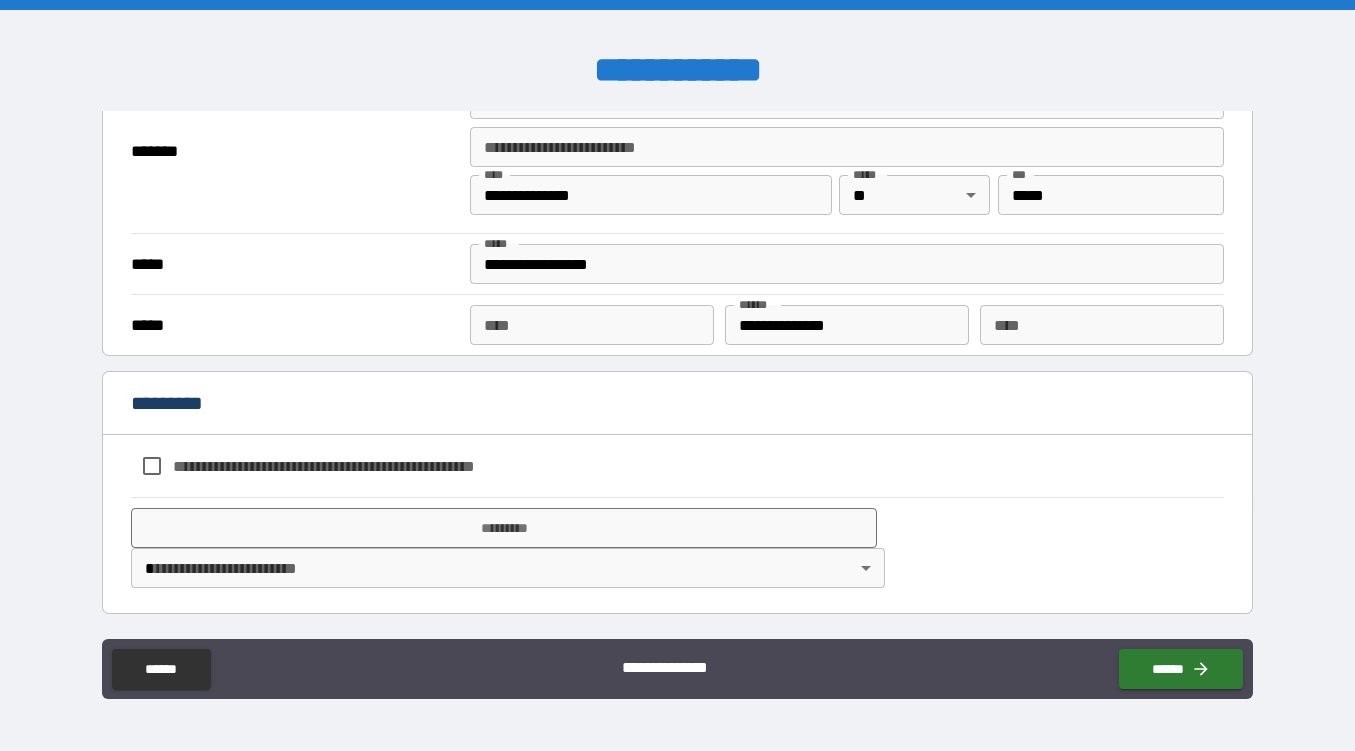 type on "******" 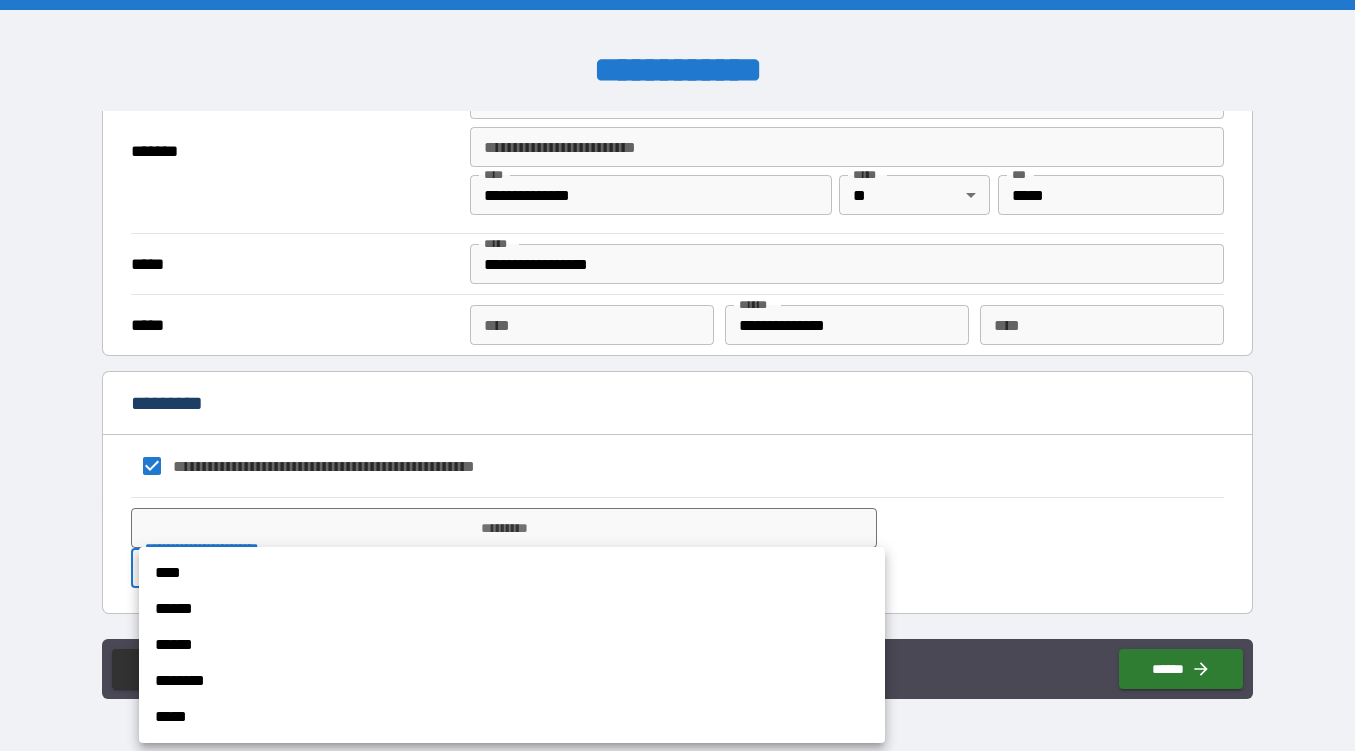 click on "**********" at bounding box center [677, 375] 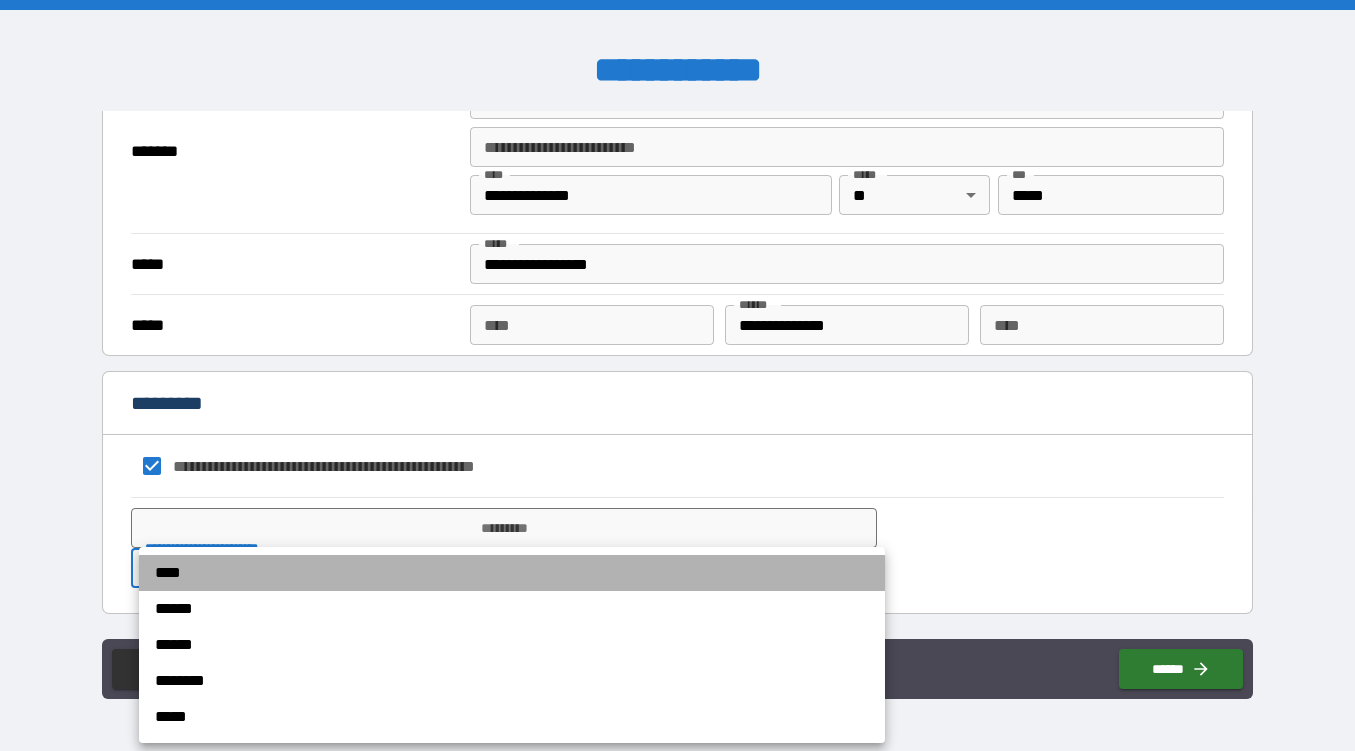 click on "****" at bounding box center (512, 573) 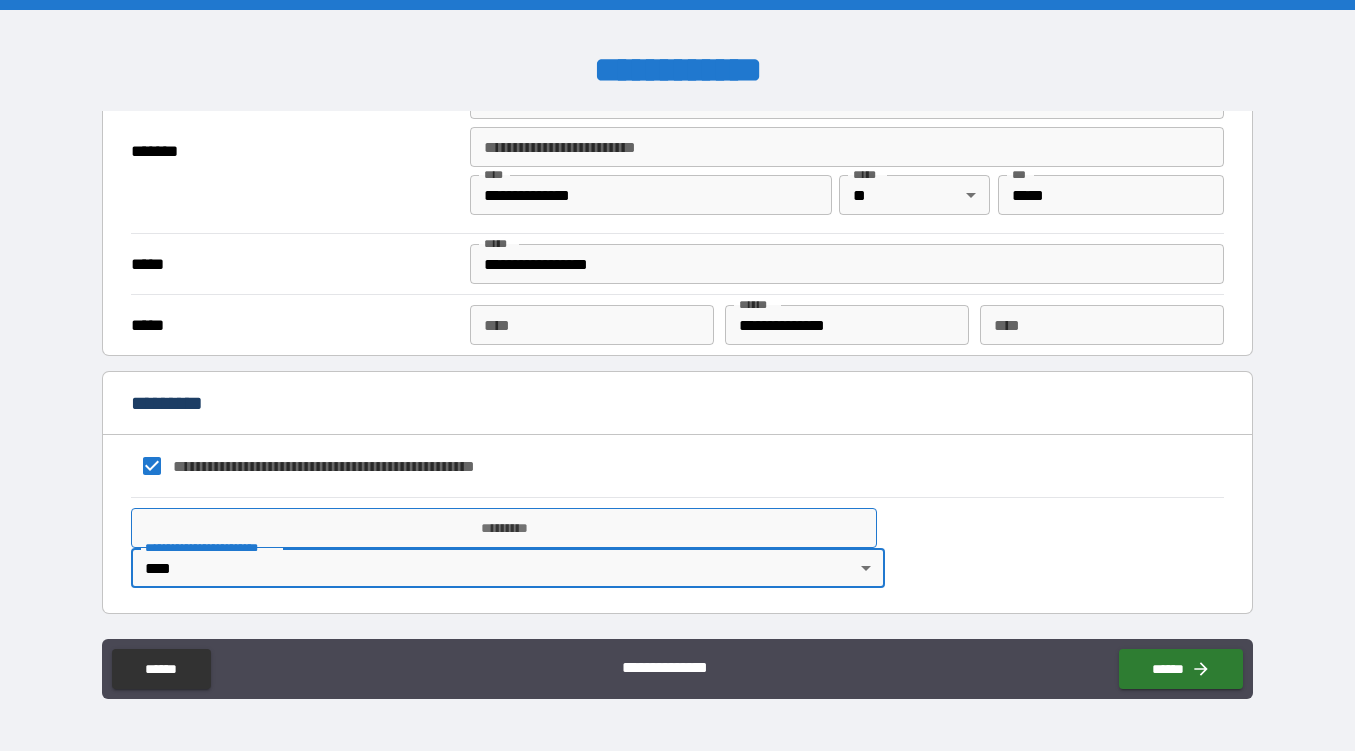 click on "*********" at bounding box center [504, 528] 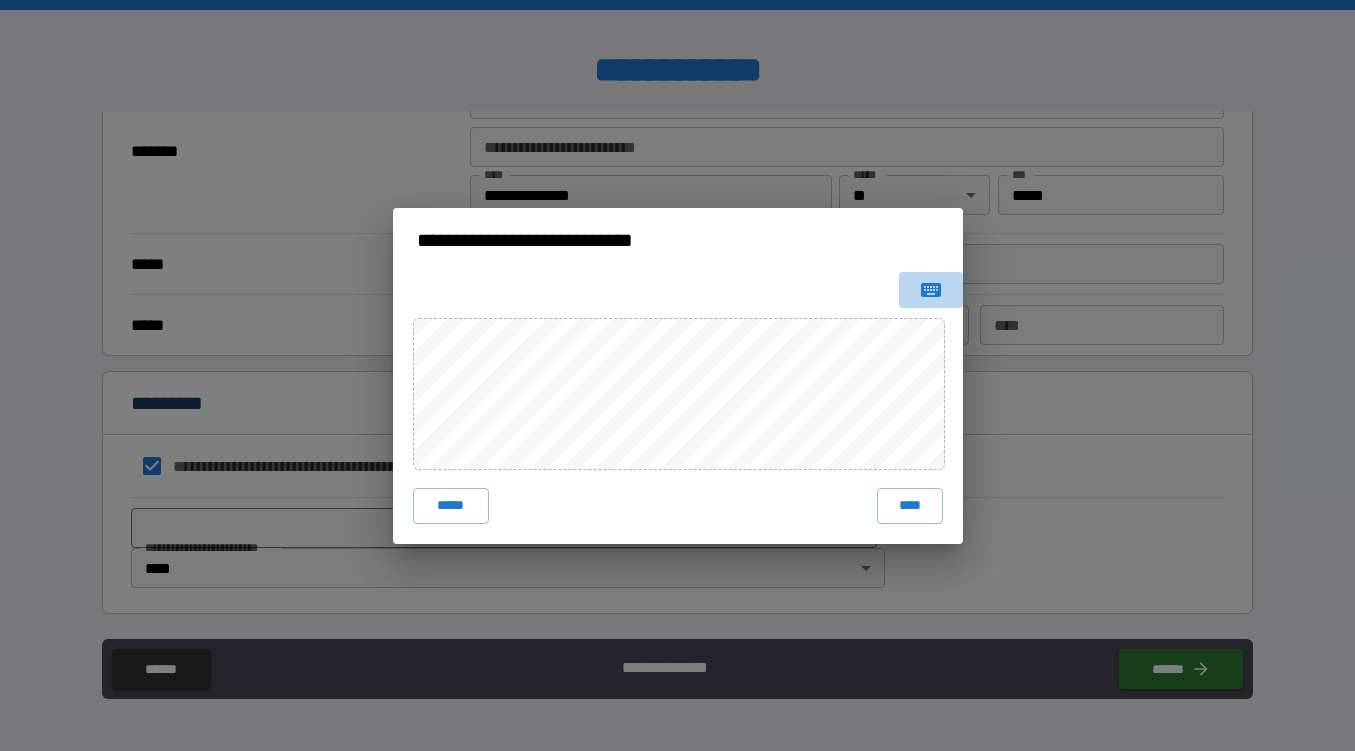 click 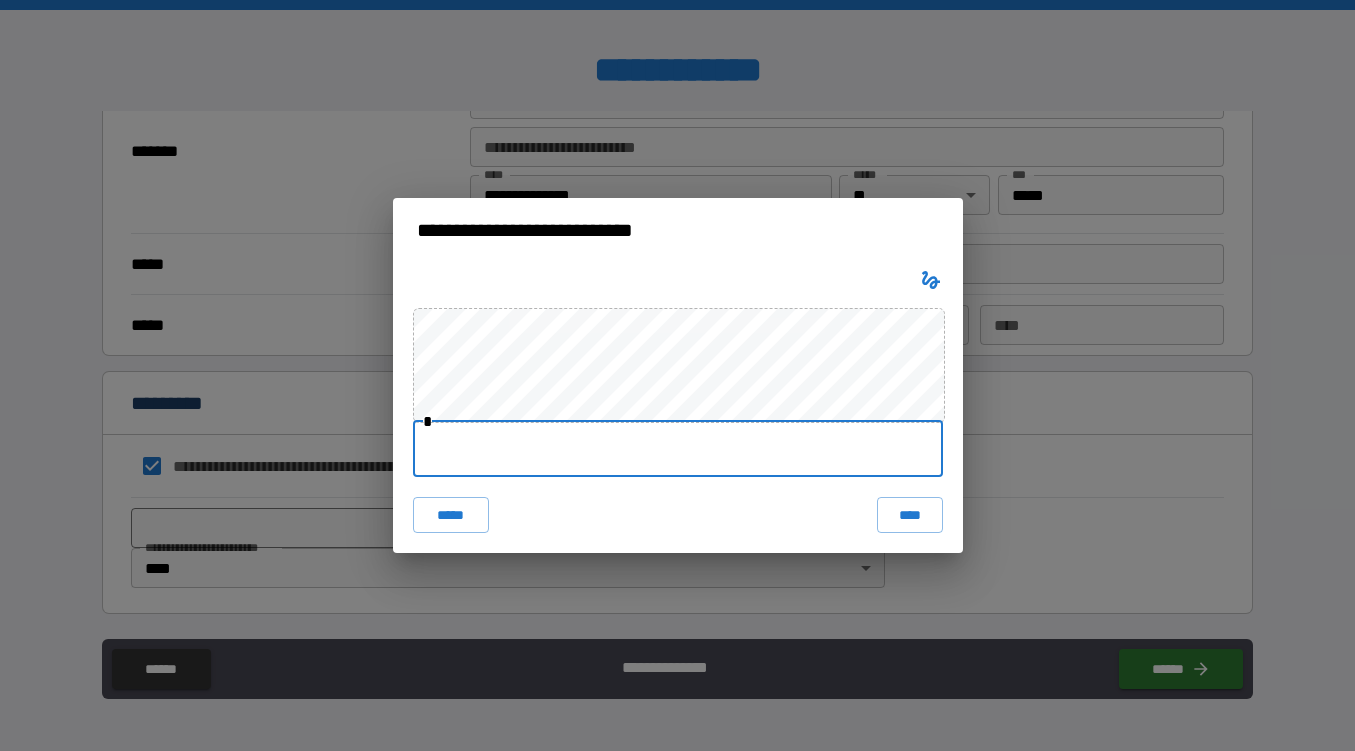 click at bounding box center [678, 449] 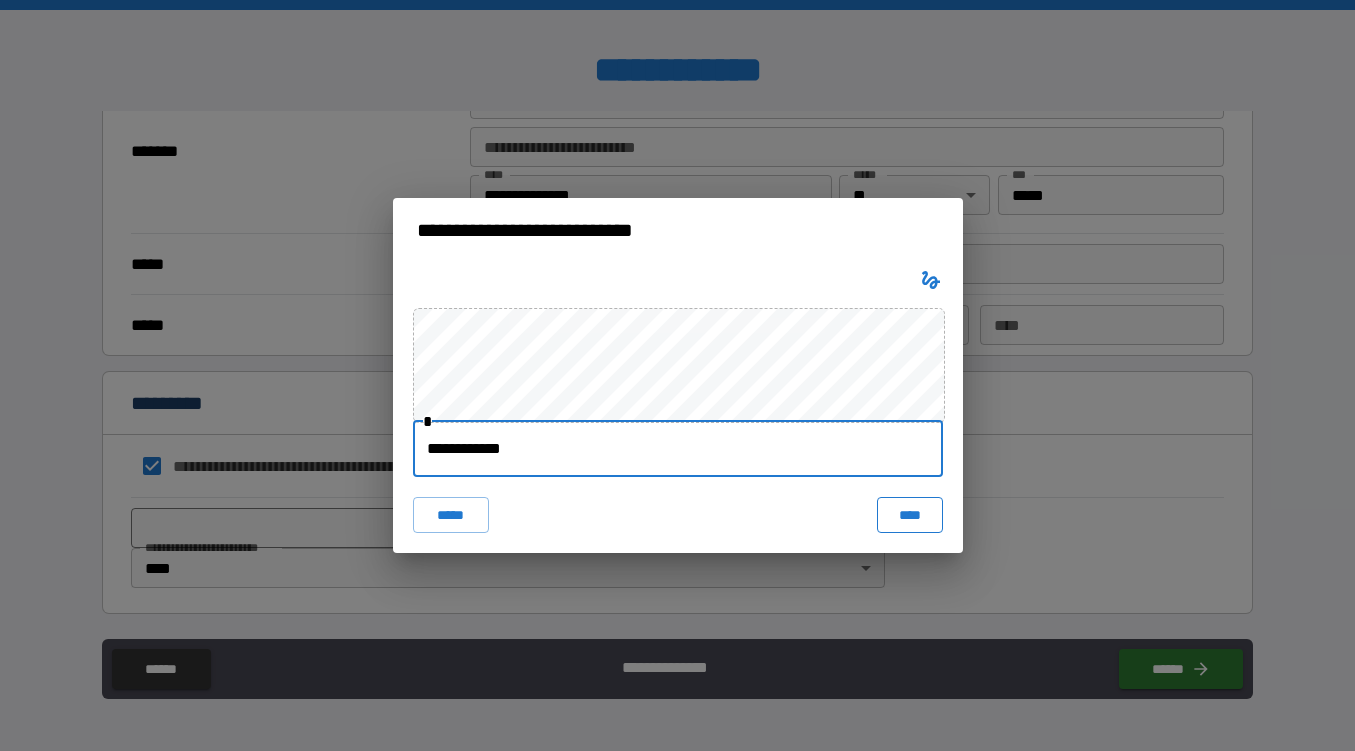 type on "**********" 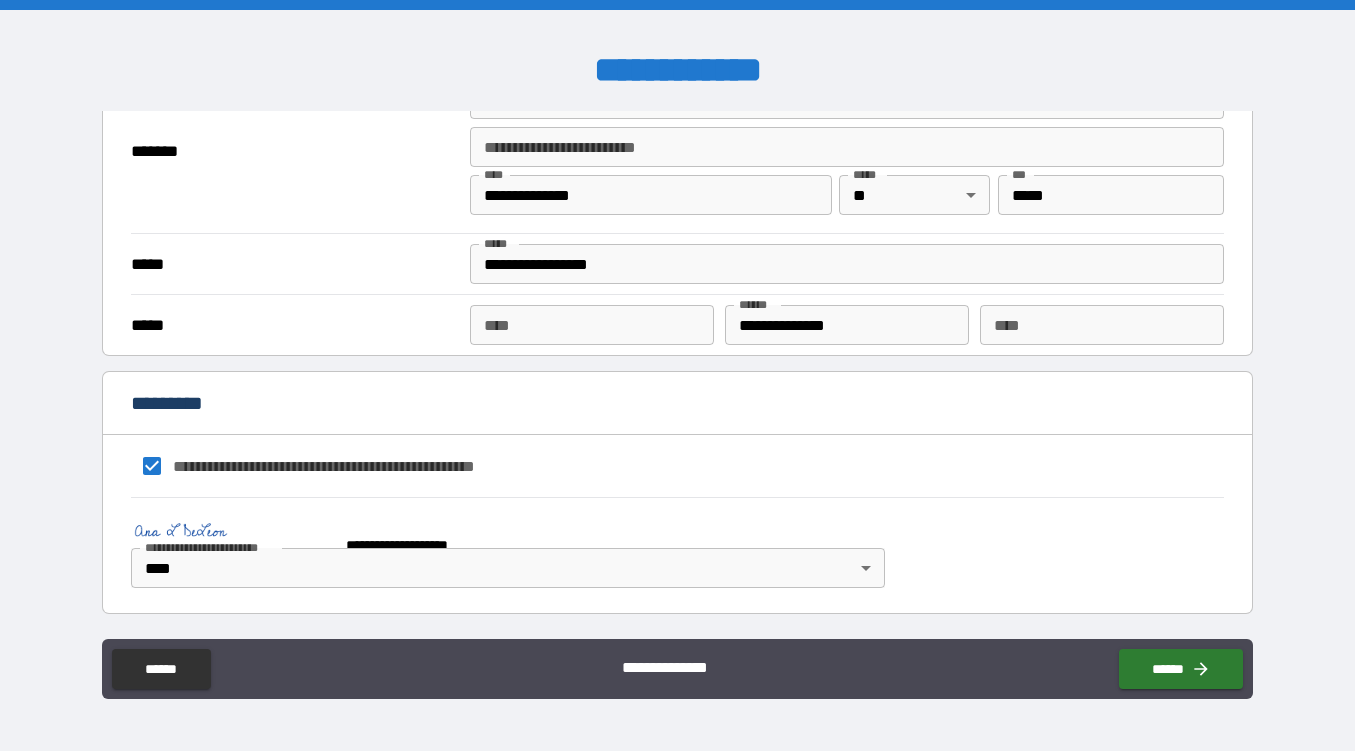 scroll, scrollTop: 1106, scrollLeft: 0, axis: vertical 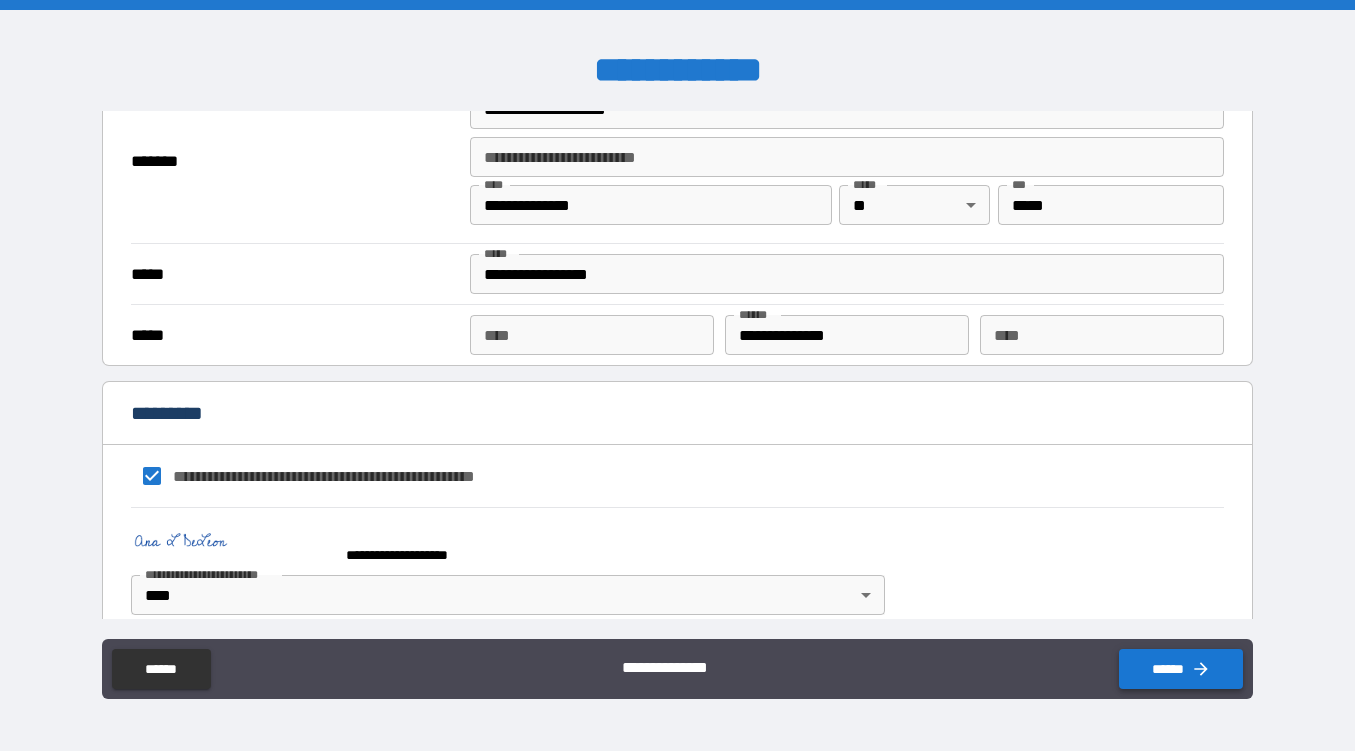 click on "******" at bounding box center (1181, 669) 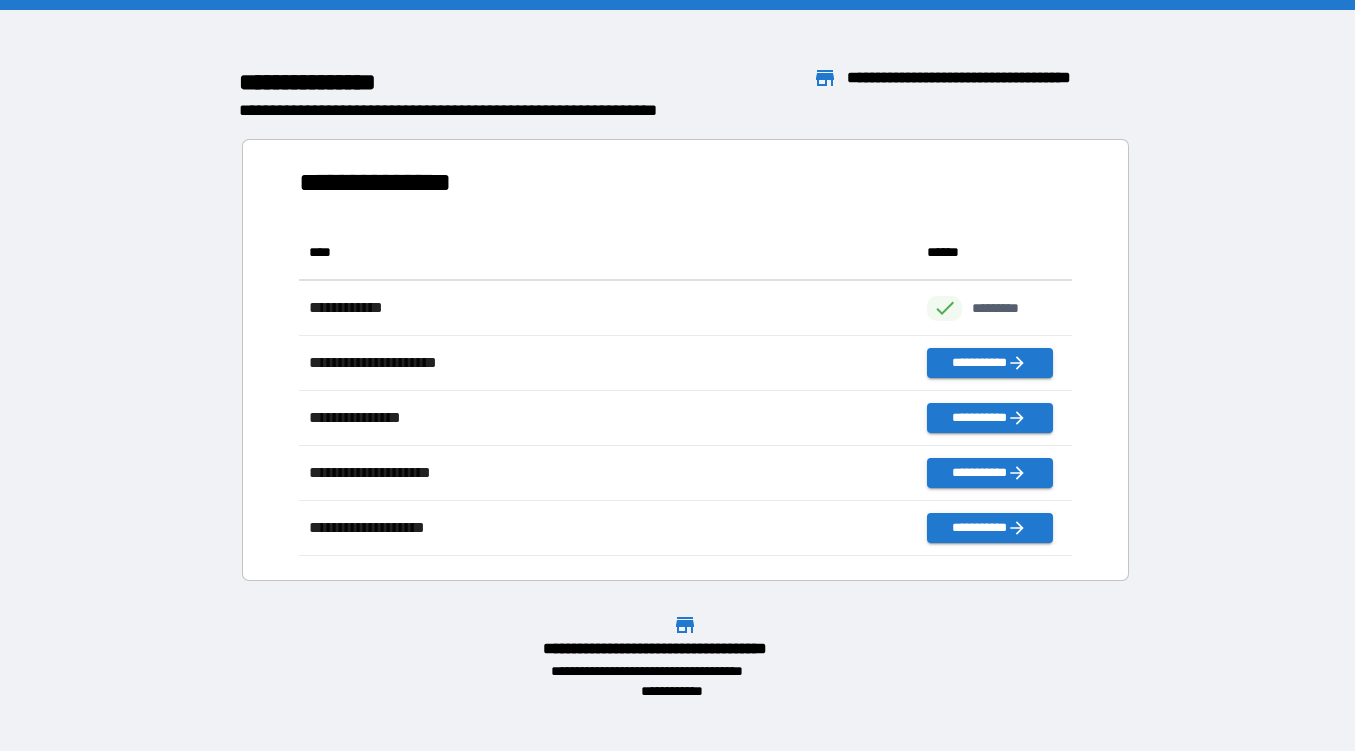 scroll, scrollTop: 1, scrollLeft: 1, axis: both 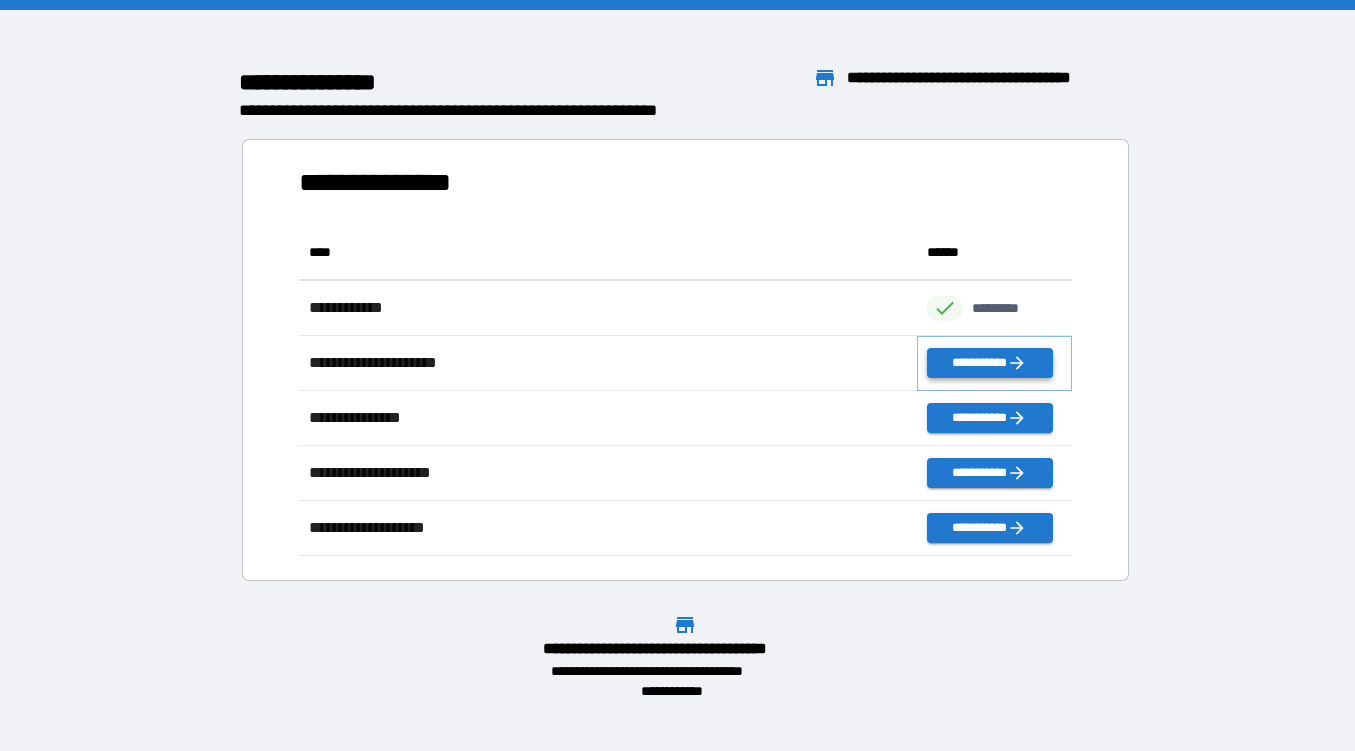 click on "**********" at bounding box center (989, 363) 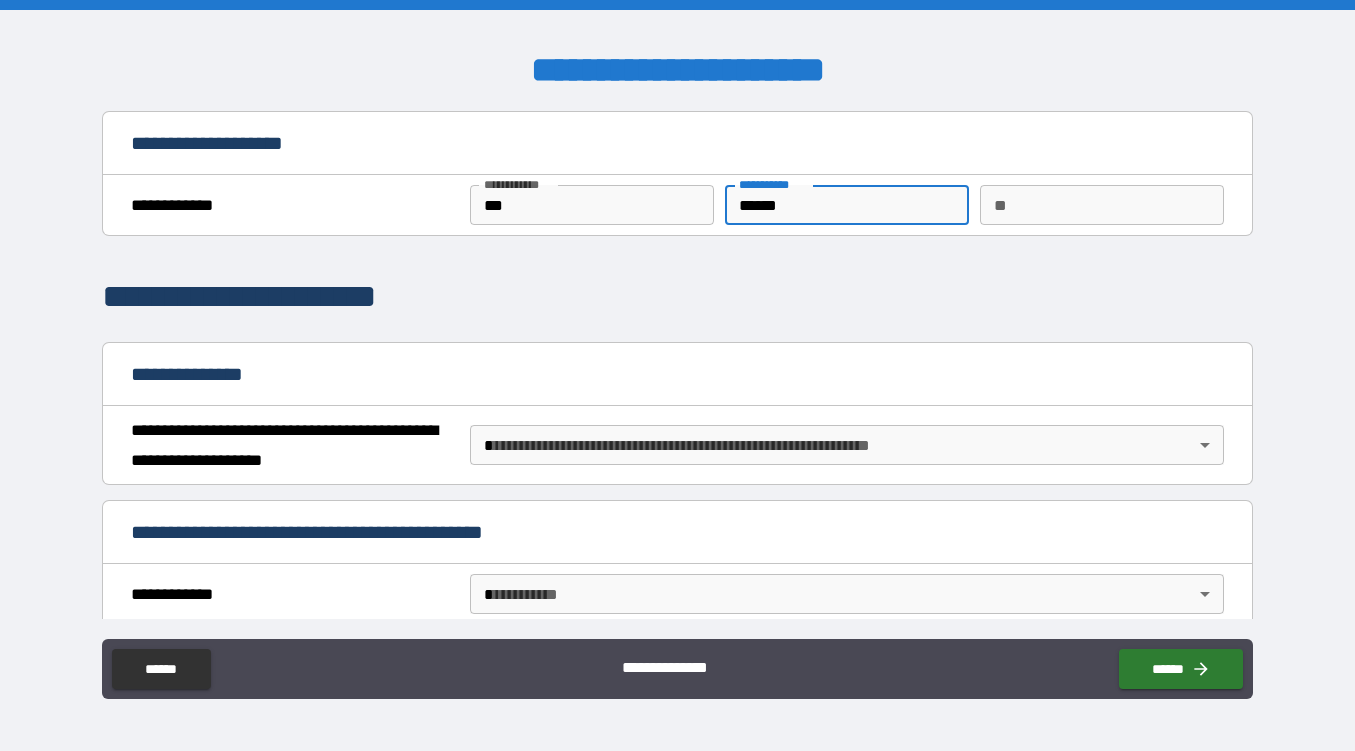 type on "******" 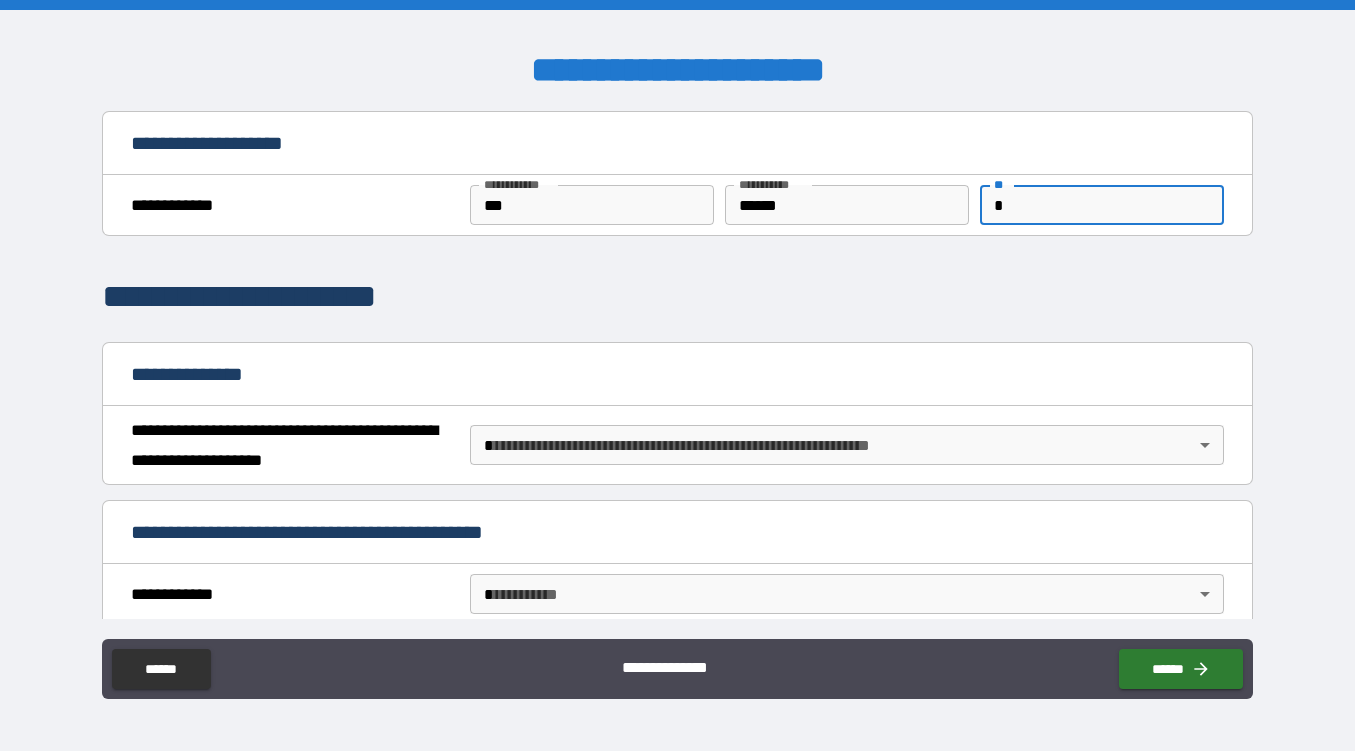 type on "*" 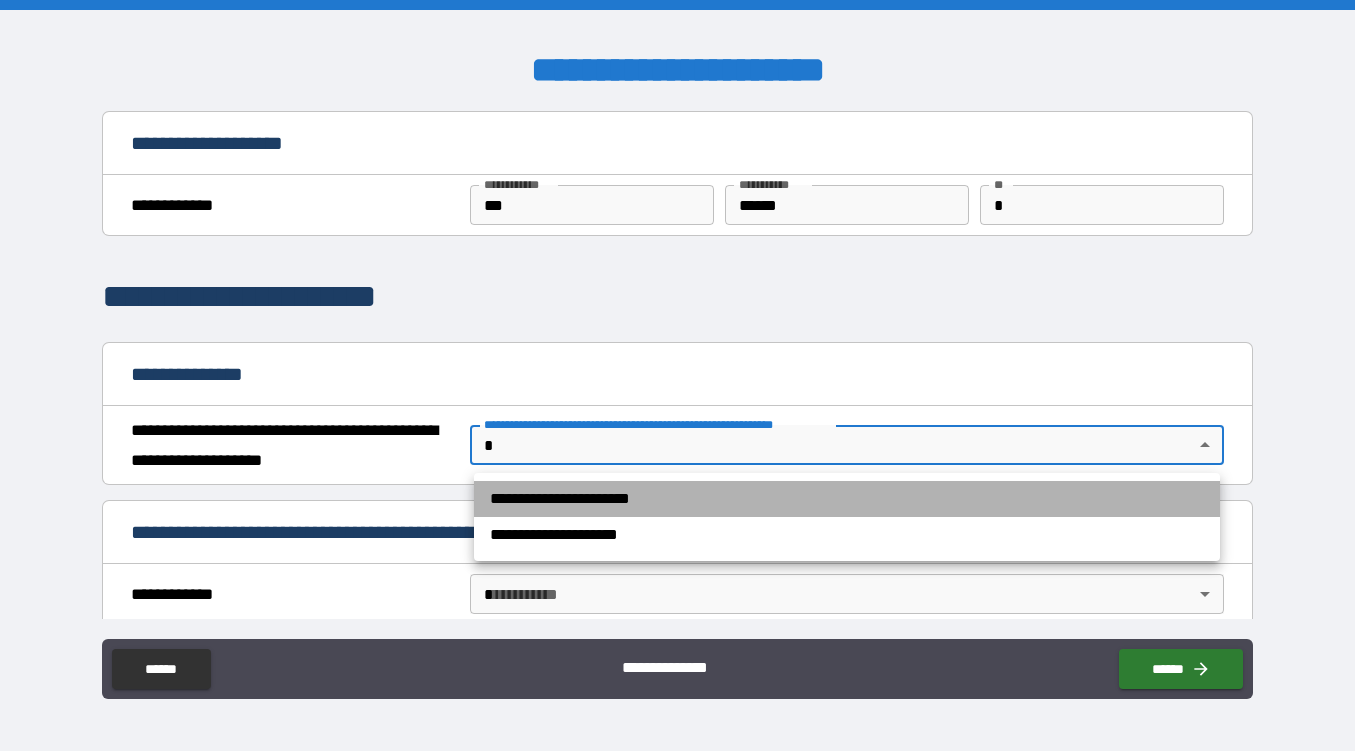 click on "**********" at bounding box center (847, 499) 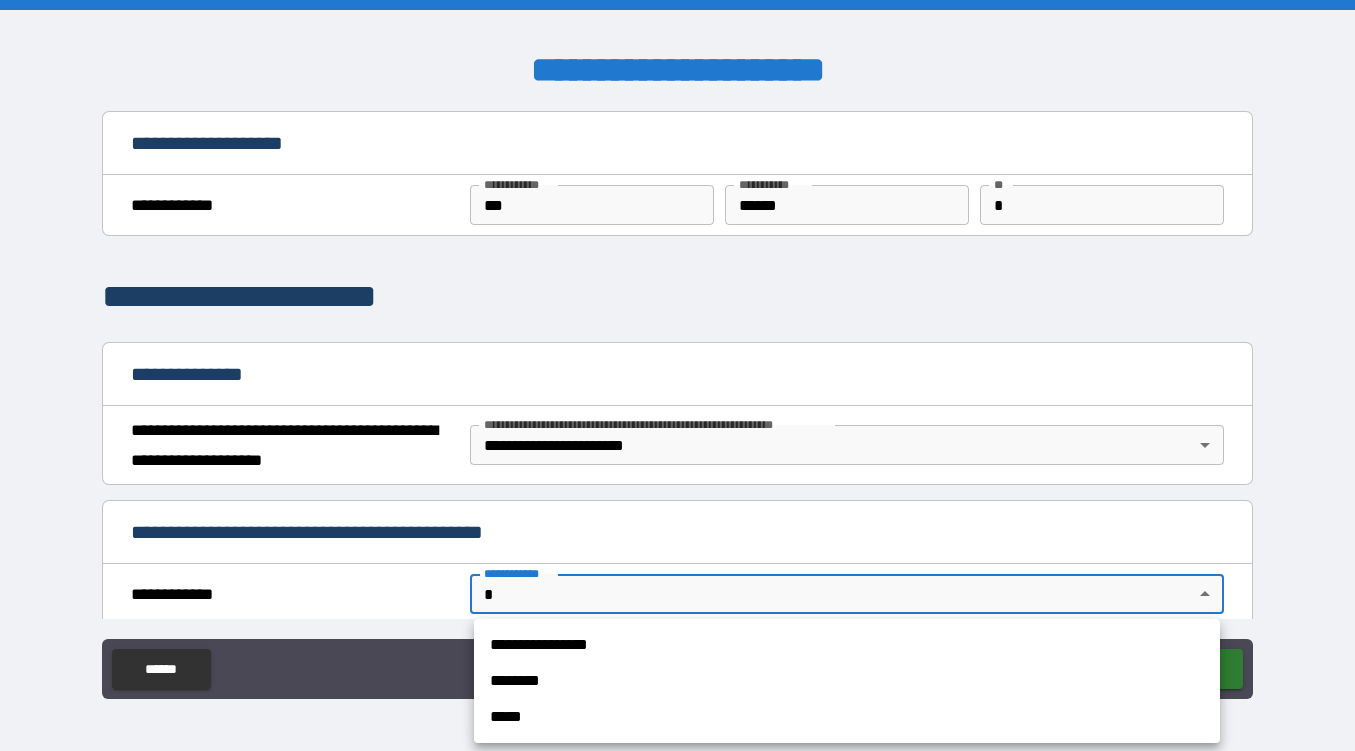 click on "**********" at bounding box center (677, 375) 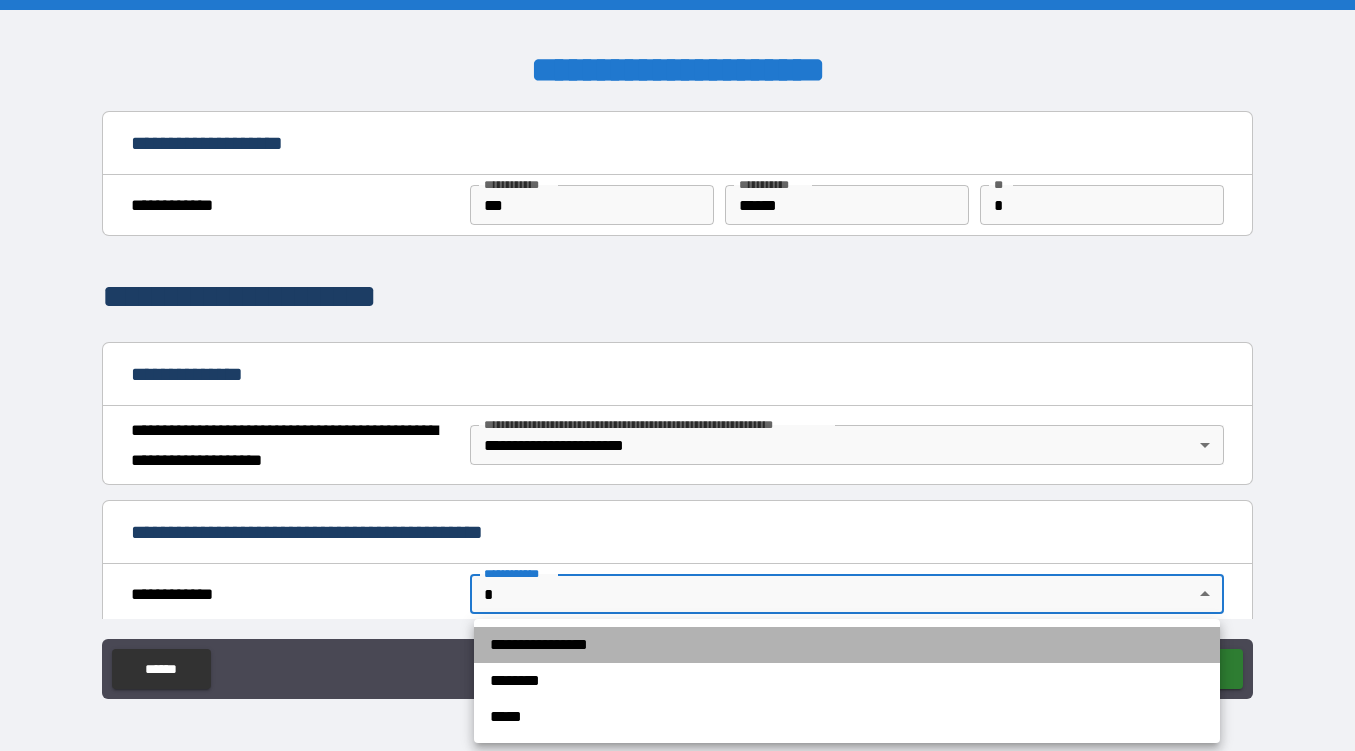 click on "**********" at bounding box center [847, 645] 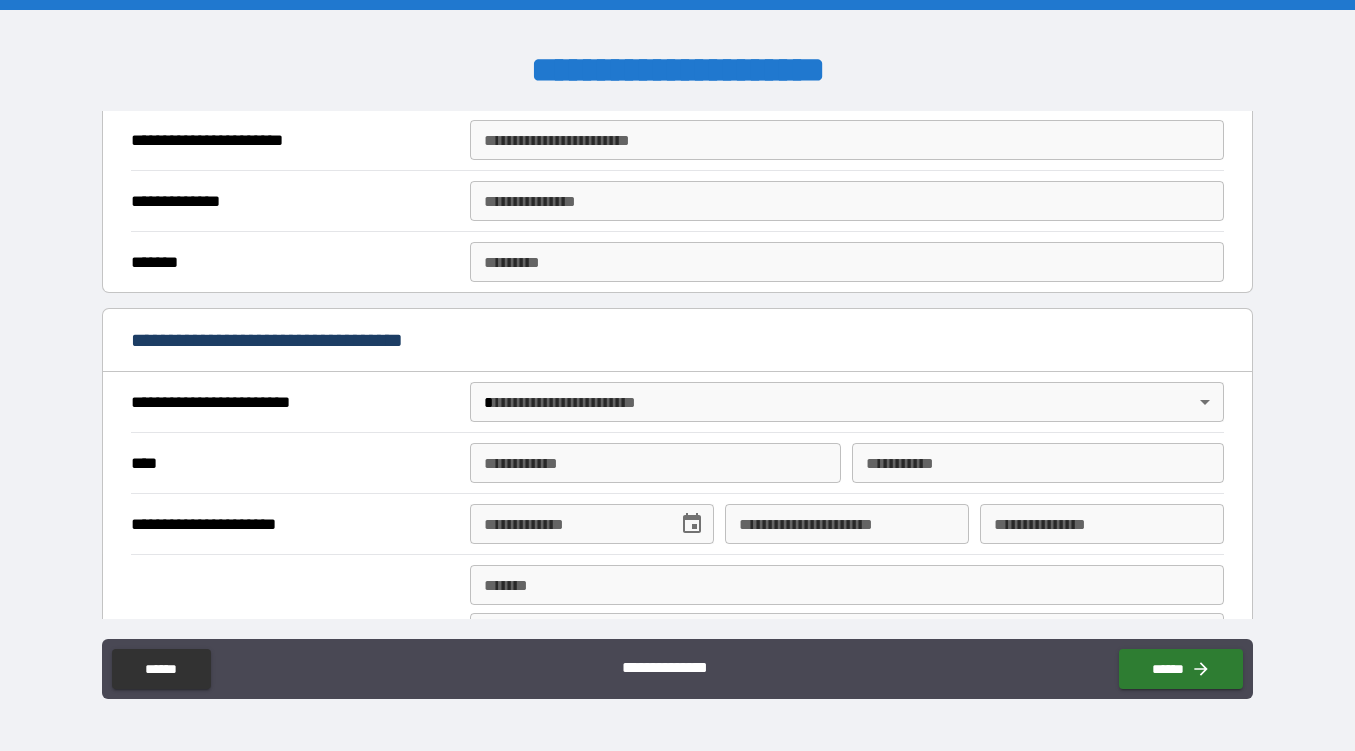 scroll, scrollTop: 509, scrollLeft: 0, axis: vertical 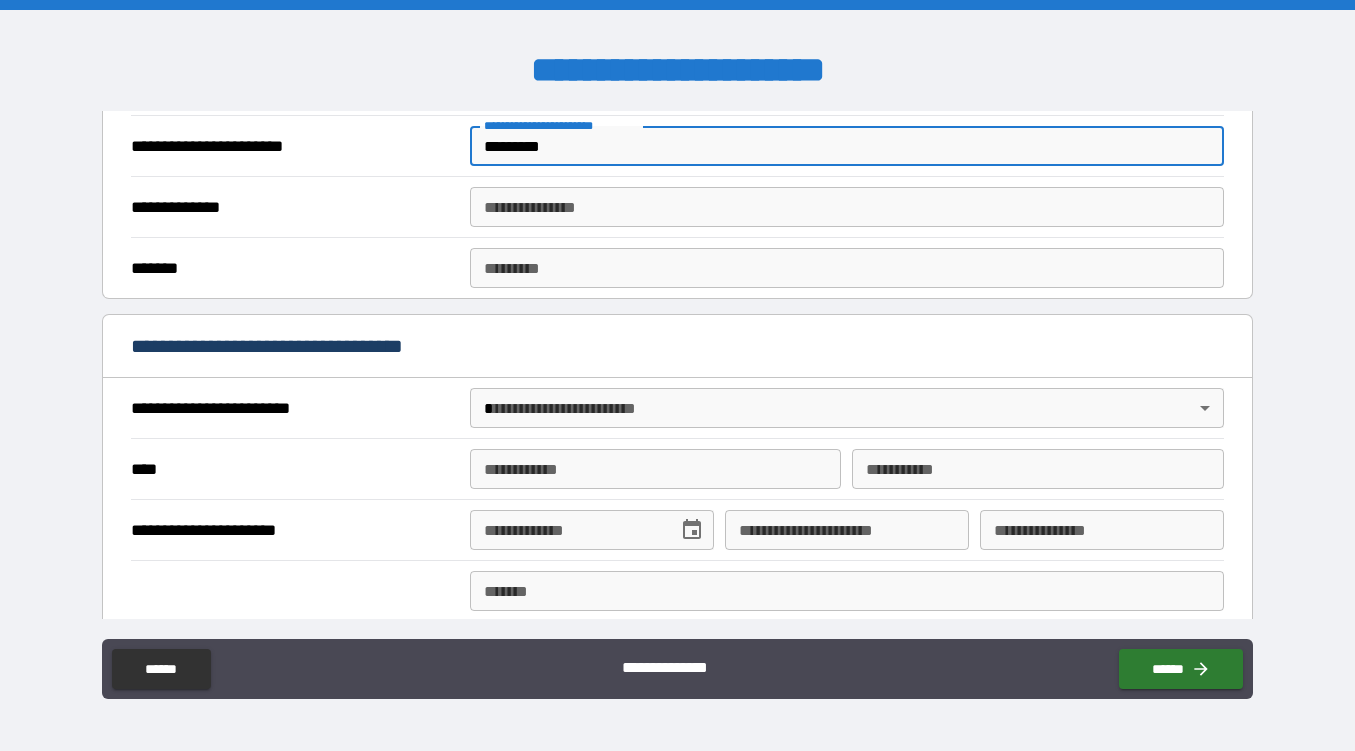 type on "*********" 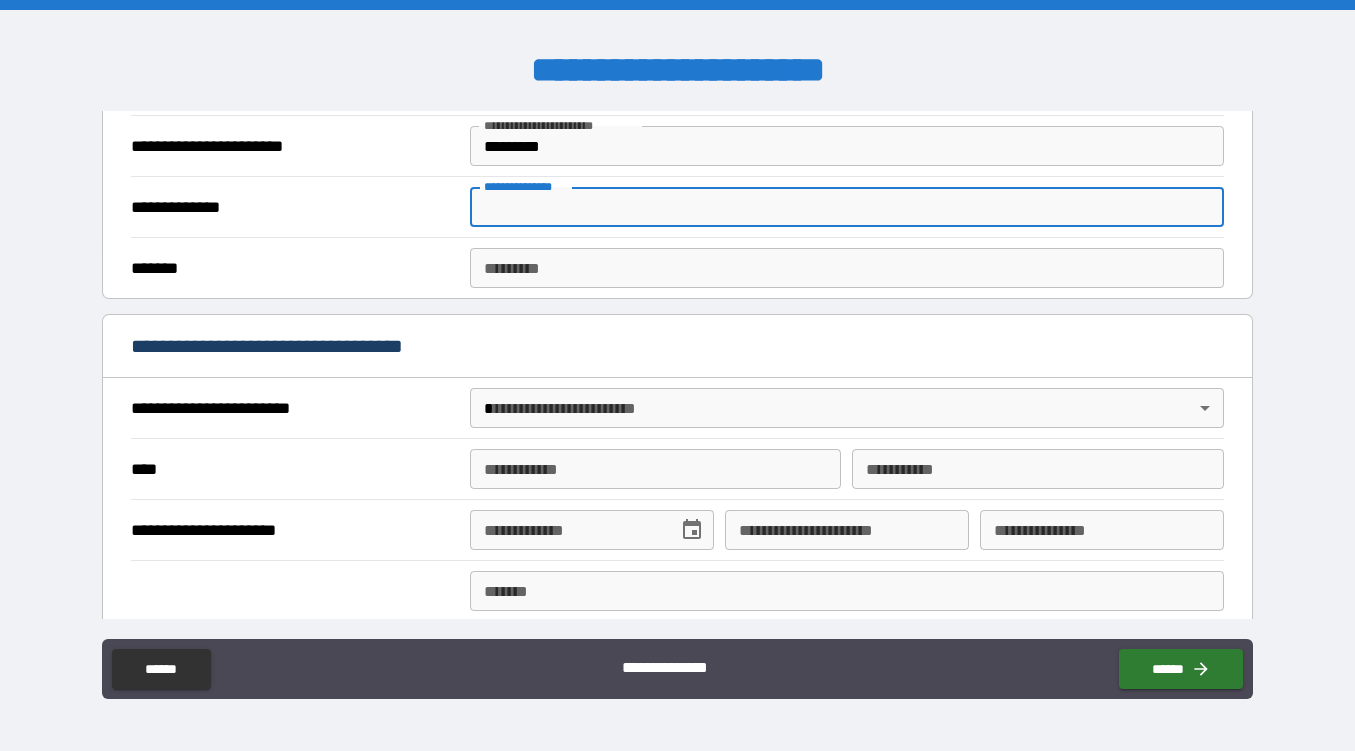 click on "**********" at bounding box center [847, 207] 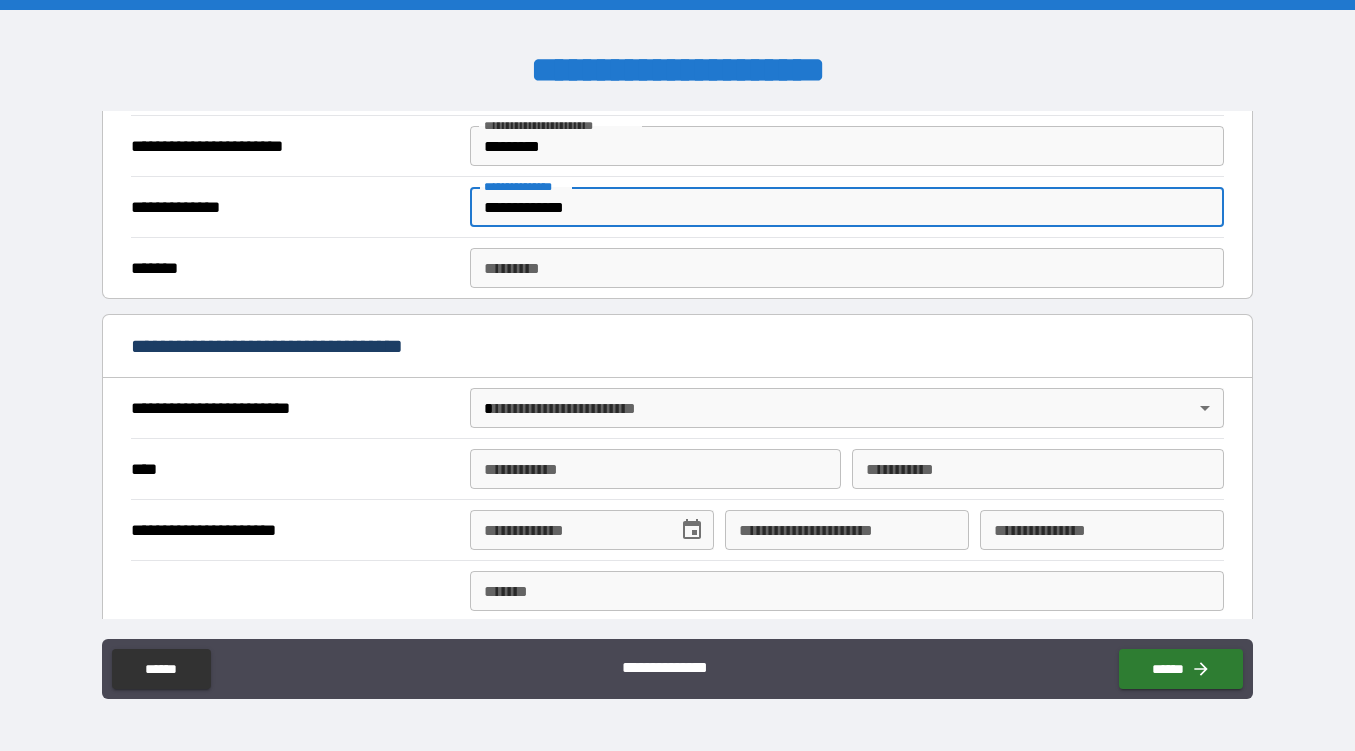 click on "*******   *" at bounding box center [847, 268] 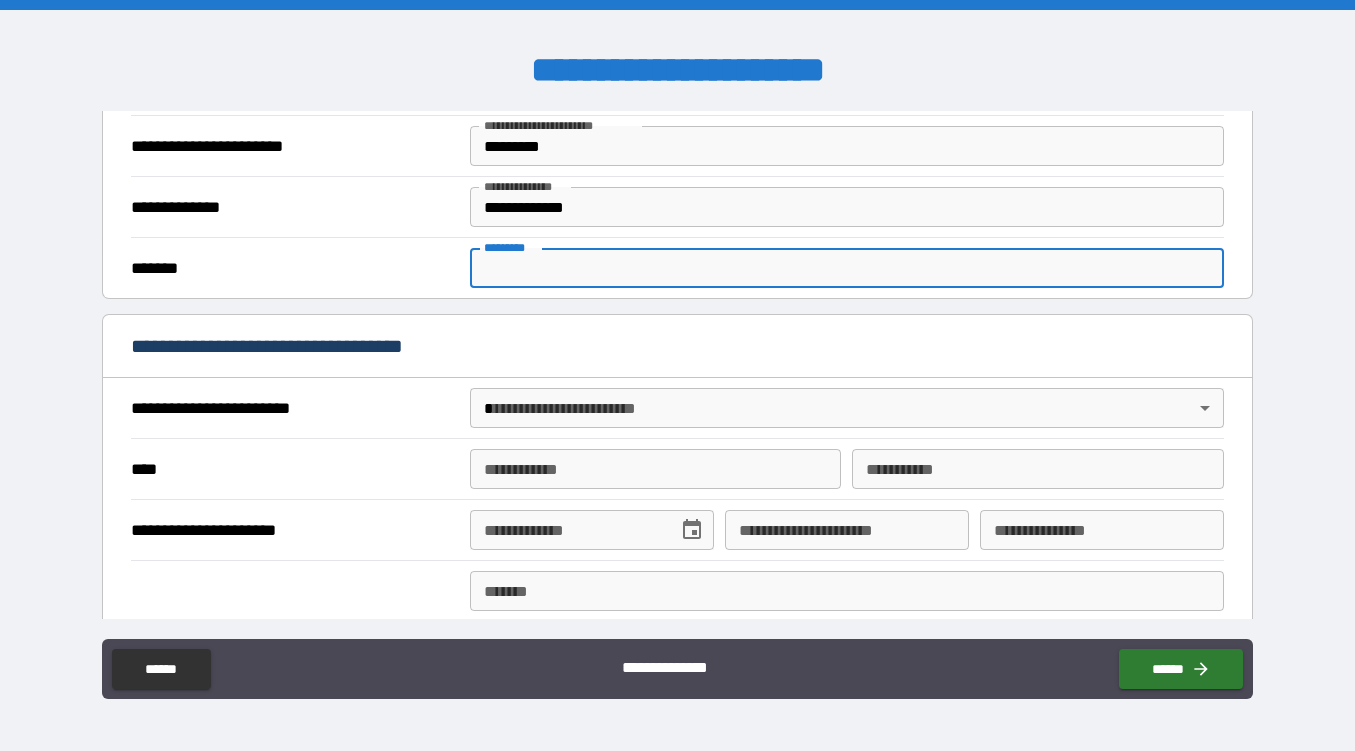 click on "*******   *" at bounding box center (847, 268) 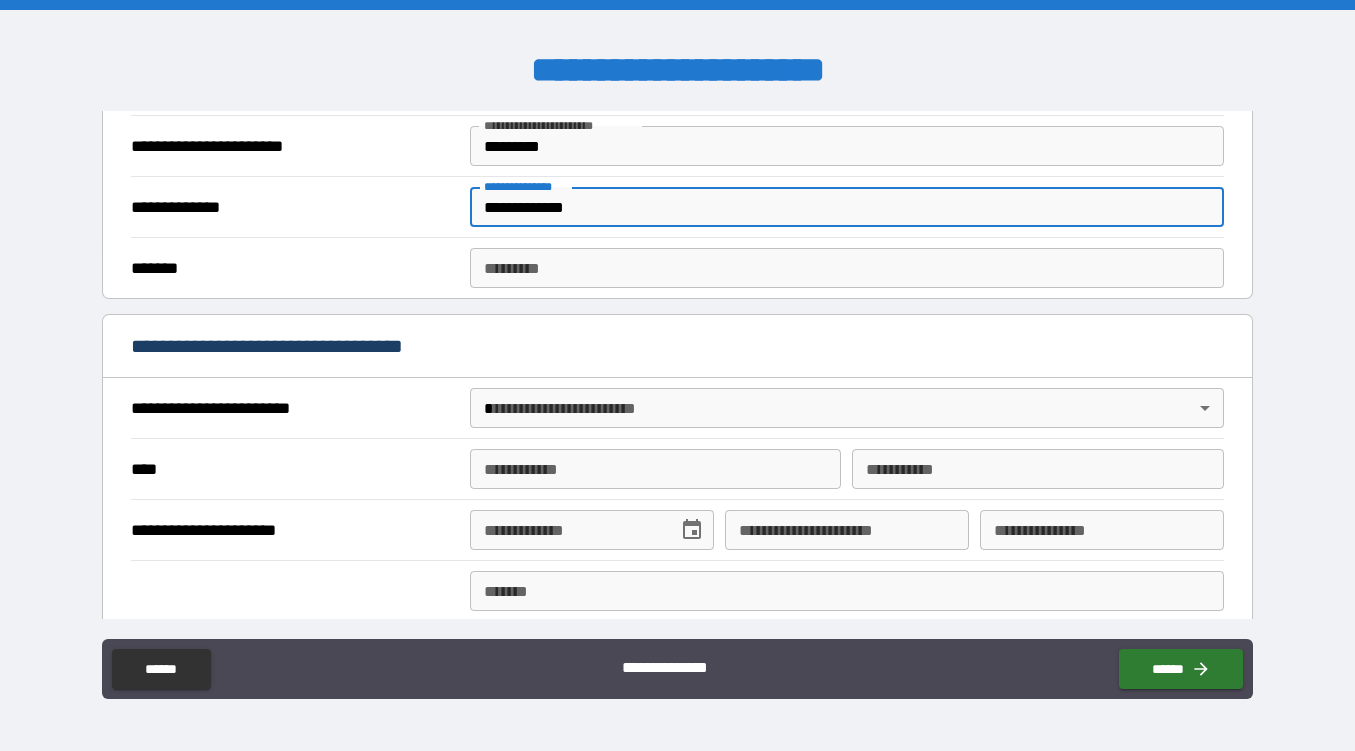 click on "**********" at bounding box center (847, 207) 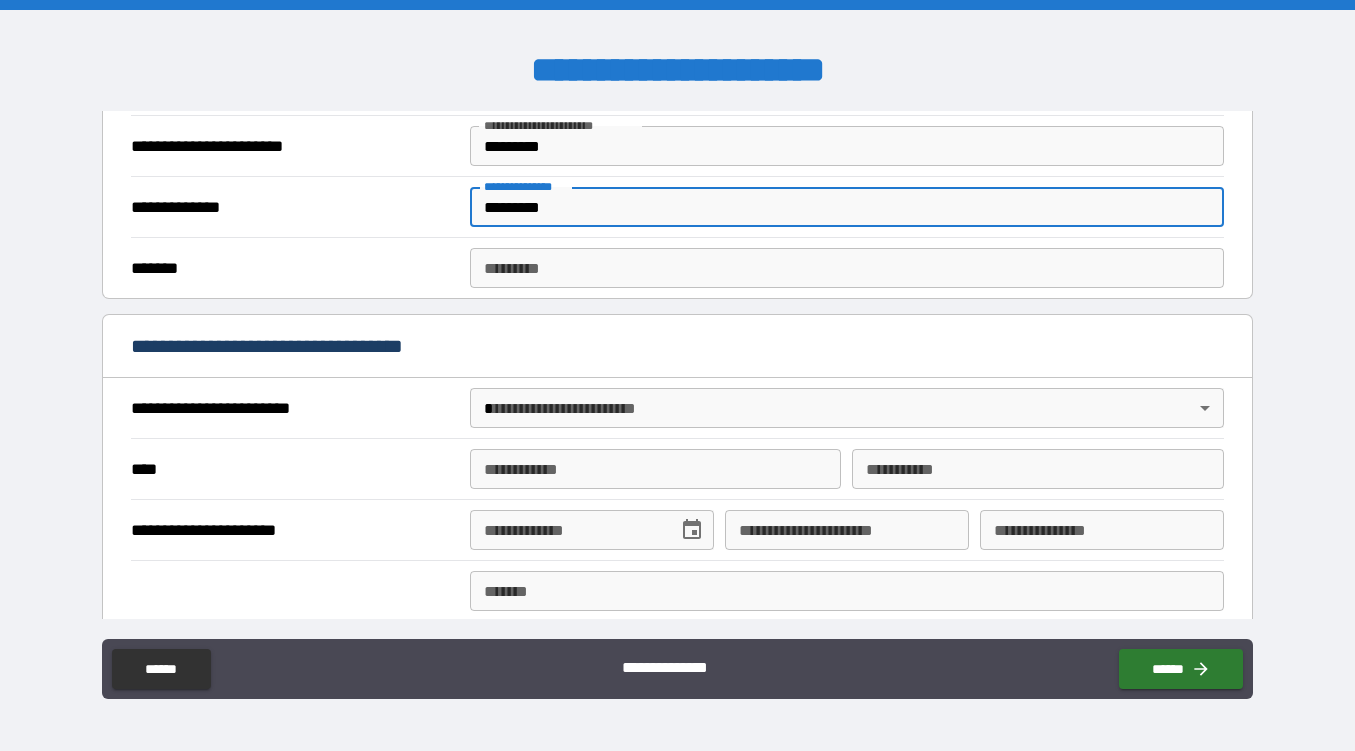 type on "*********" 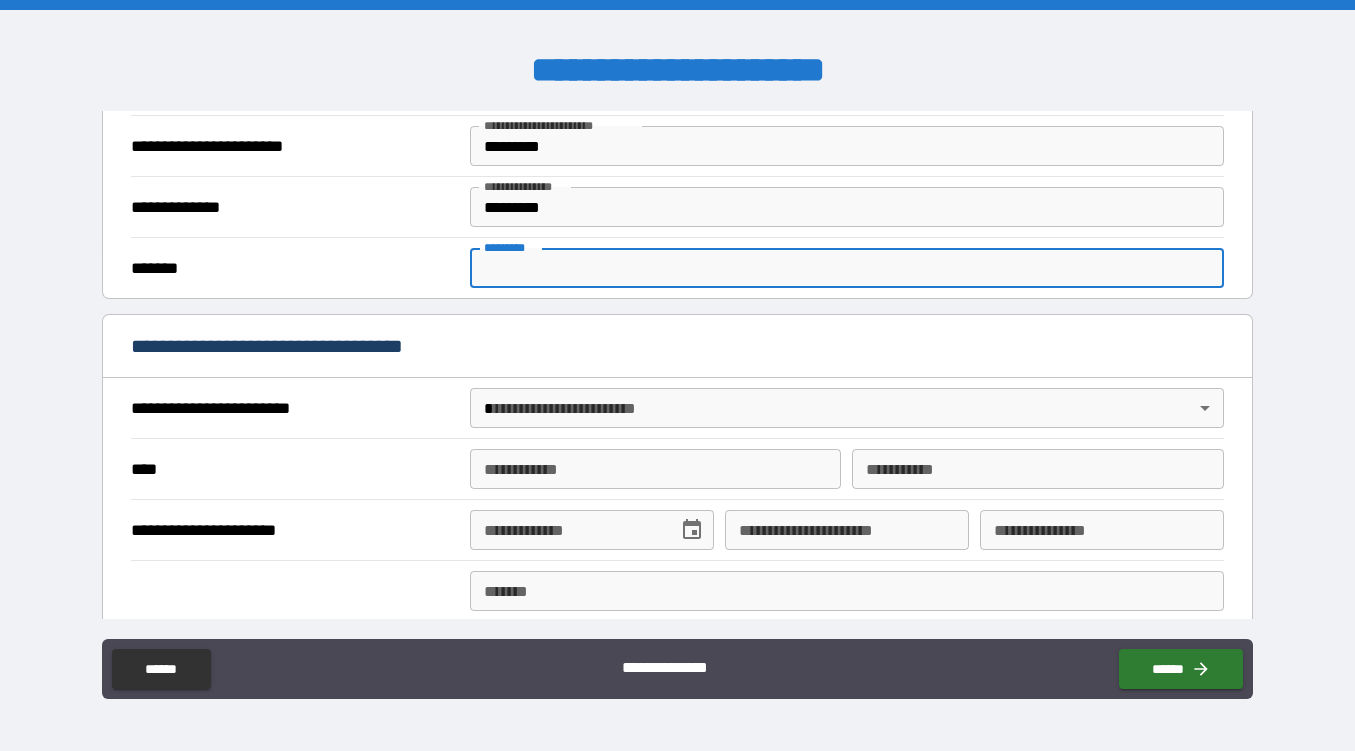 click on "*******   *" at bounding box center [847, 268] 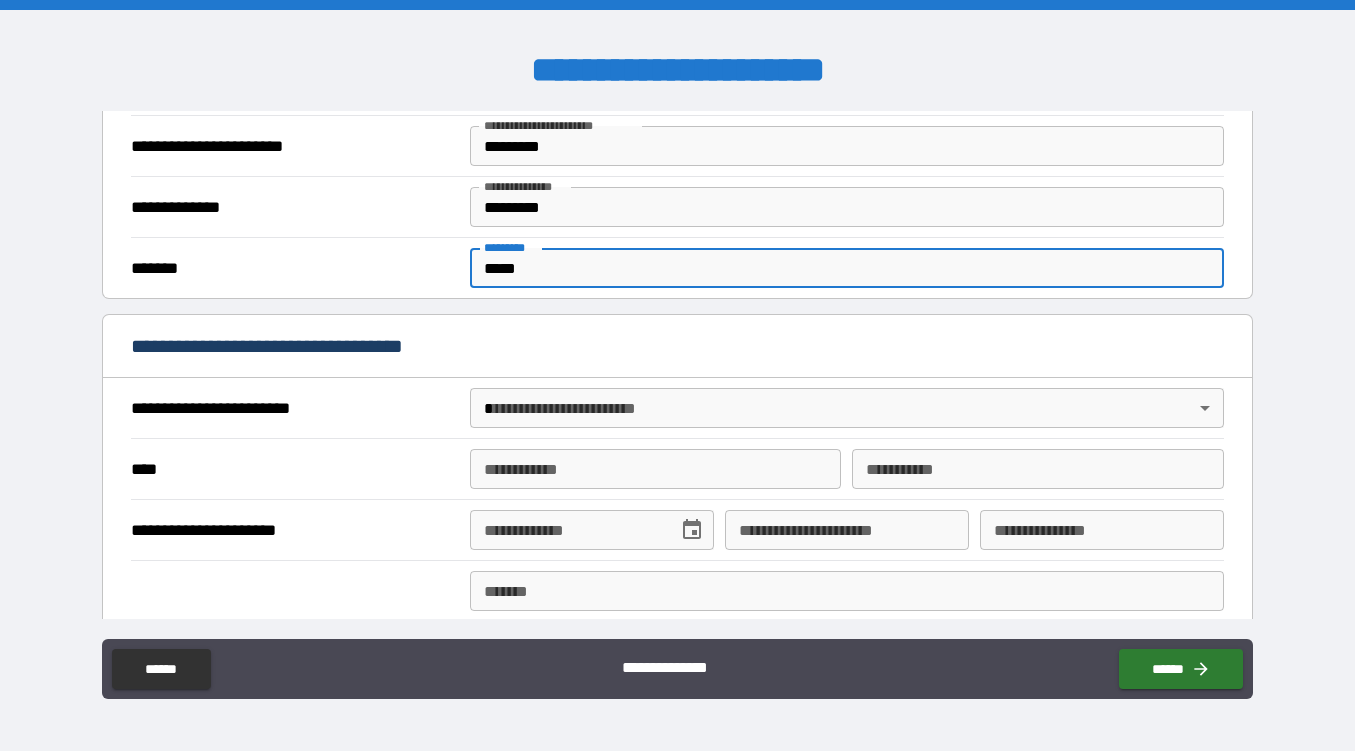 type on "*****" 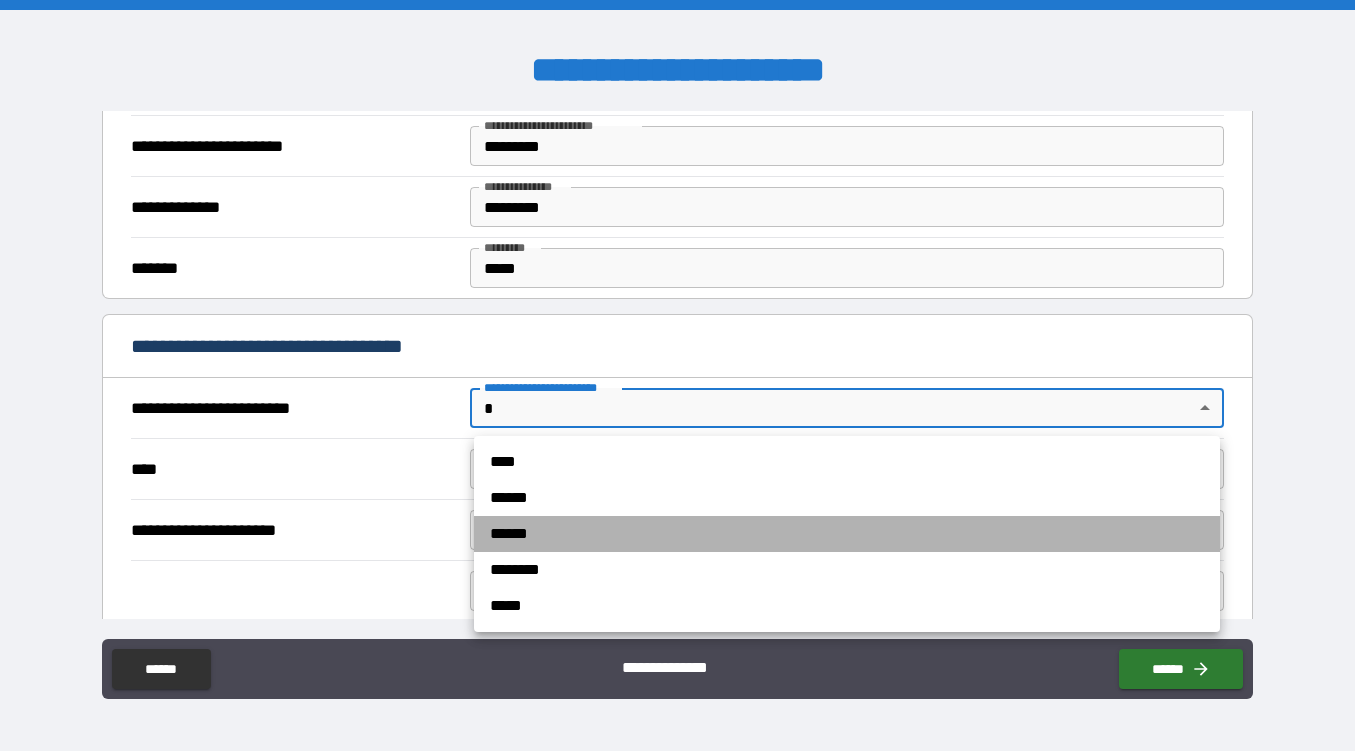 click on "******" at bounding box center (847, 534) 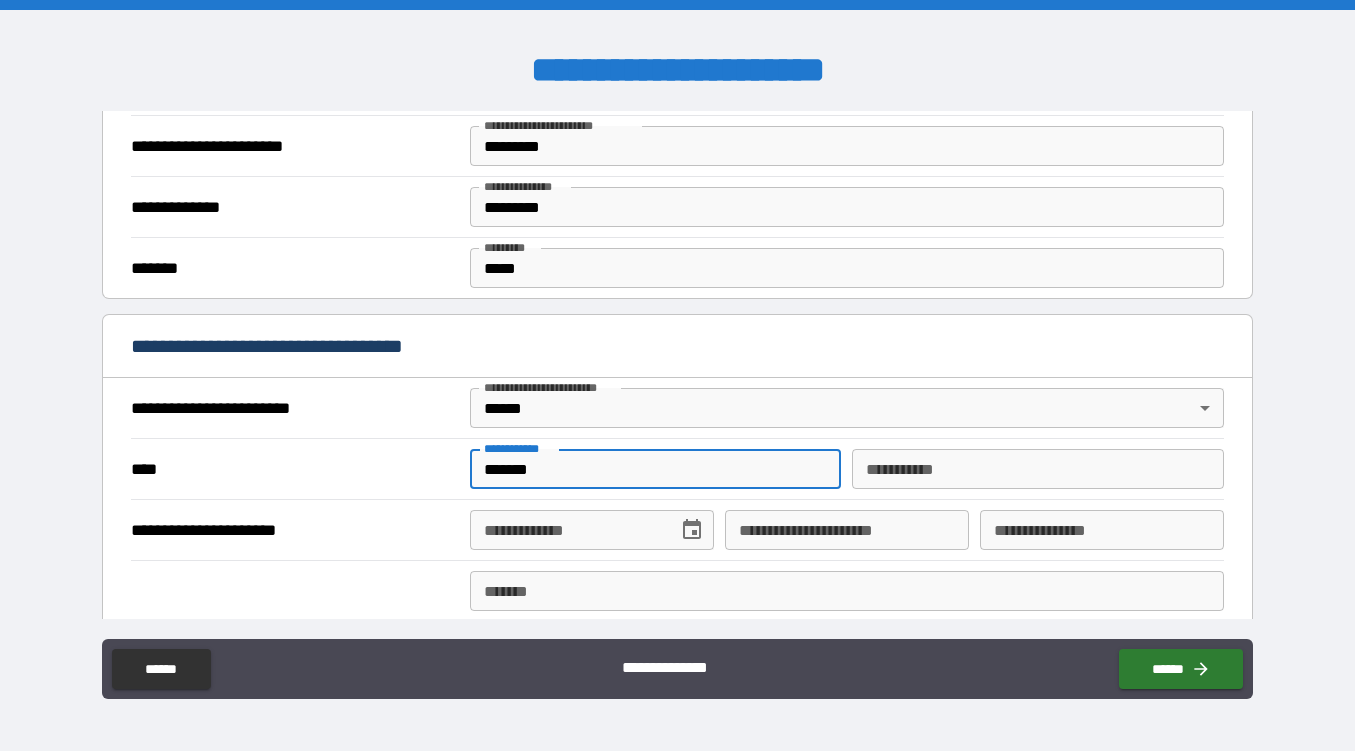 type on "*******" 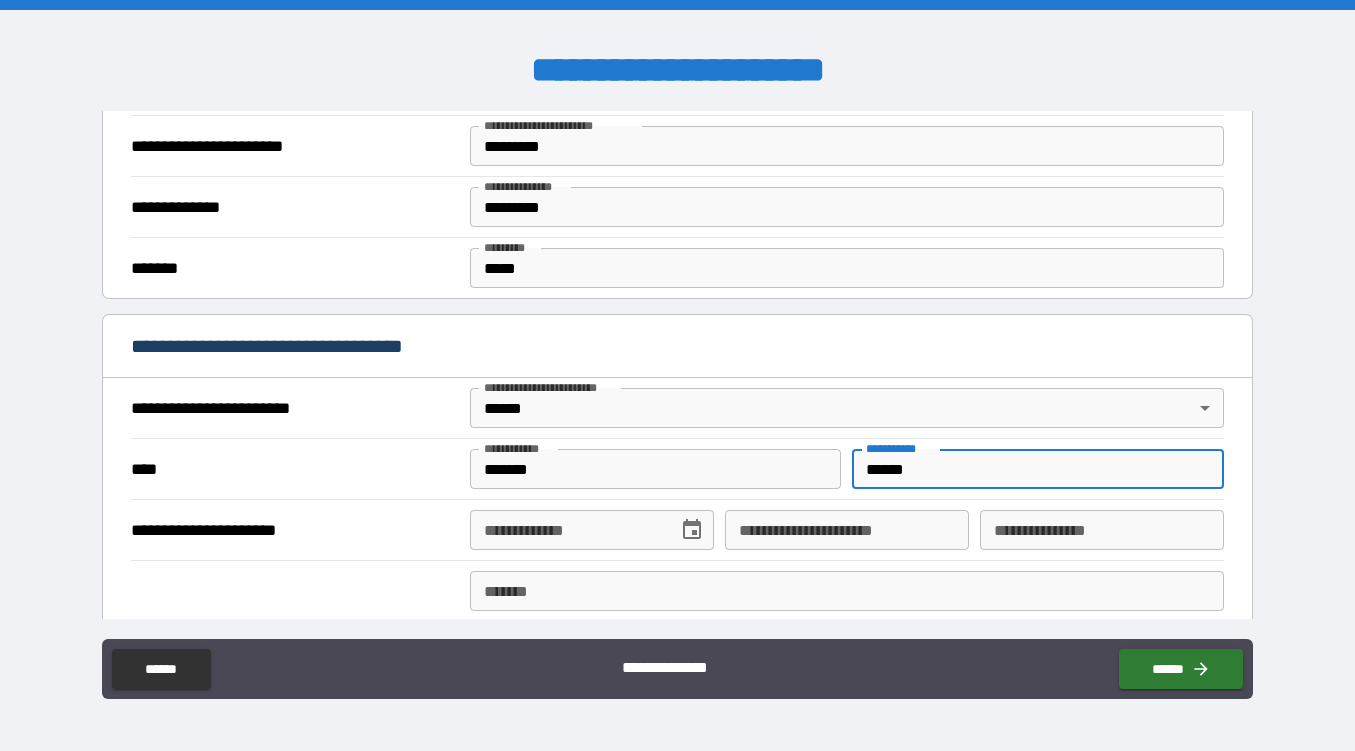 type on "******" 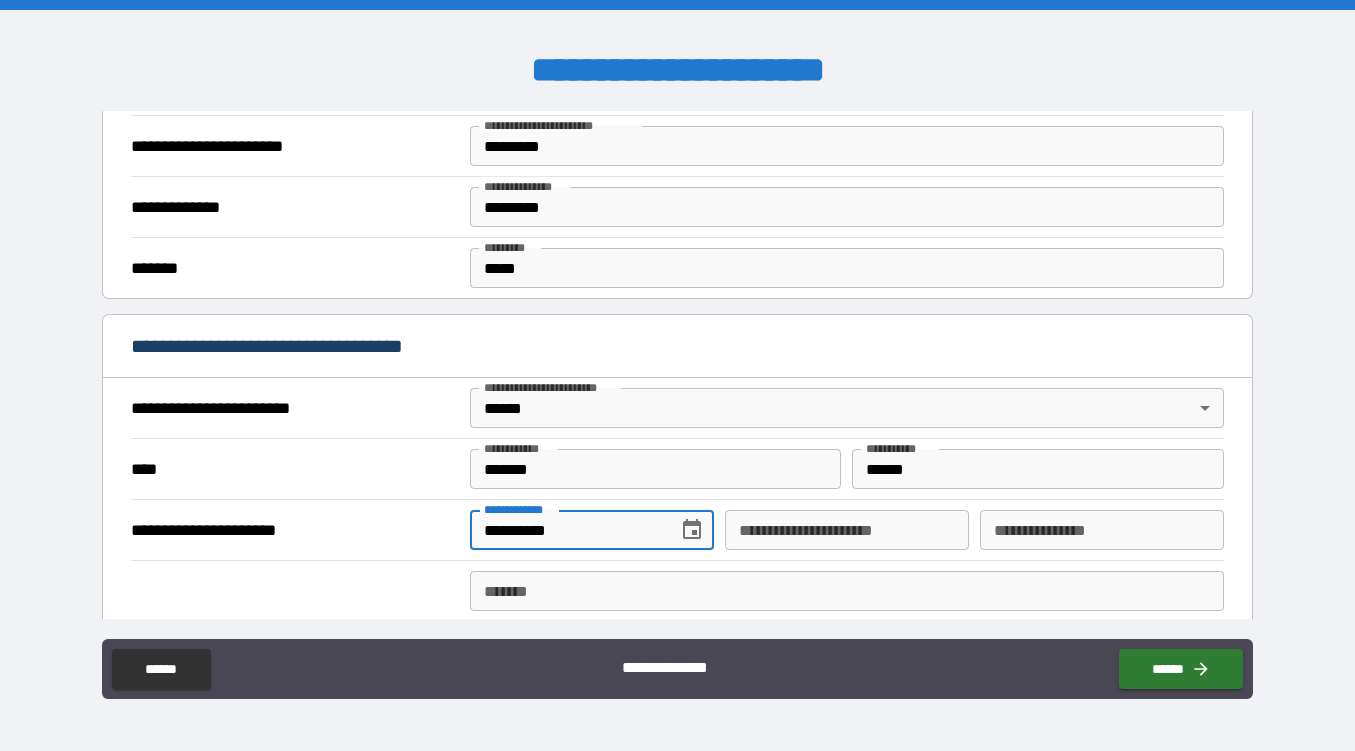 type on "**********" 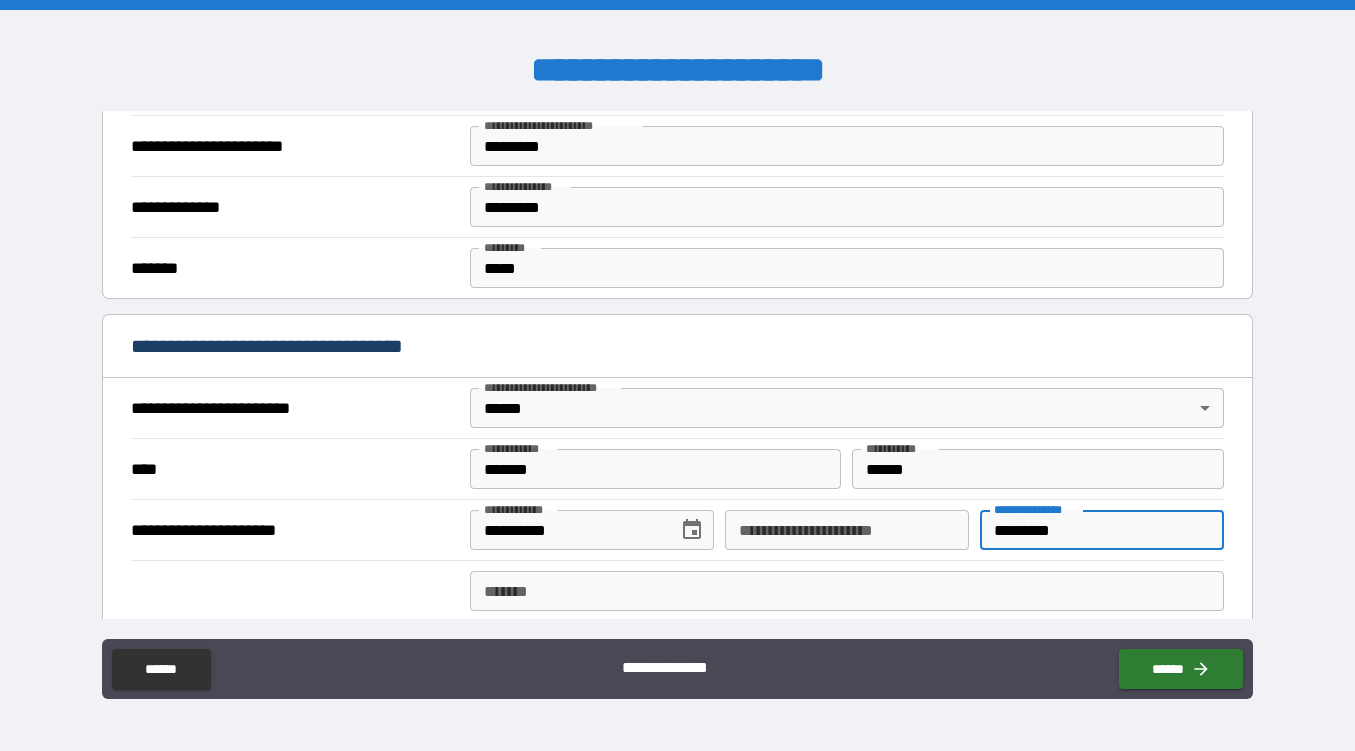 type on "*********" 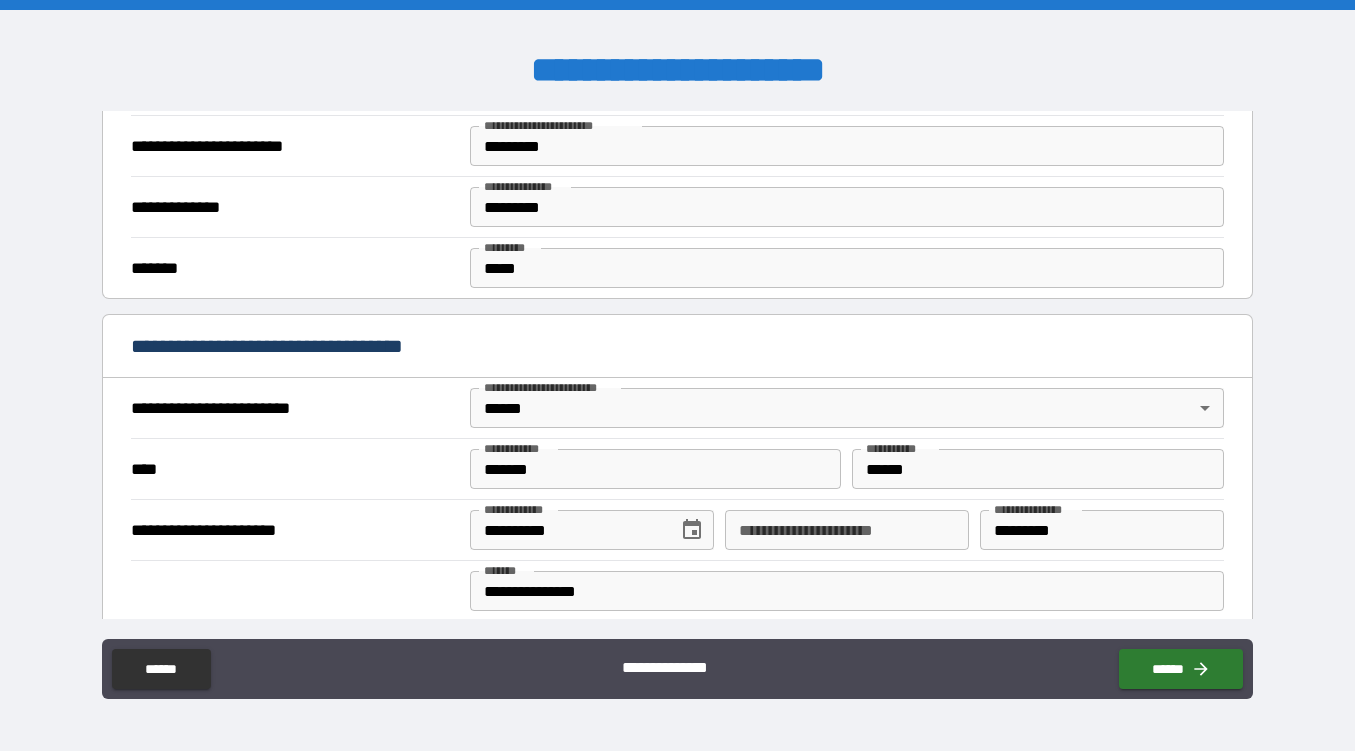 type on "**********" 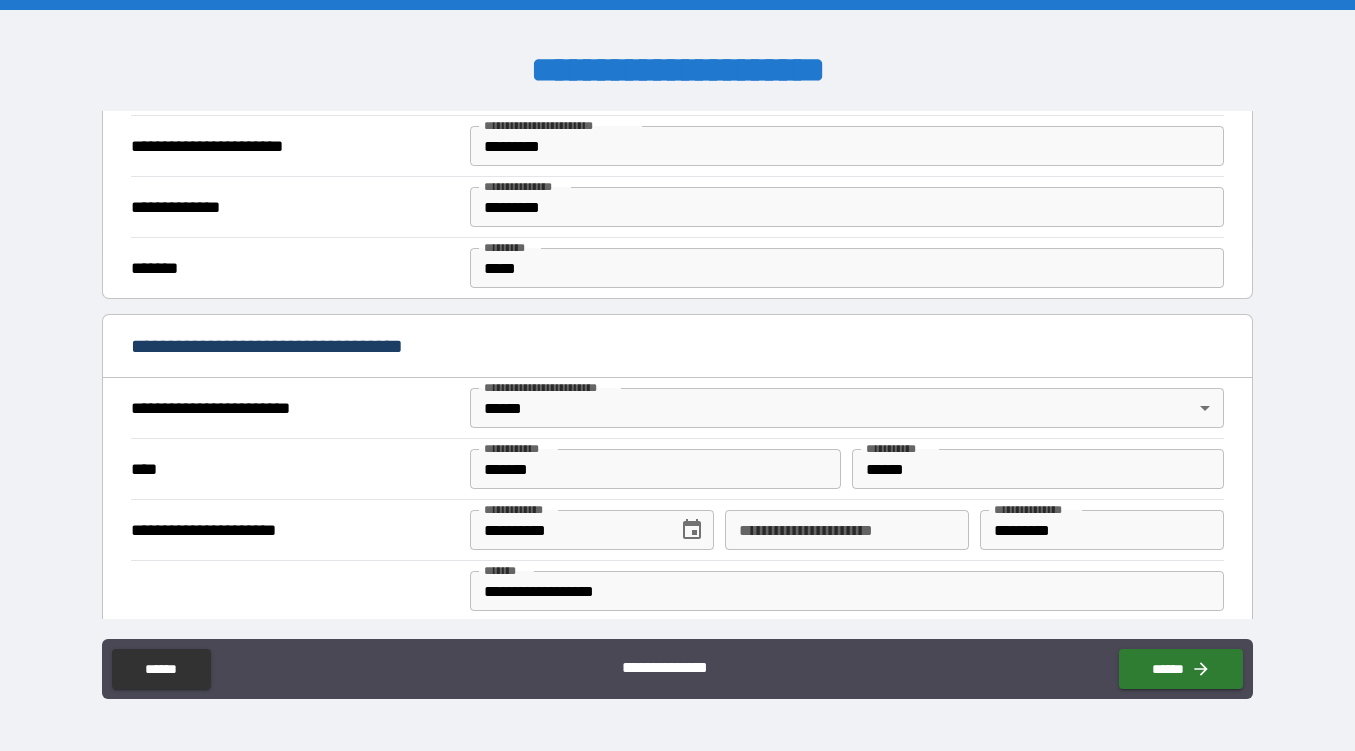 click on "**********" at bounding box center [847, 591] 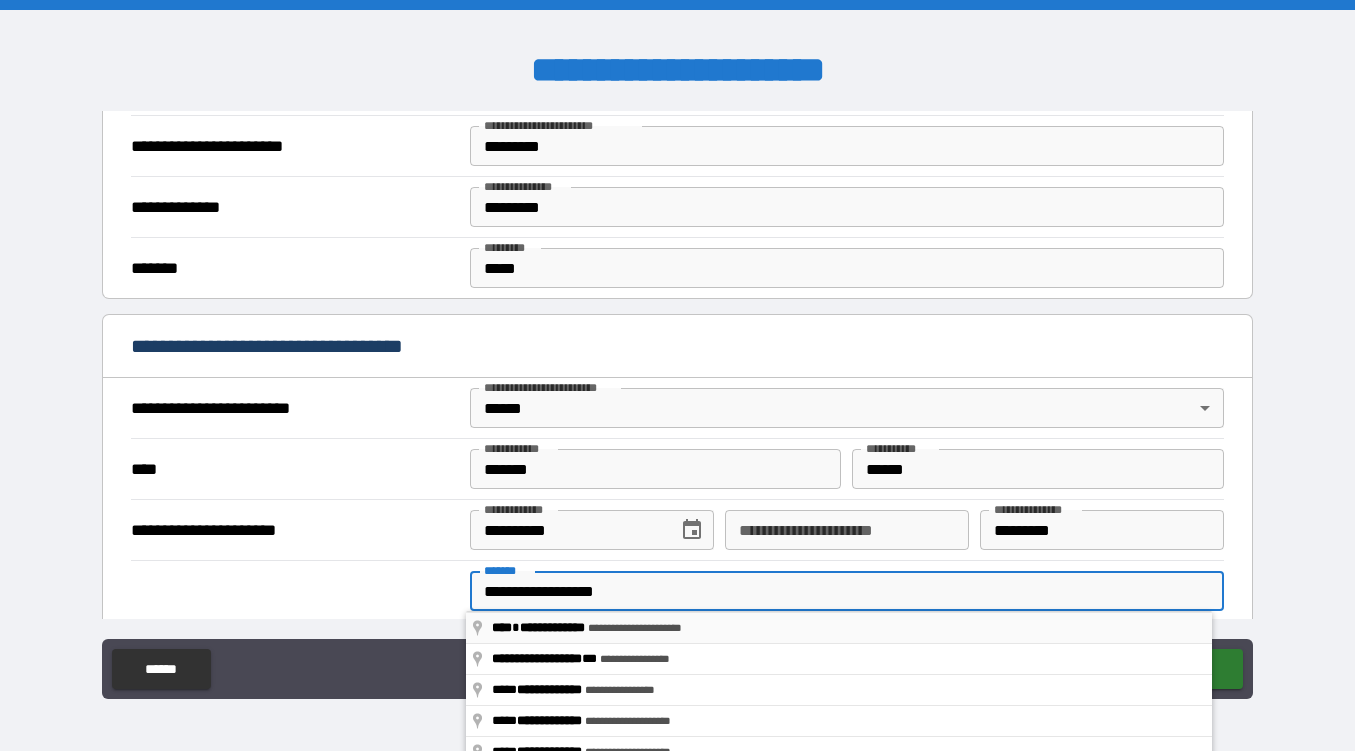 type on "**********" 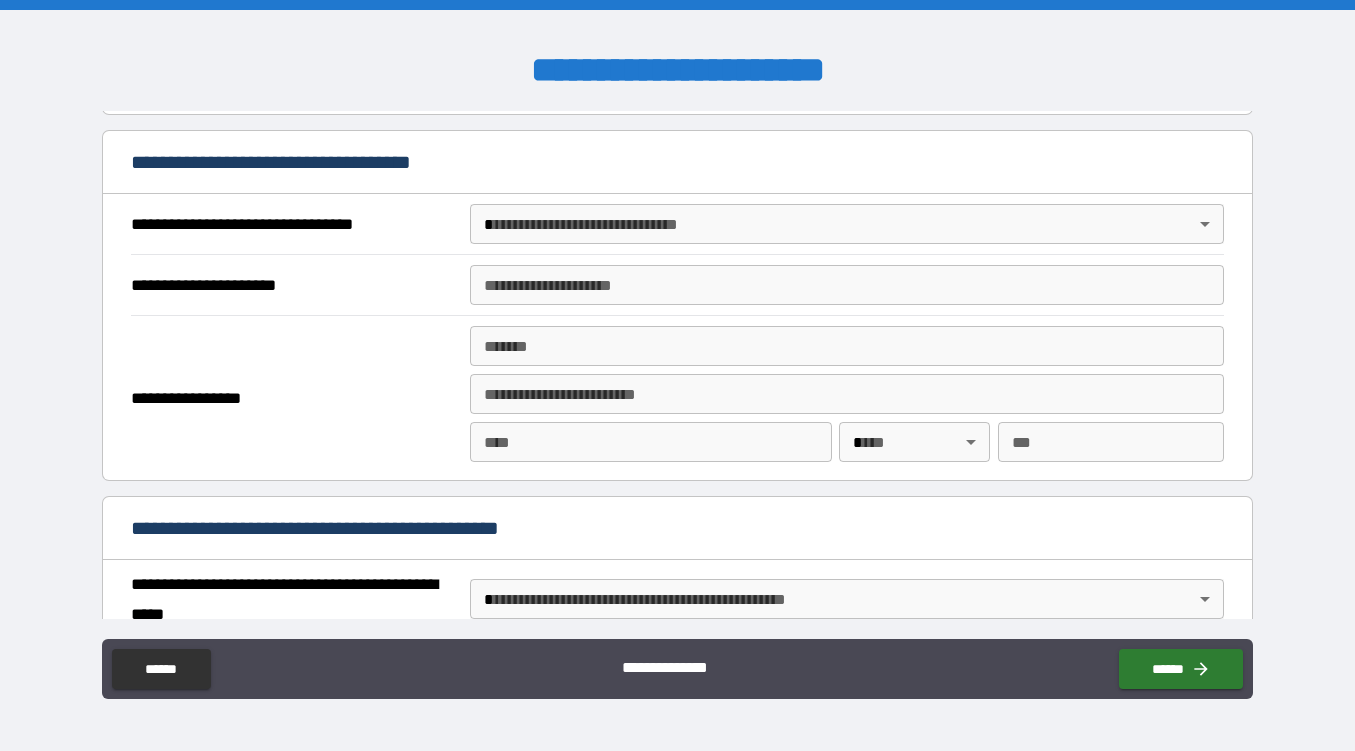 scroll, scrollTop: 1126, scrollLeft: 0, axis: vertical 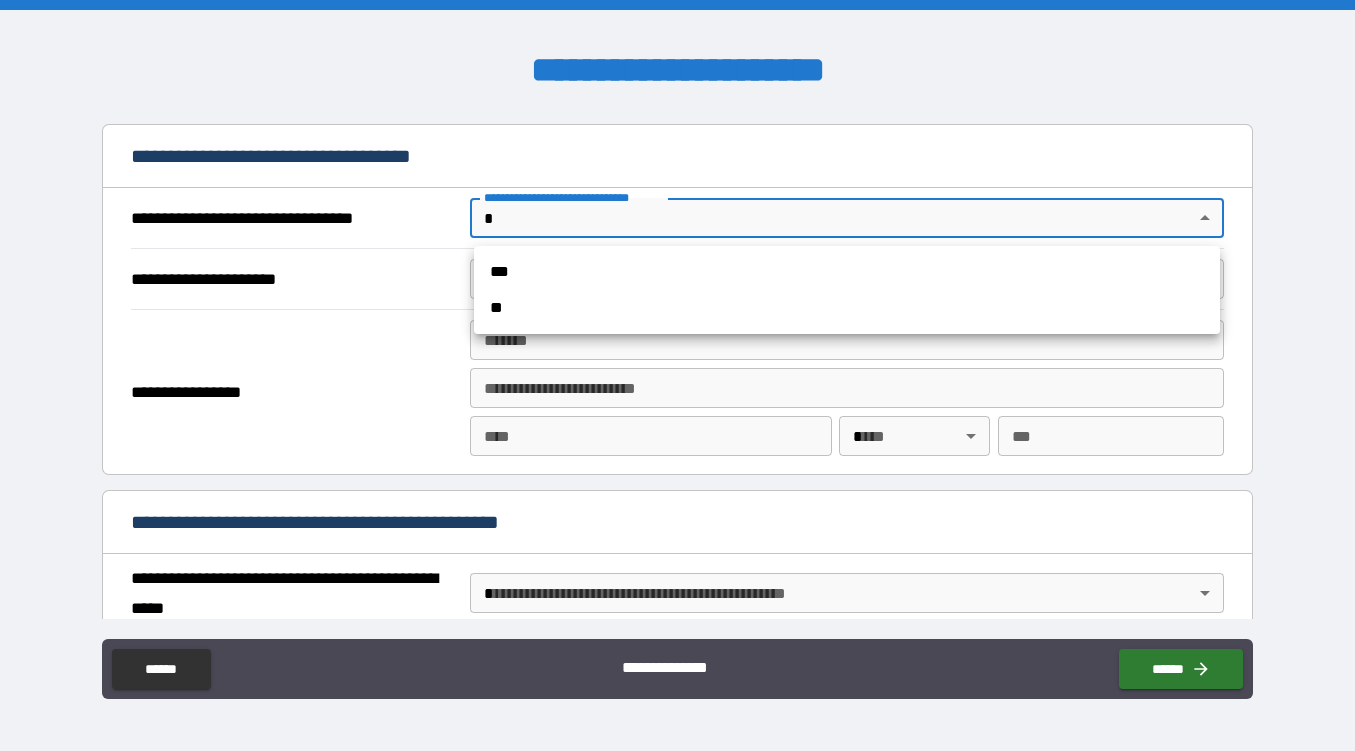 click on "**********" at bounding box center (677, 375) 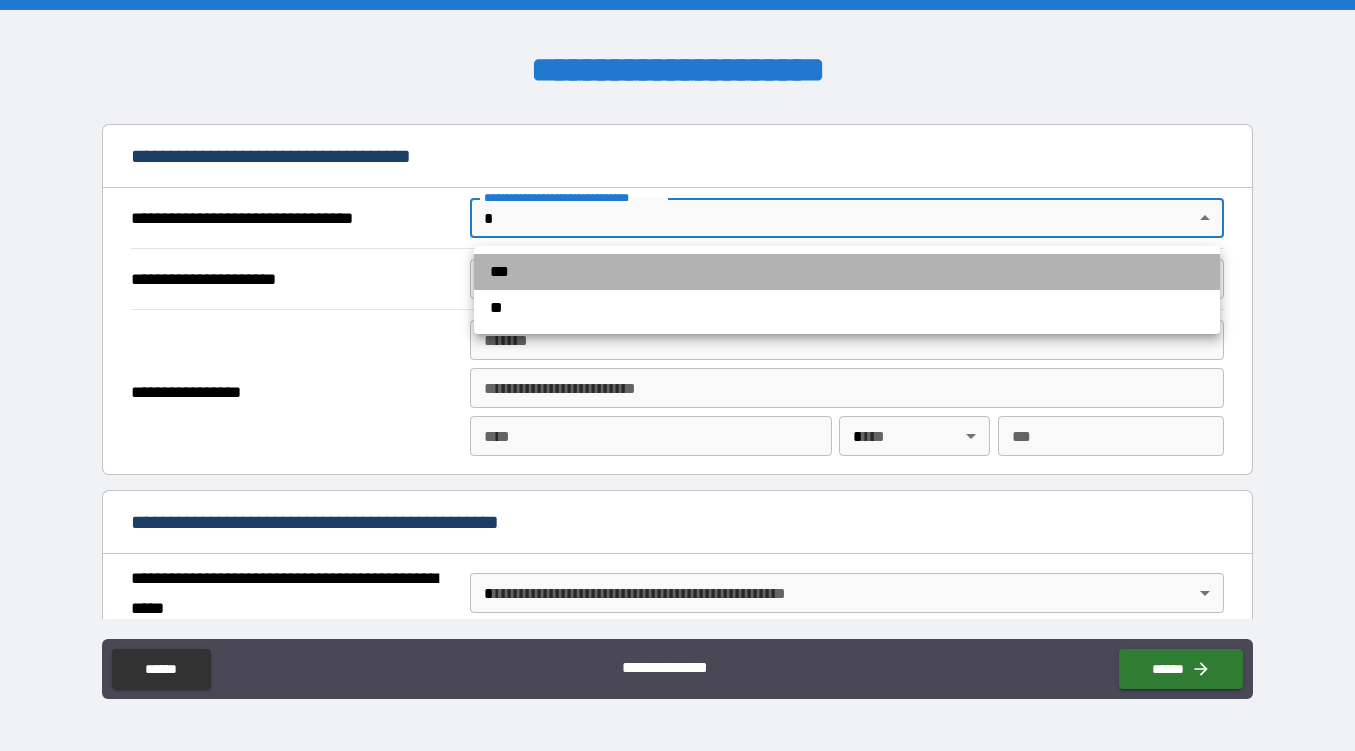 click on "***" at bounding box center (847, 272) 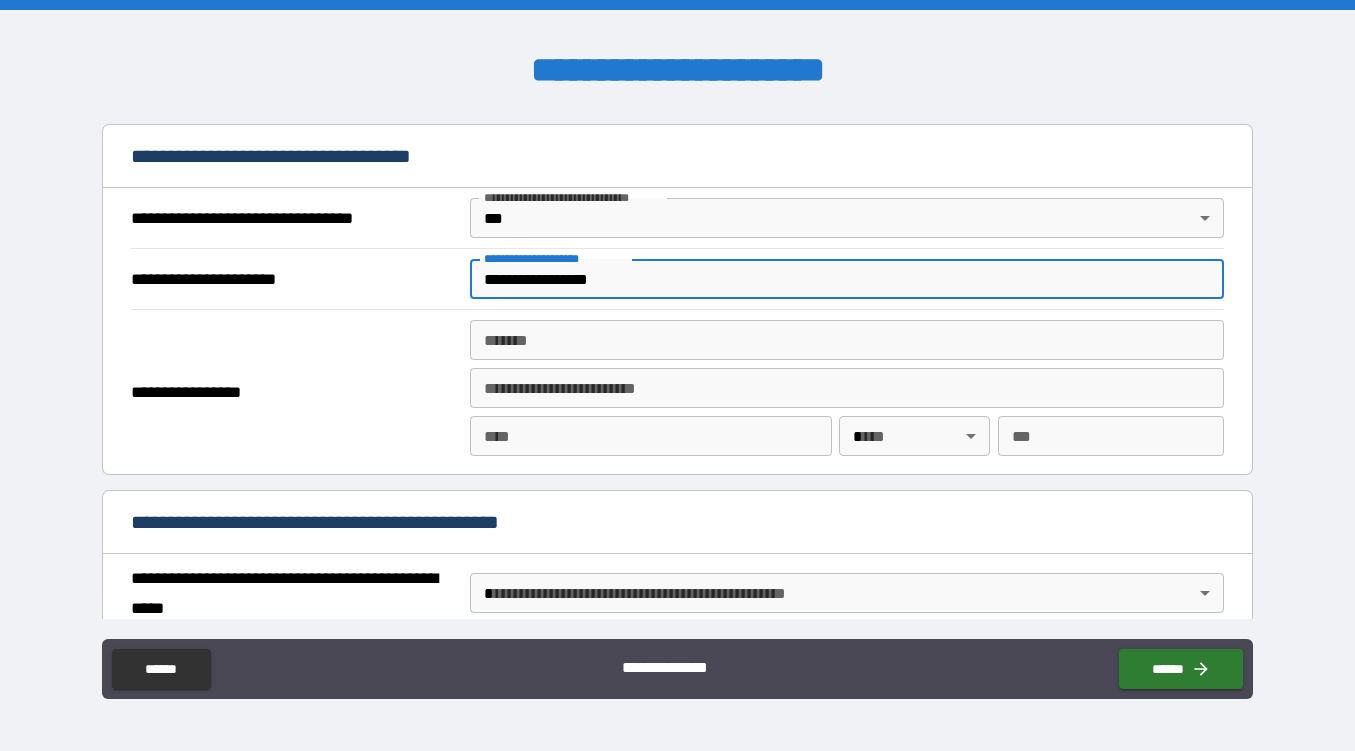 type on "**********" 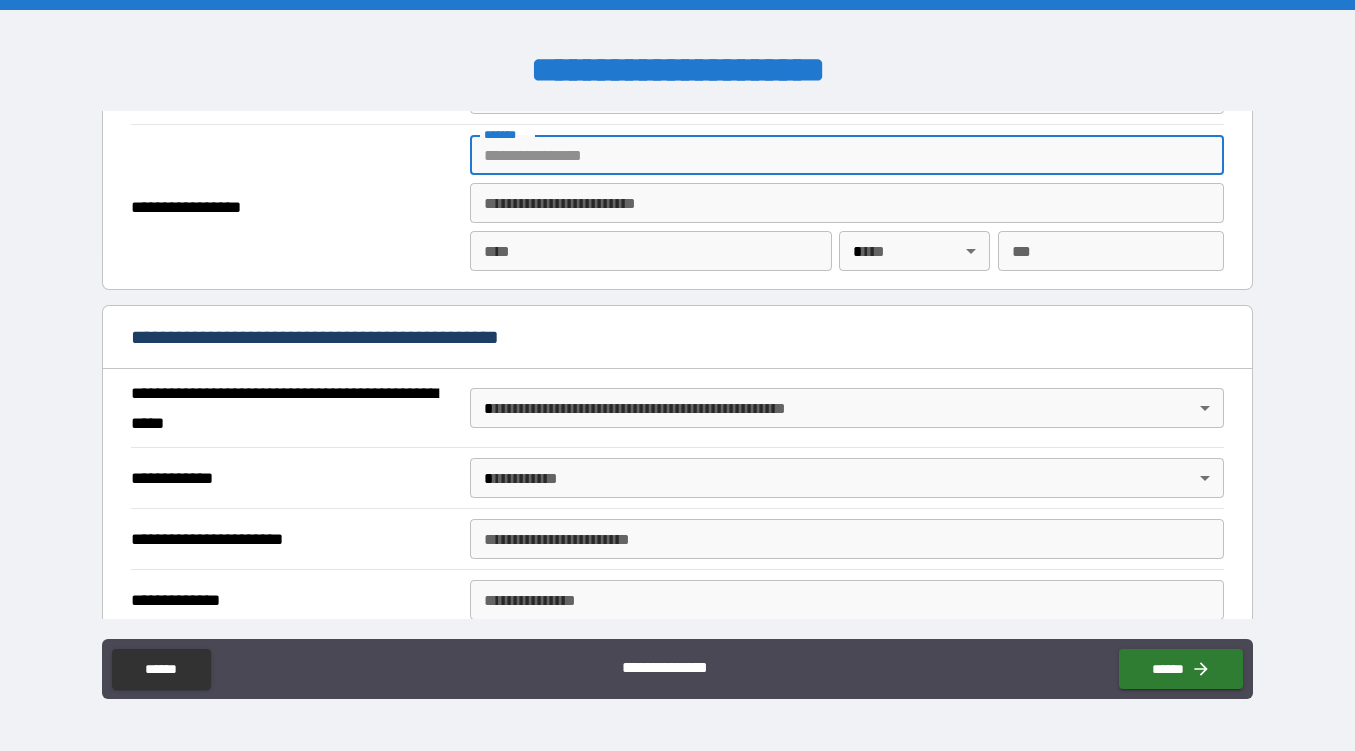 scroll, scrollTop: 1311, scrollLeft: 0, axis: vertical 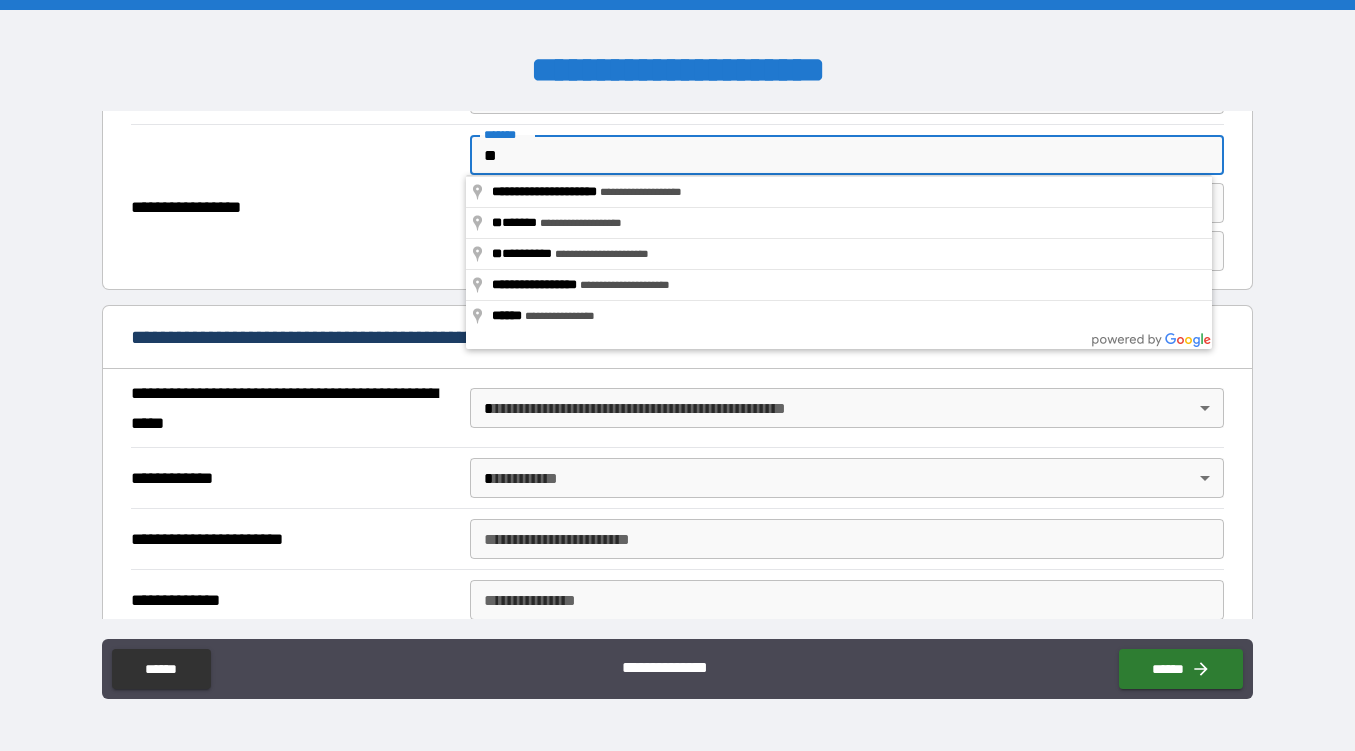 type on "*" 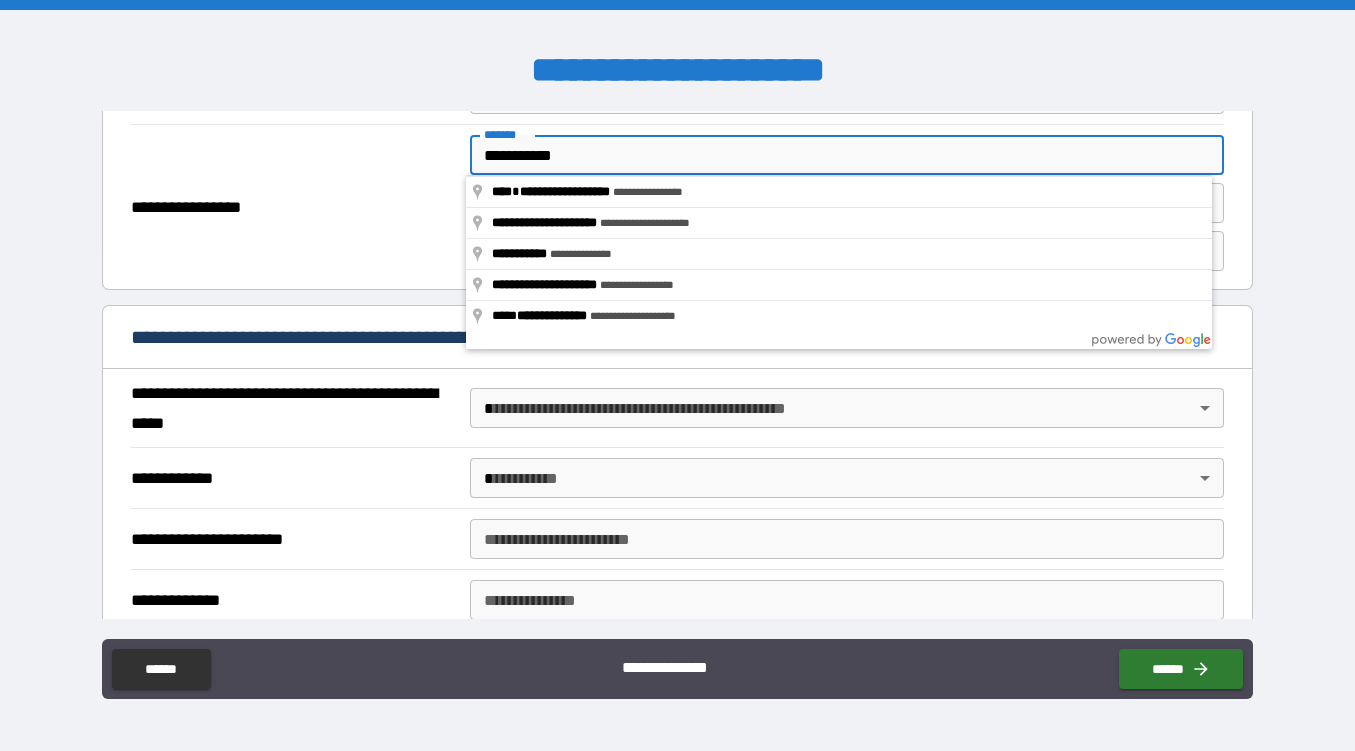 type on "**********" 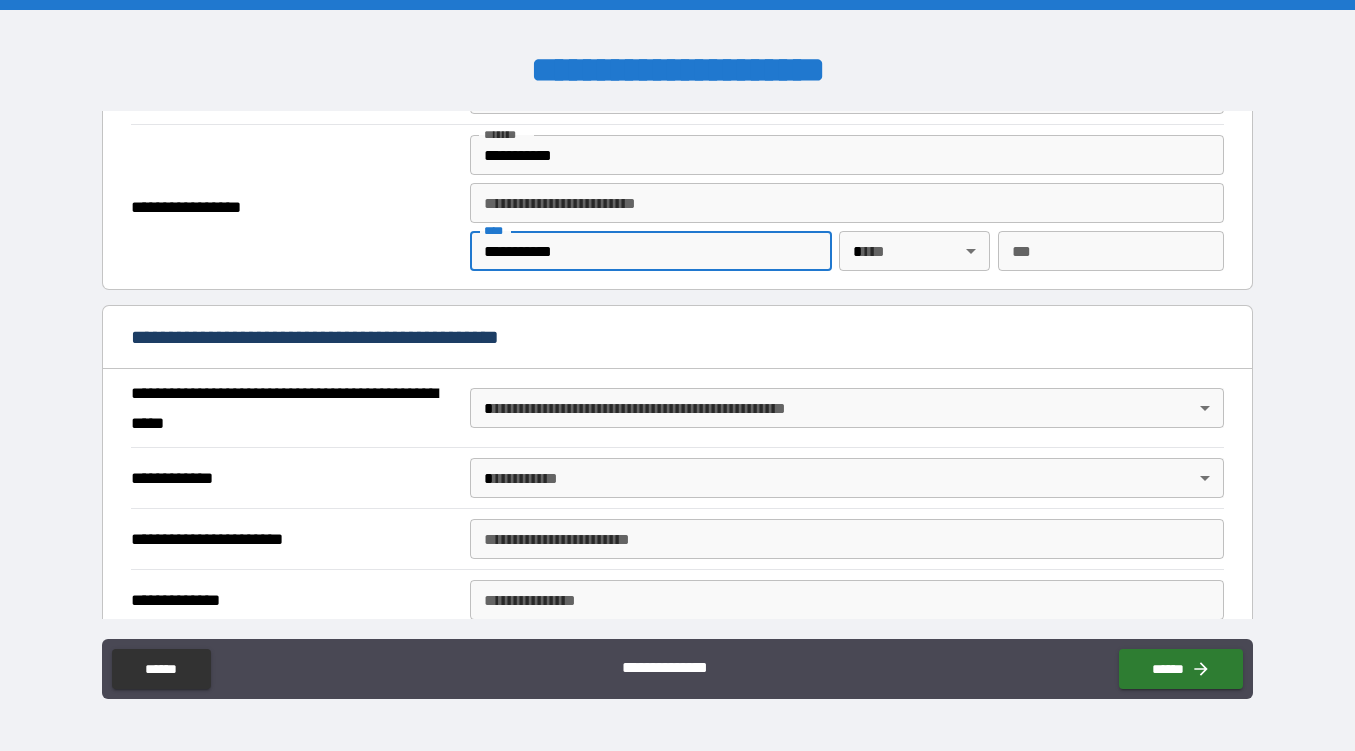 type on "**********" 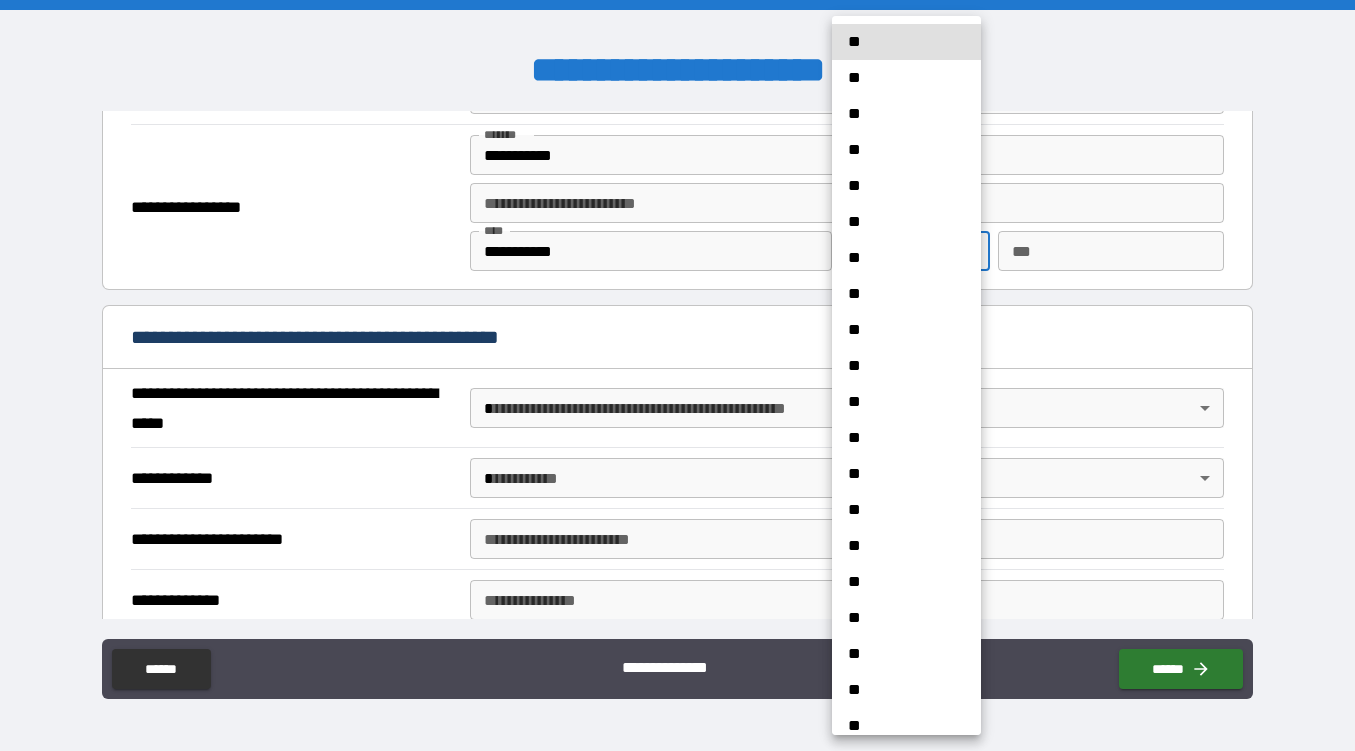 click on "**********" at bounding box center (677, 375) 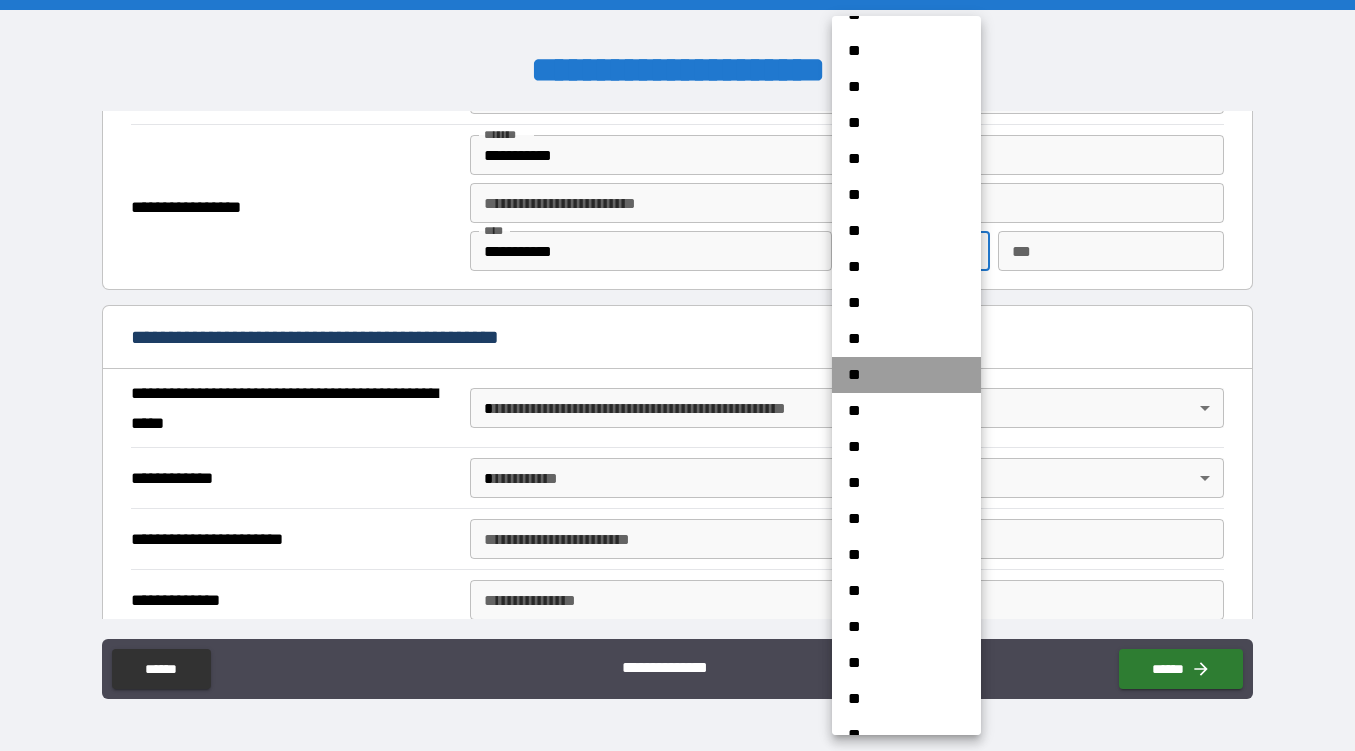 click on "**" at bounding box center (906, 375) 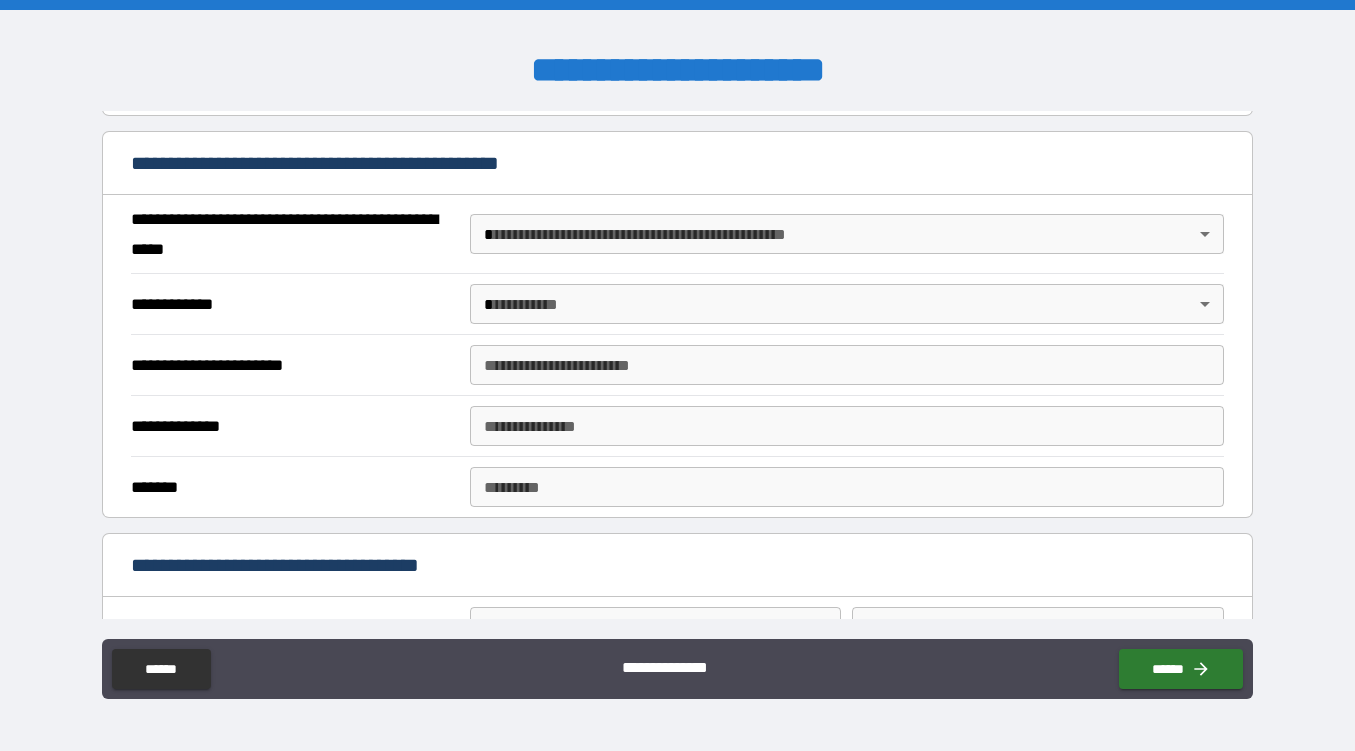 scroll, scrollTop: 1563, scrollLeft: 0, axis: vertical 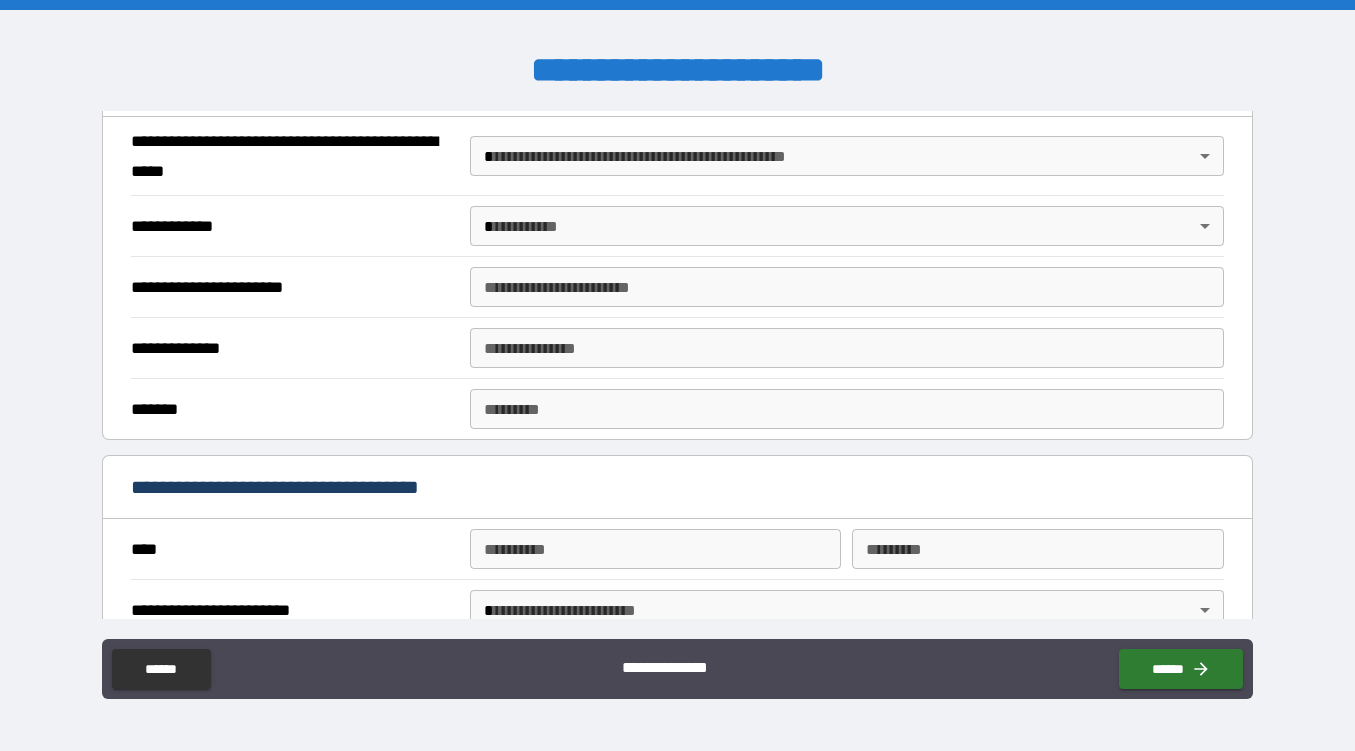 type on "*****" 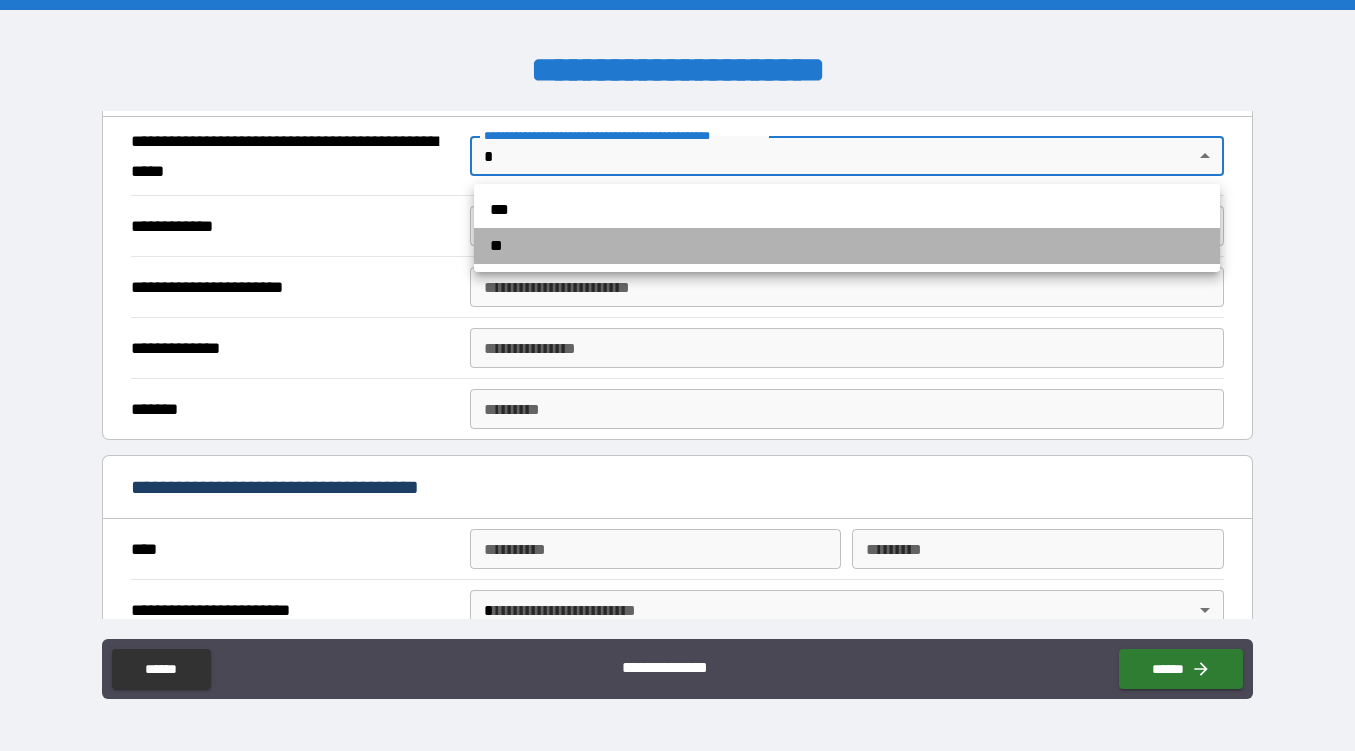 click on "**" at bounding box center (847, 246) 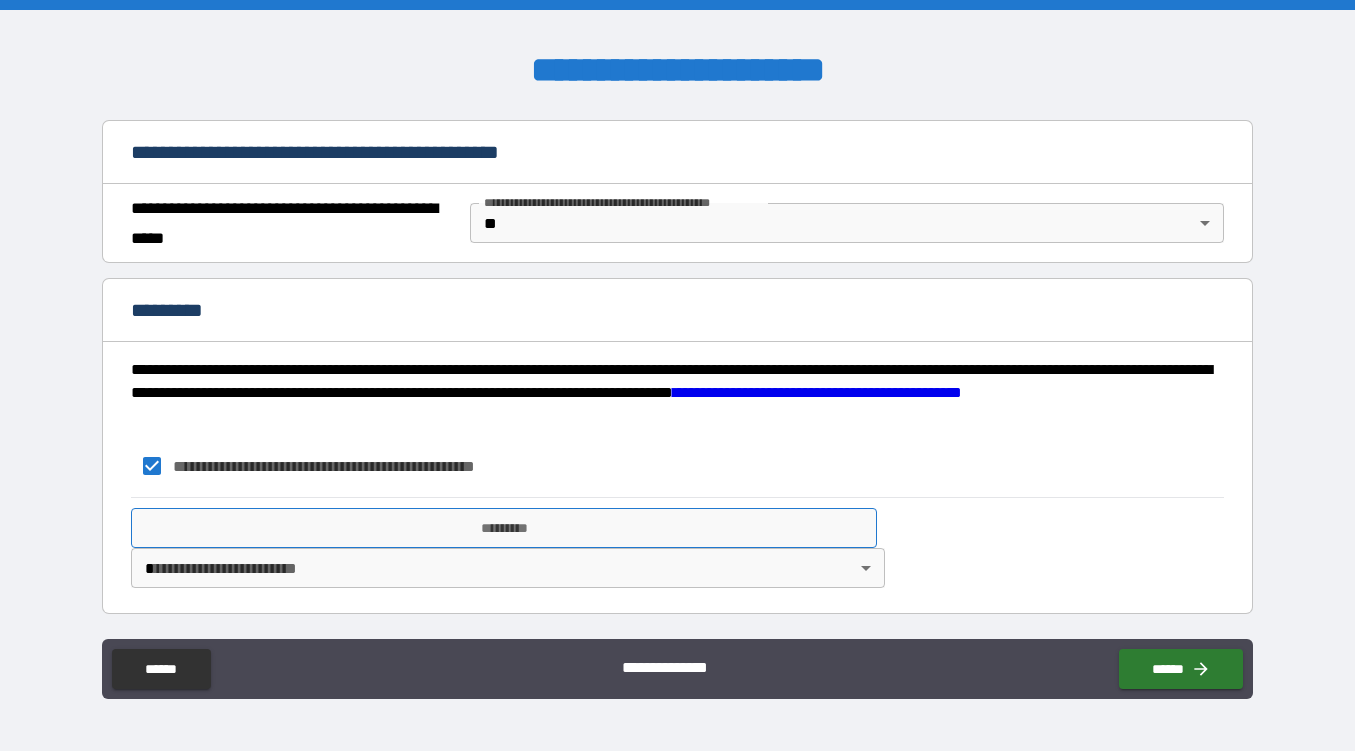 click on "*********" at bounding box center [504, 528] 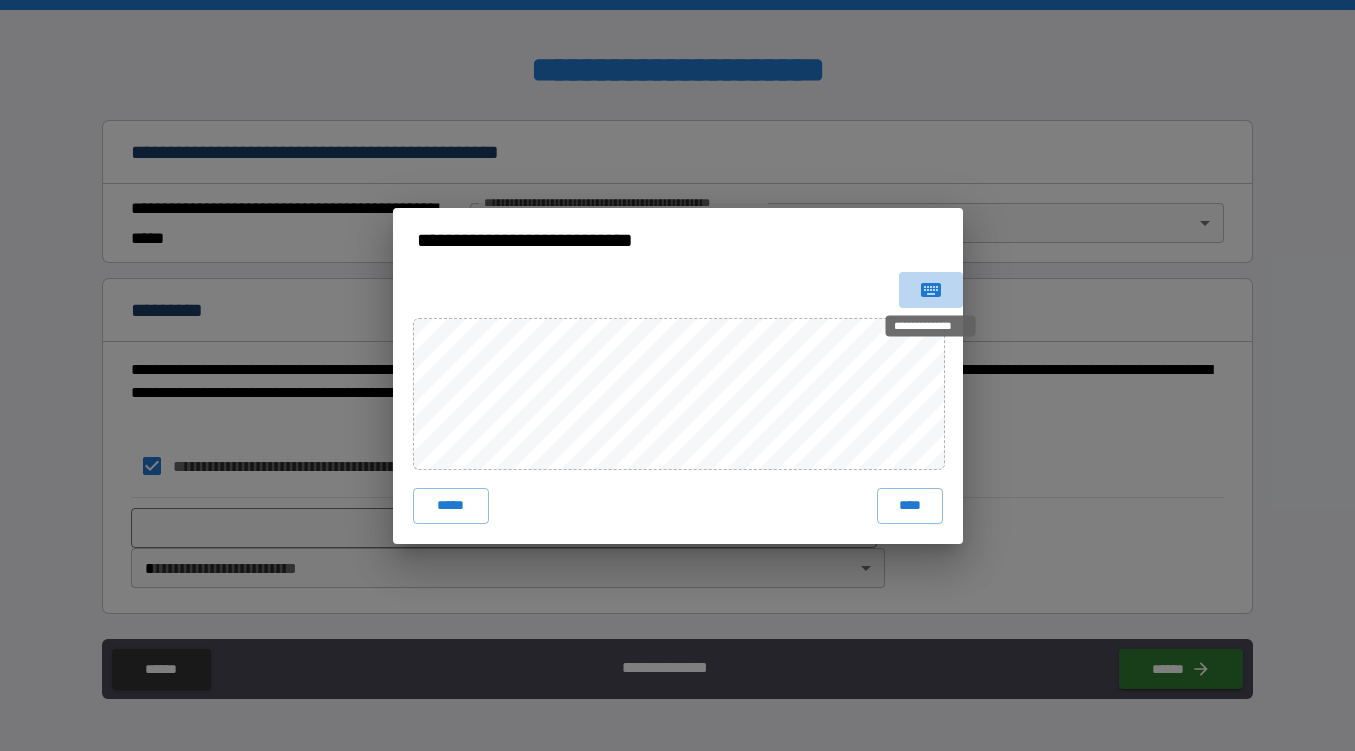 click 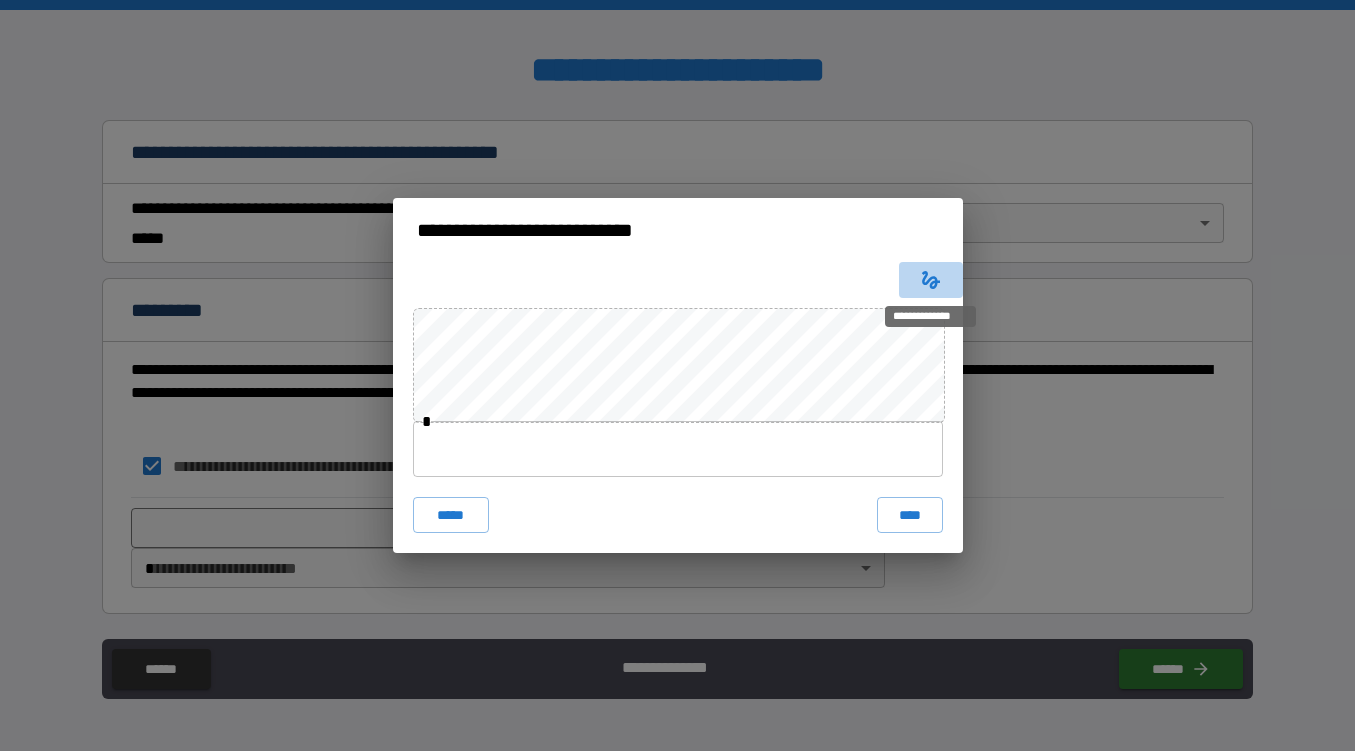 click 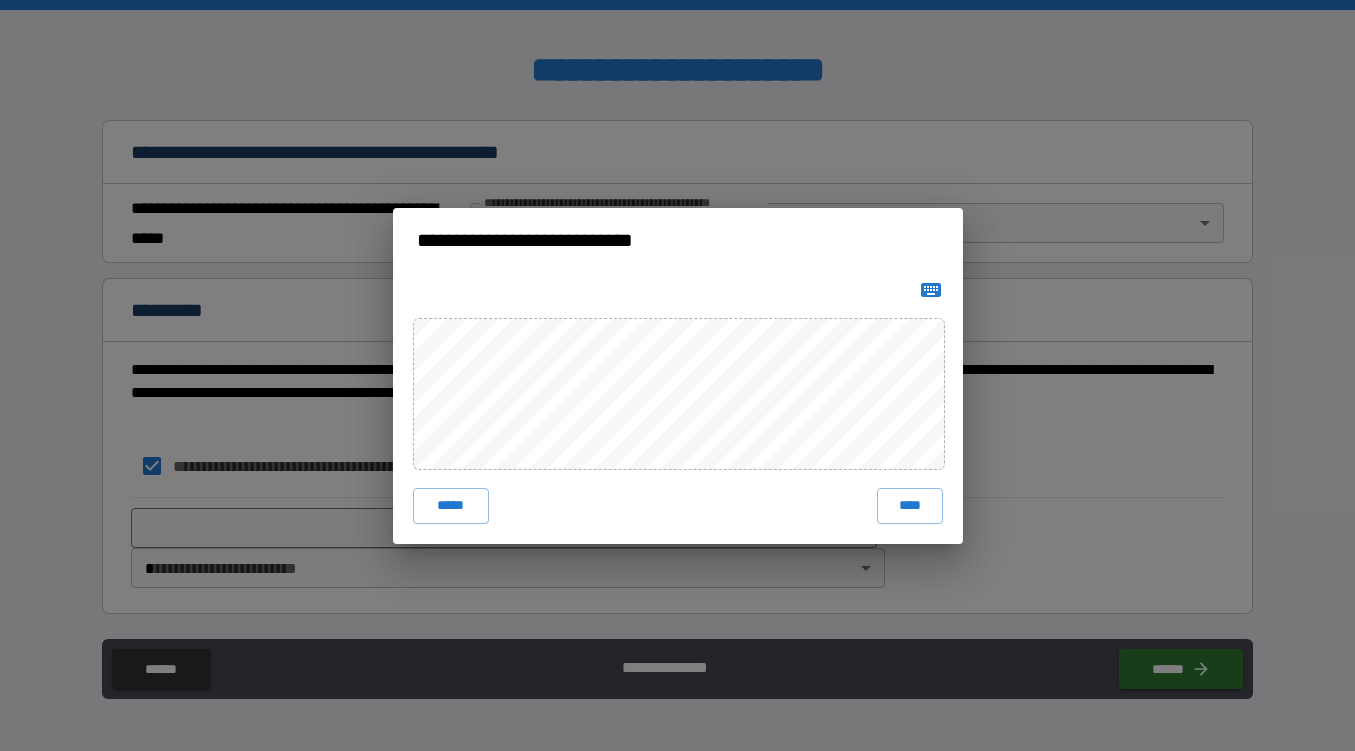 type 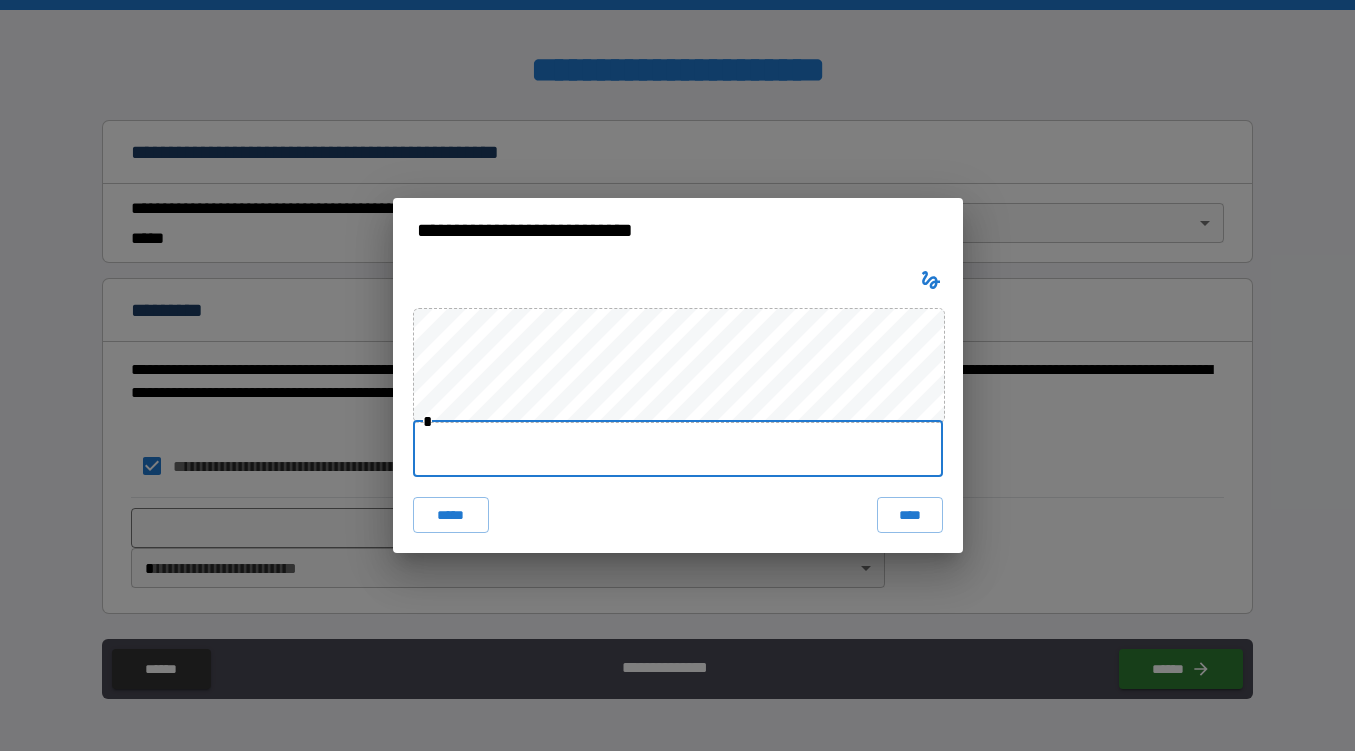 click at bounding box center (678, 449) 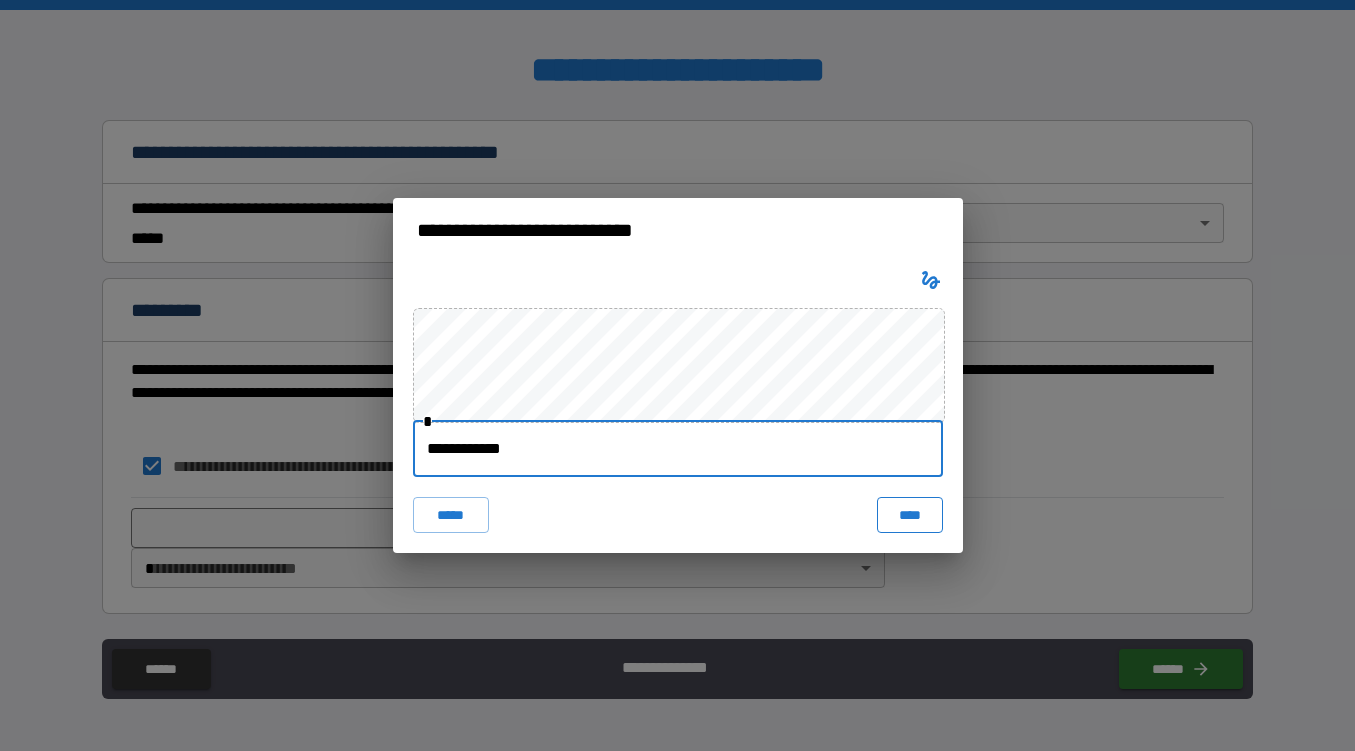 type on "**********" 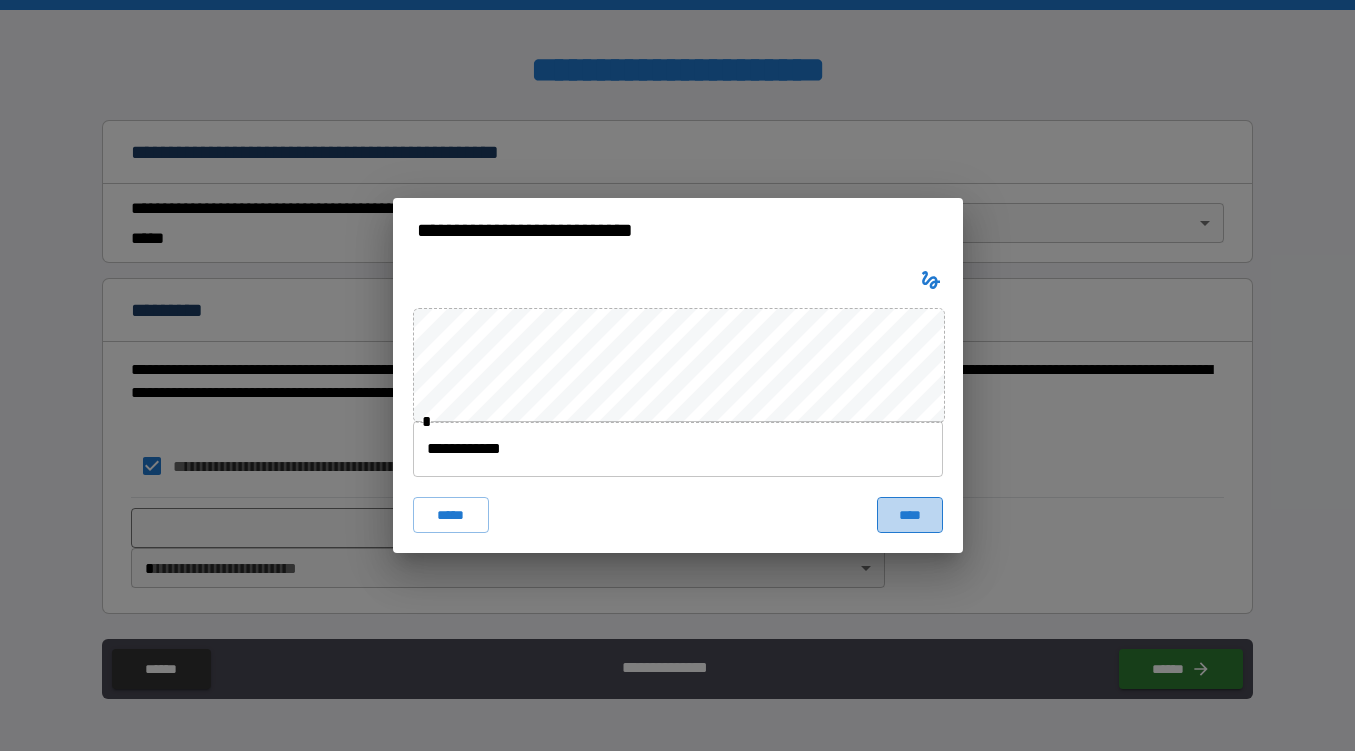 click on "****" at bounding box center (910, 515) 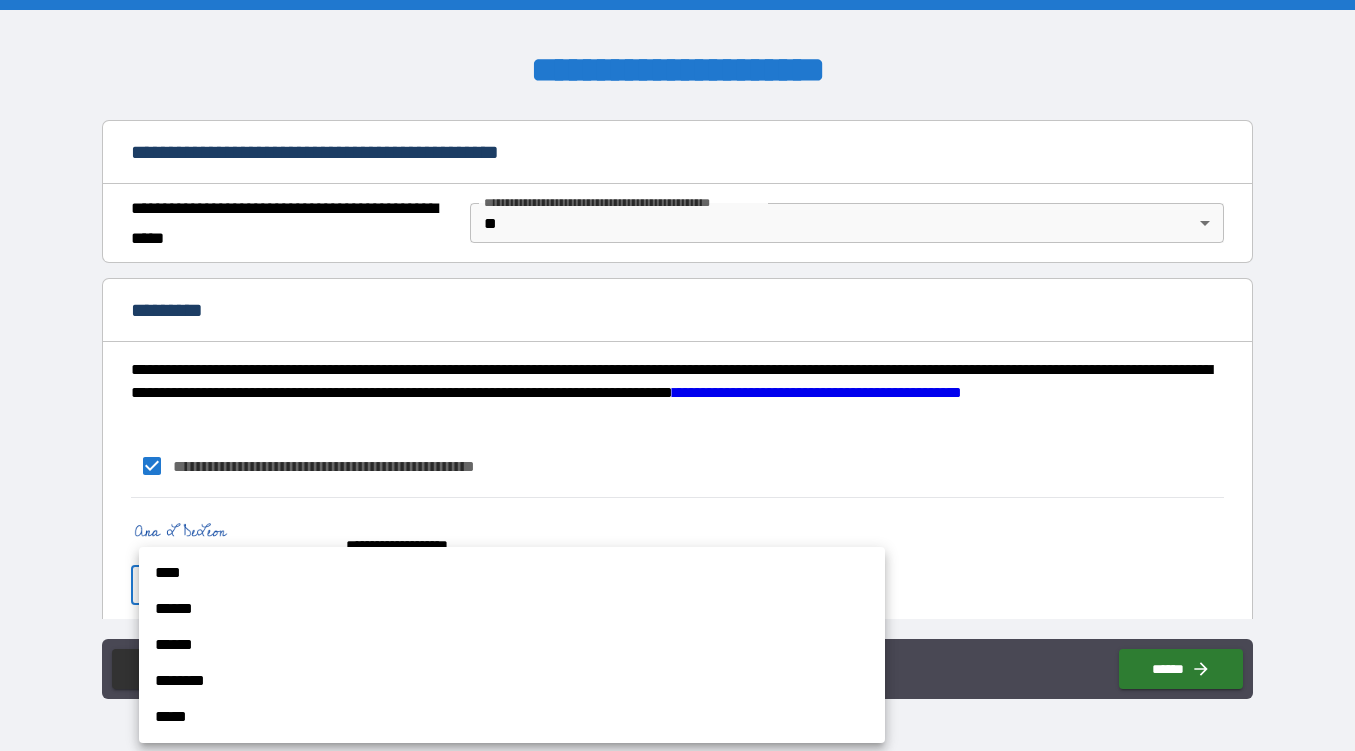 click on "**********" at bounding box center (677, 375) 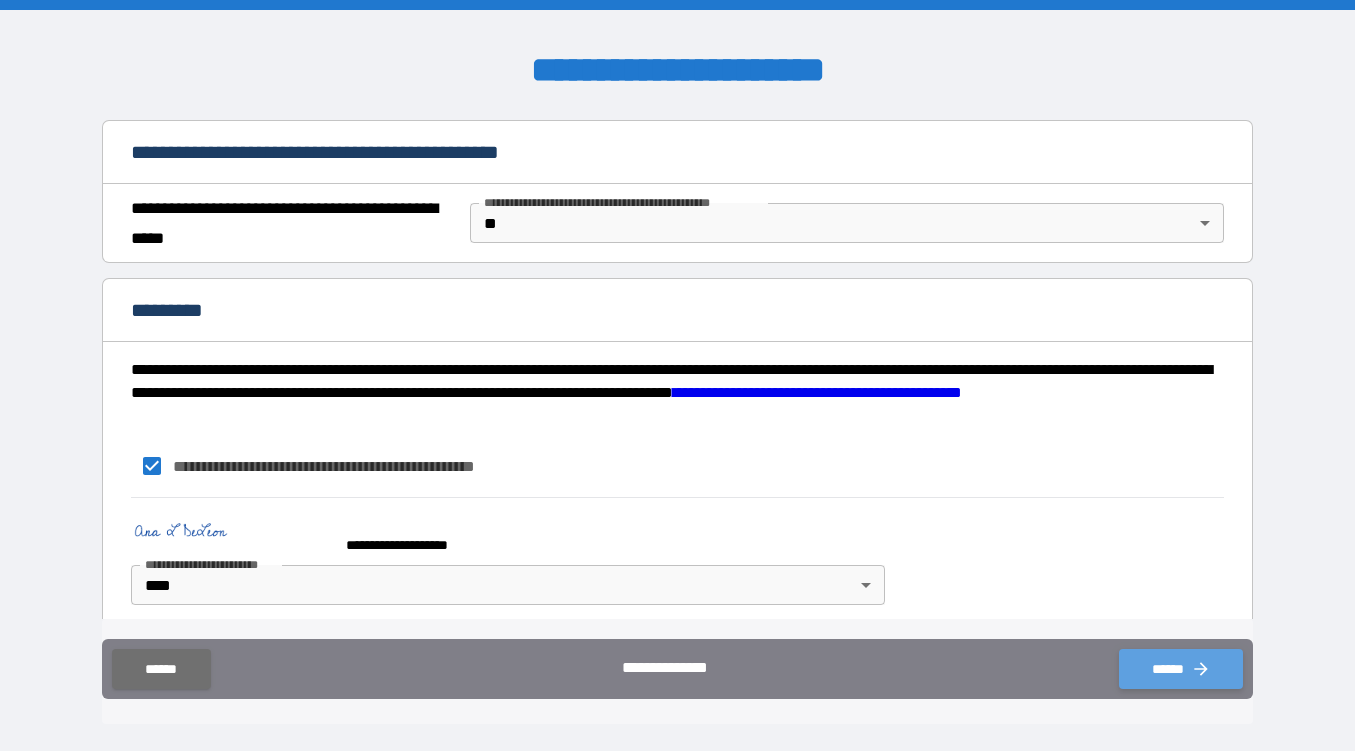 click on "******" at bounding box center [1181, 669] 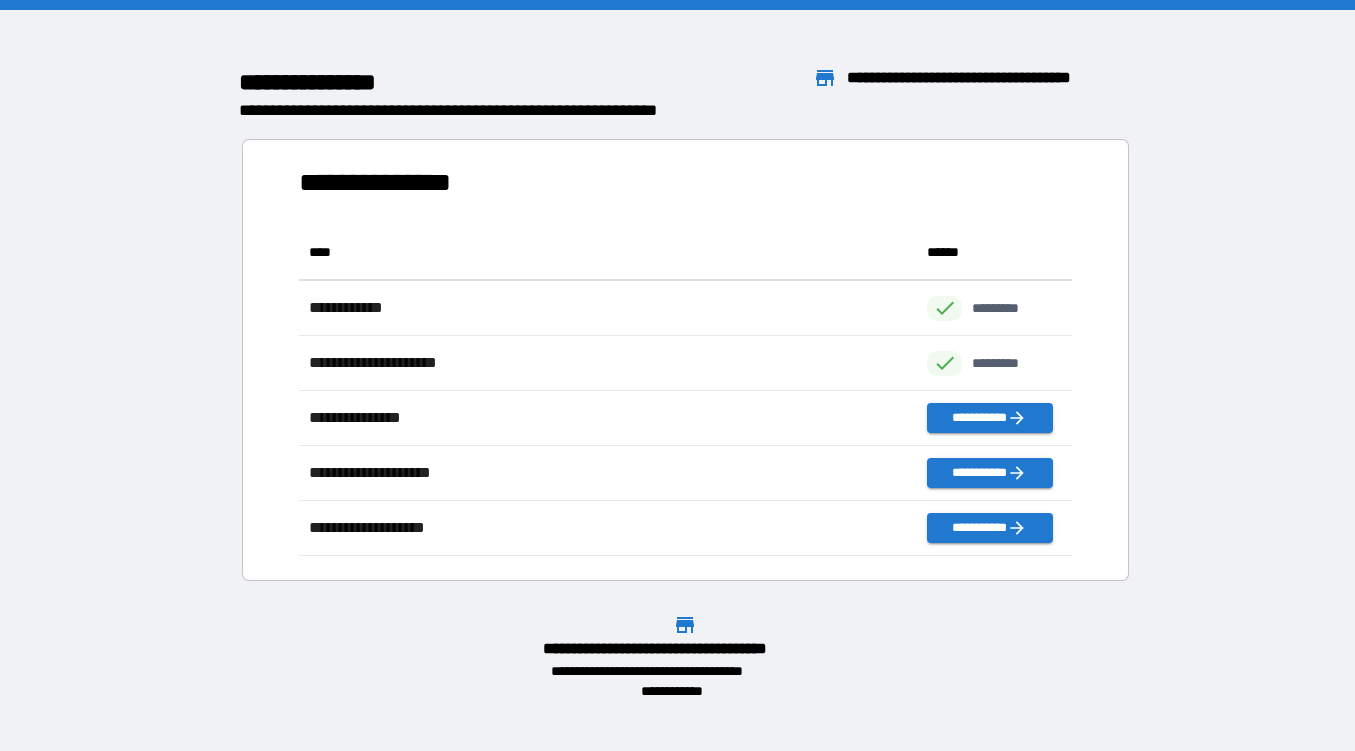 scroll, scrollTop: 1, scrollLeft: 1, axis: both 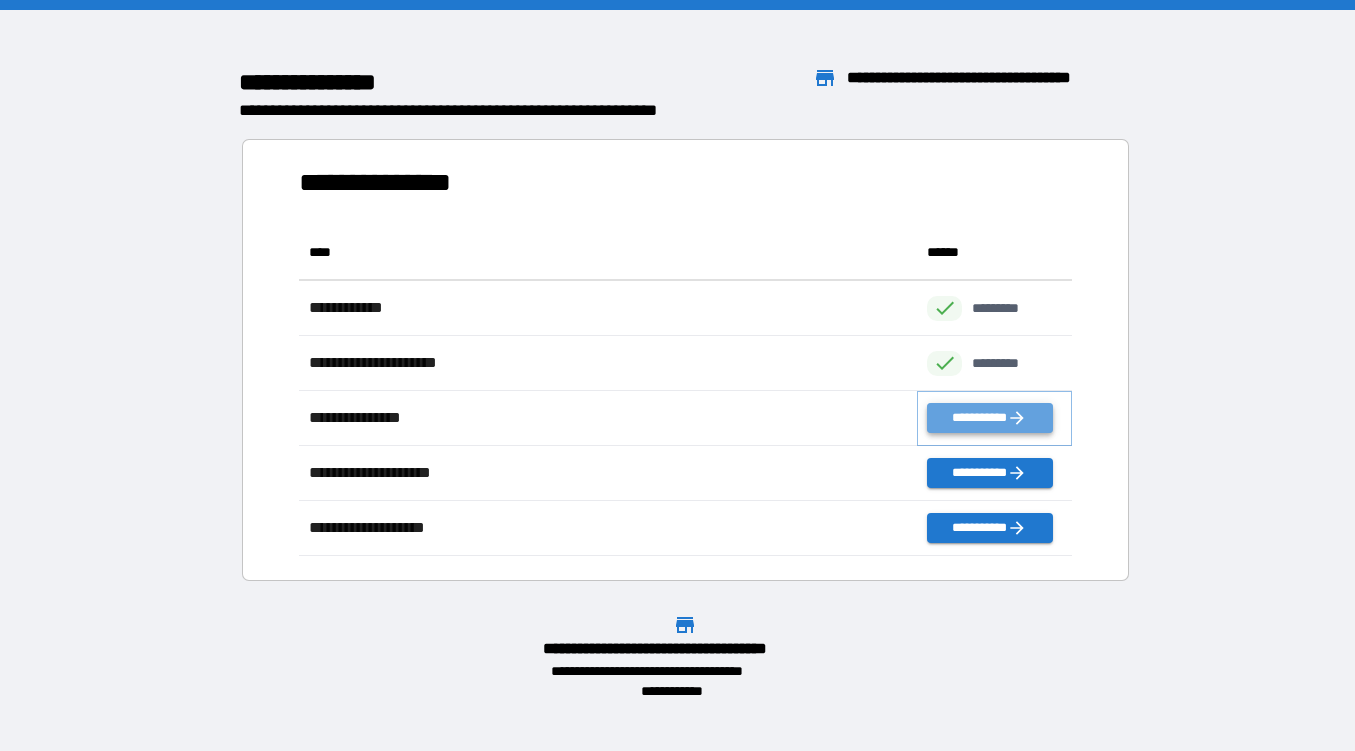 click on "**********" at bounding box center [989, 418] 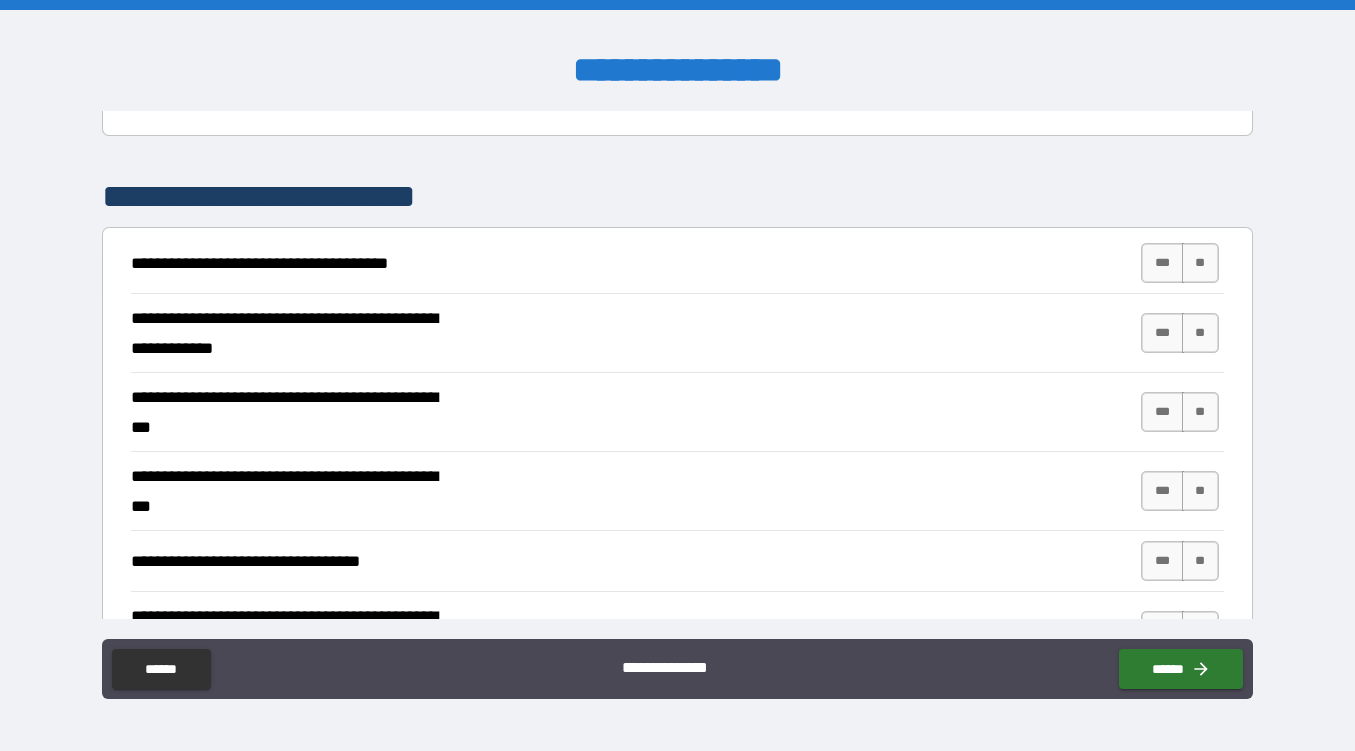 scroll, scrollTop: 323, scrollLeft: 0, axis: vertical 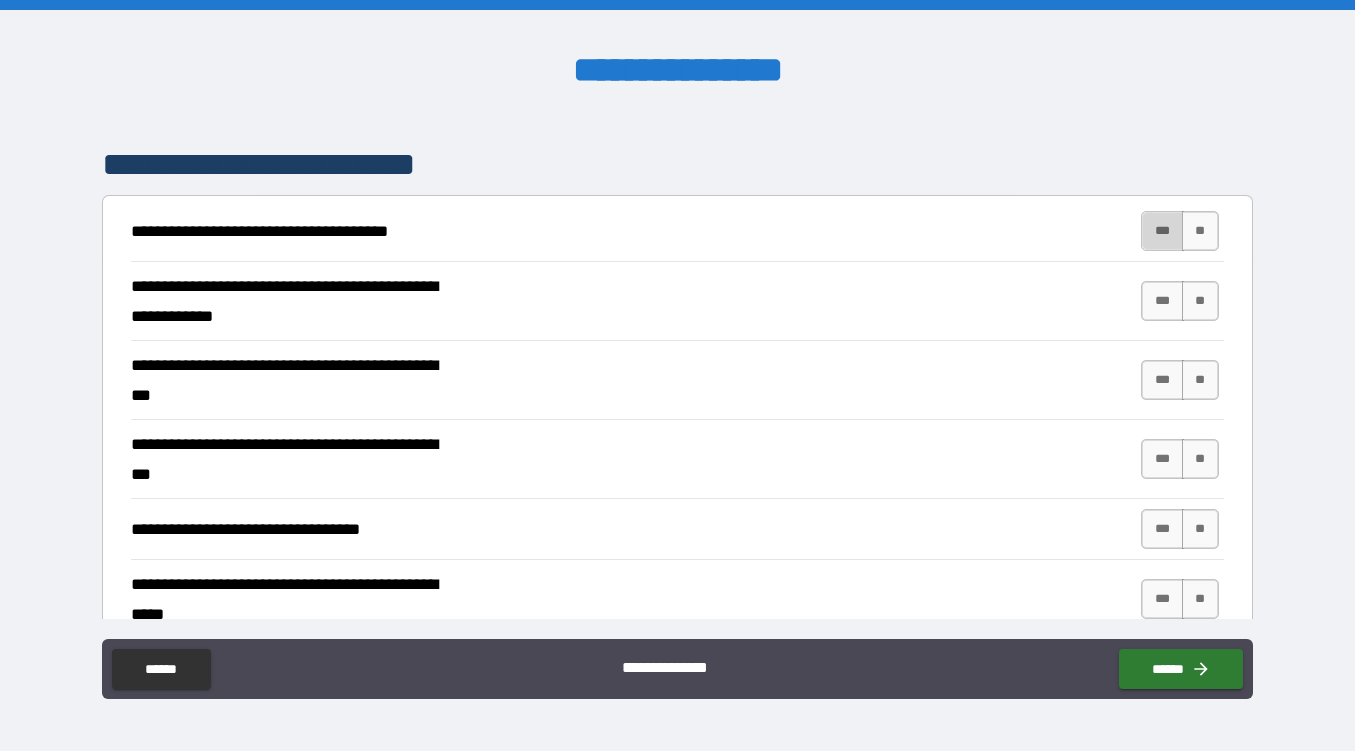 click on "***" at bounding box center (1162, 231) 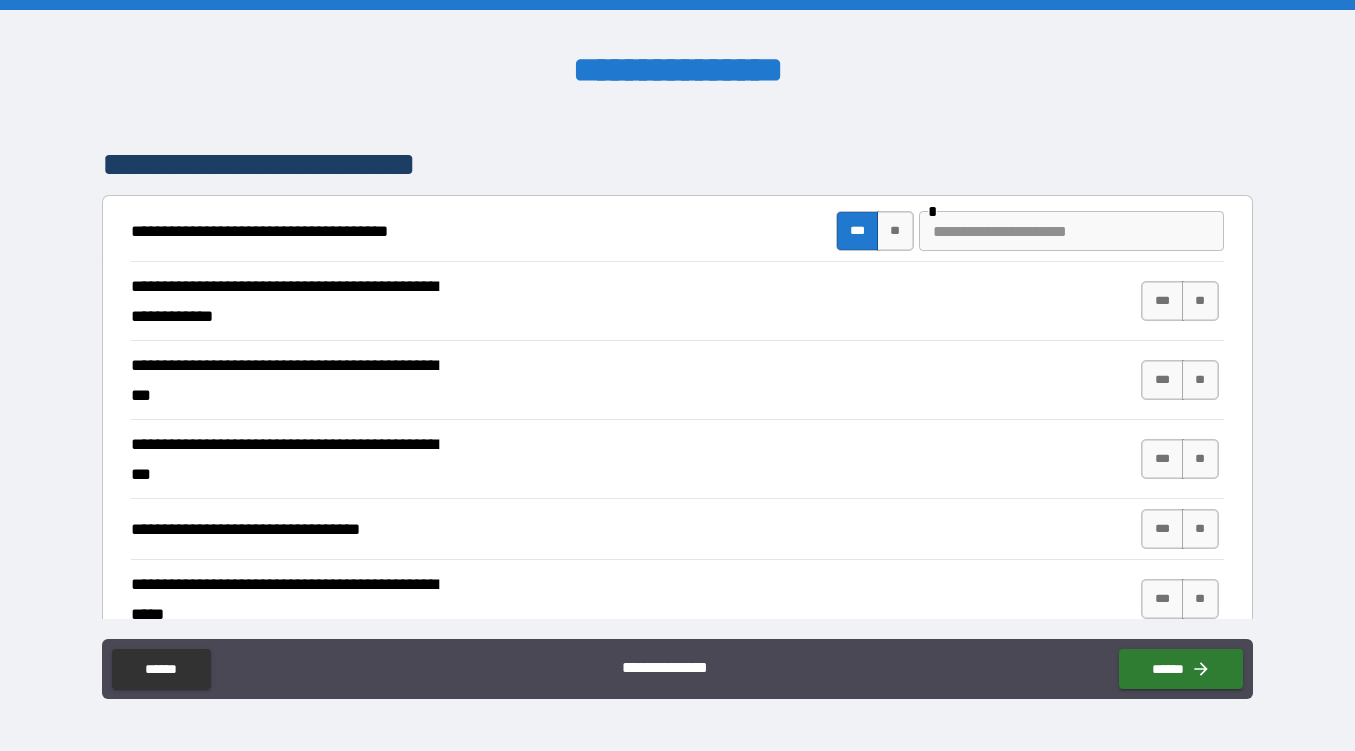 click at bounding box center [1071, 231] 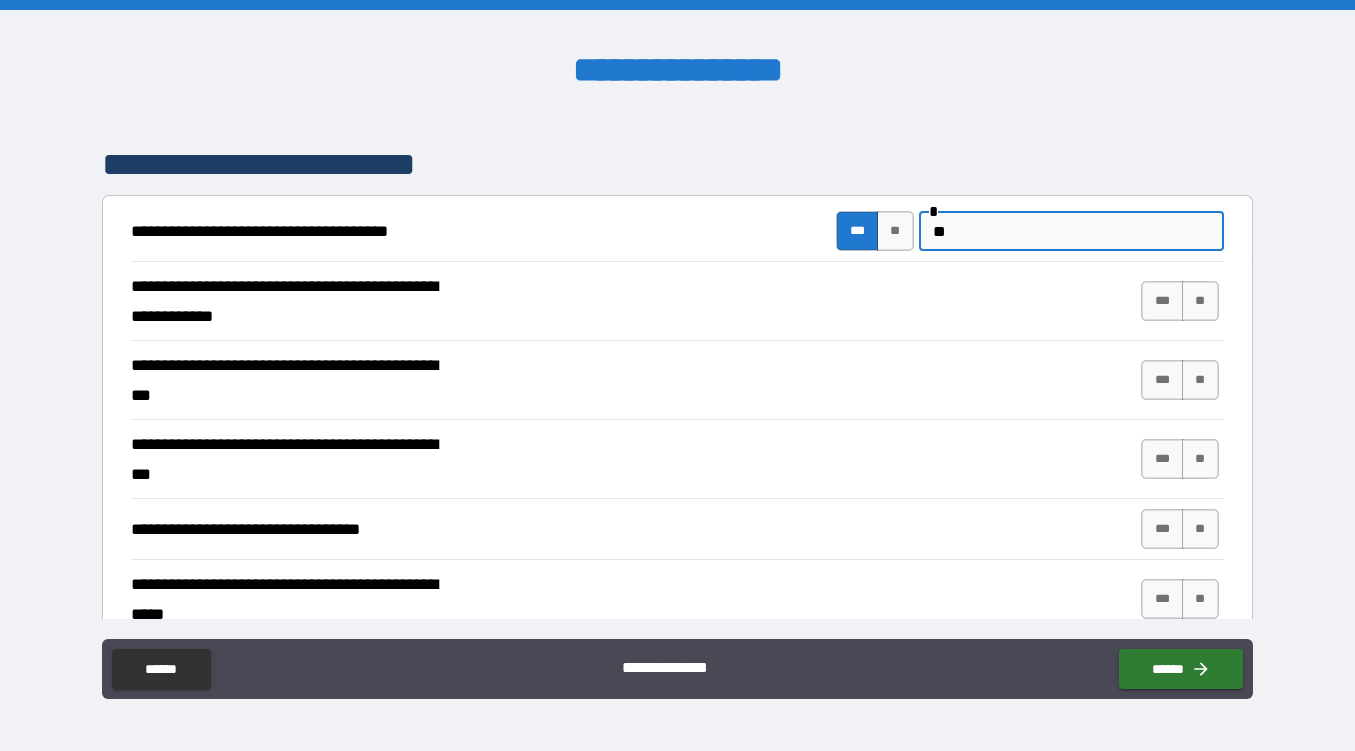 type on "*" 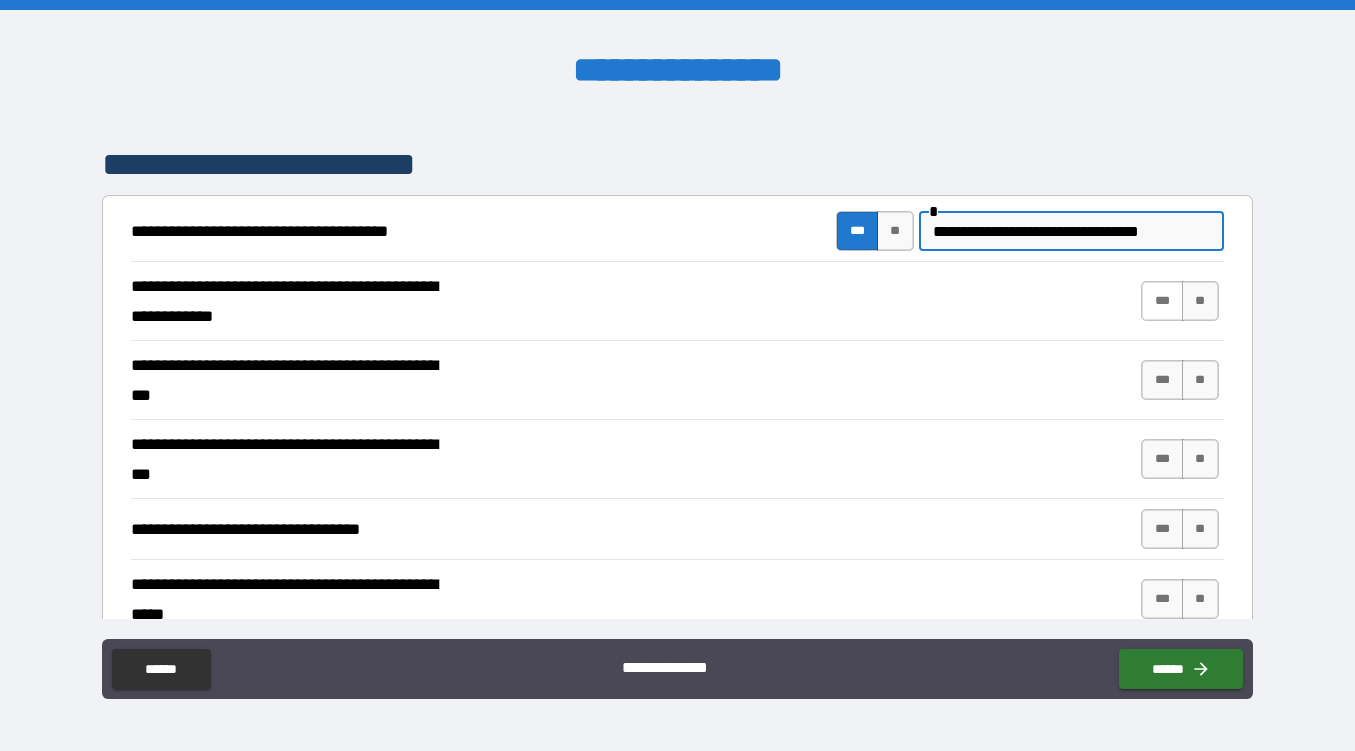 type on "**********" 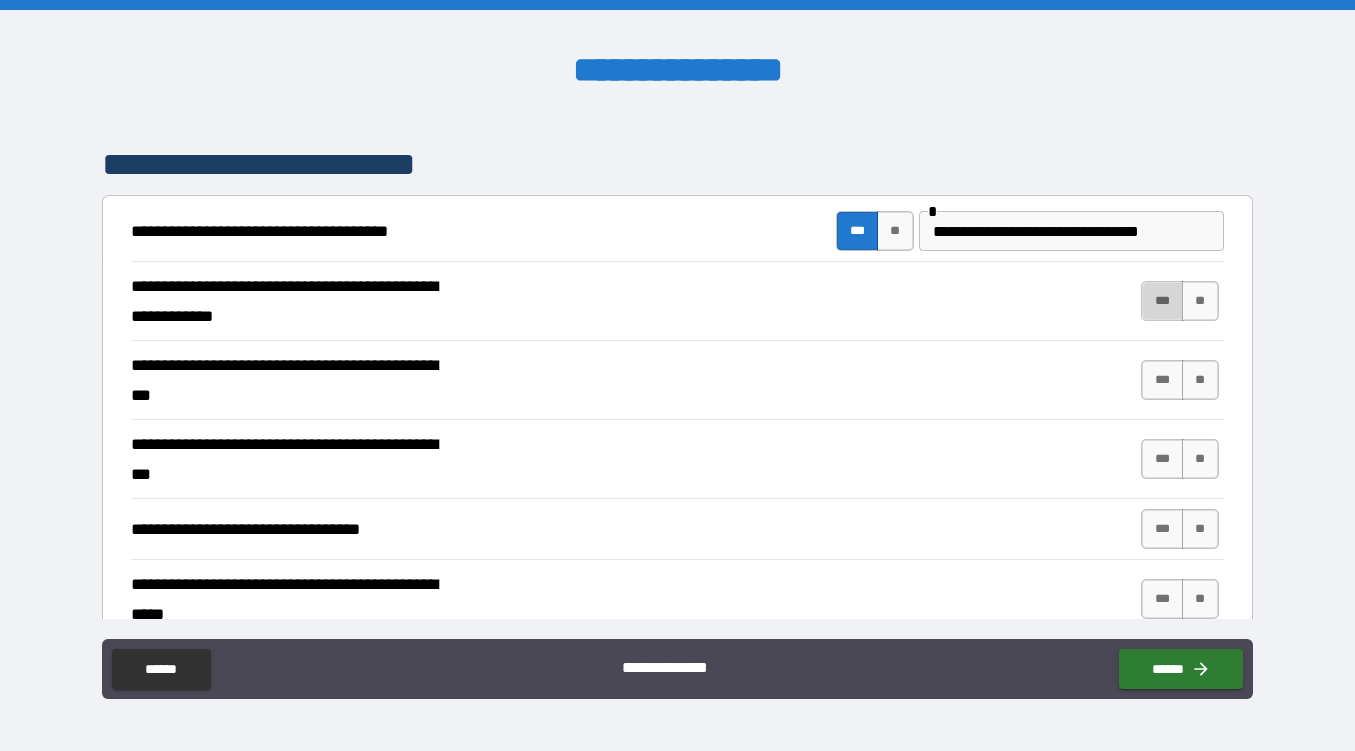 click on "***" at bounding box center [1162, 301] 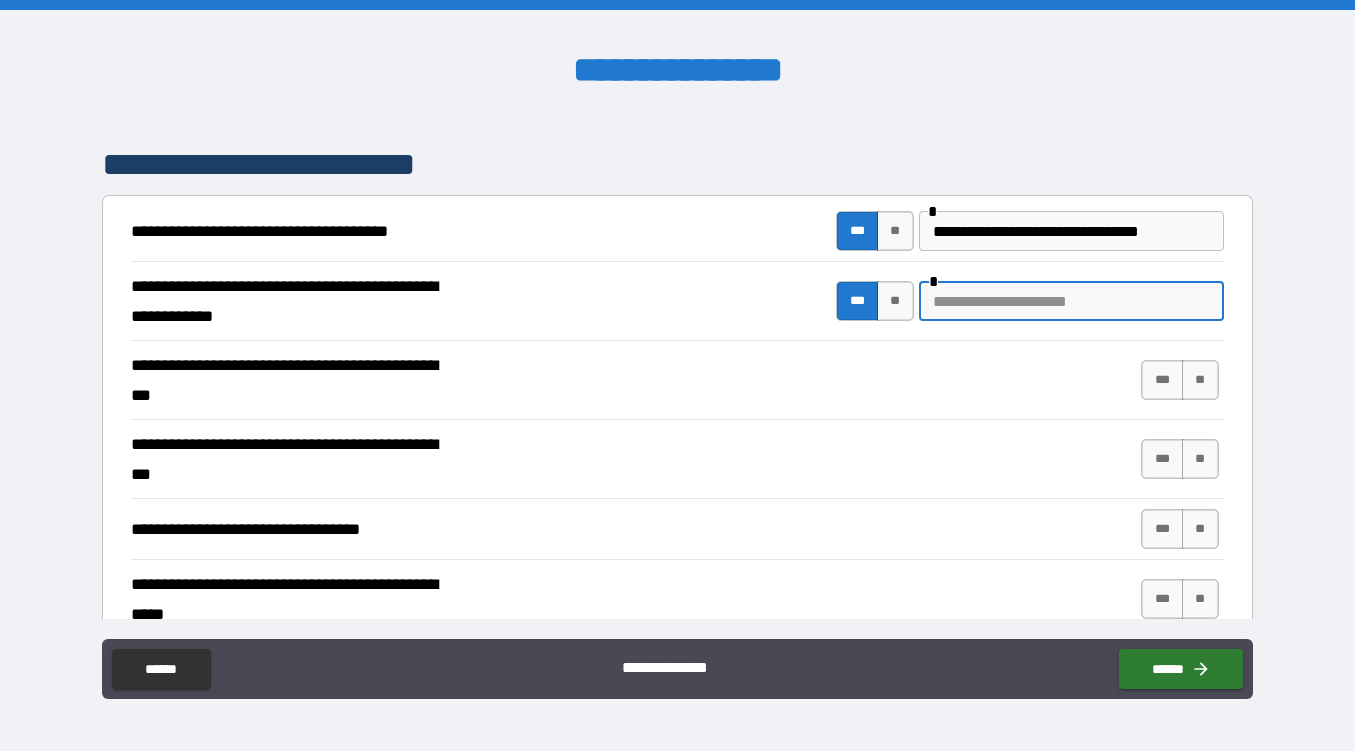 click at bounding box center [1071, 301] 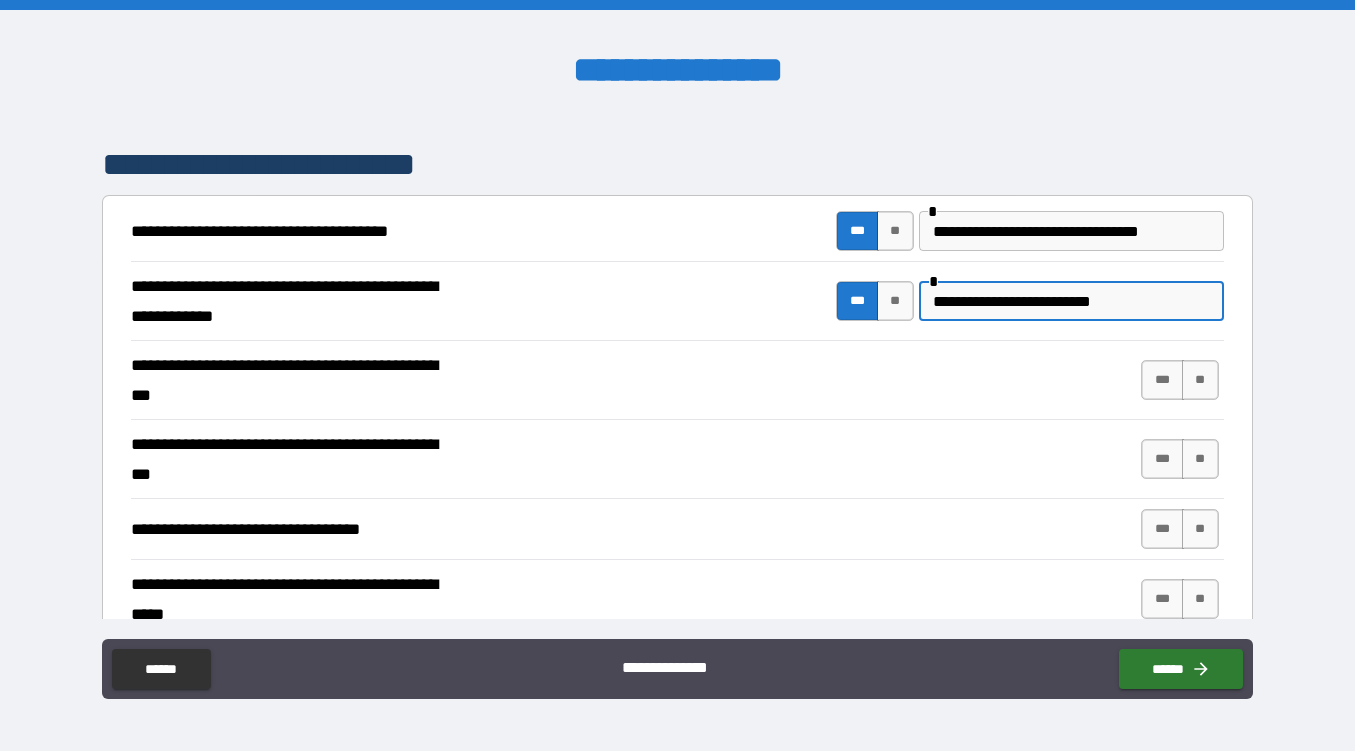 click on "**********" at bounding box center [1071, 301] 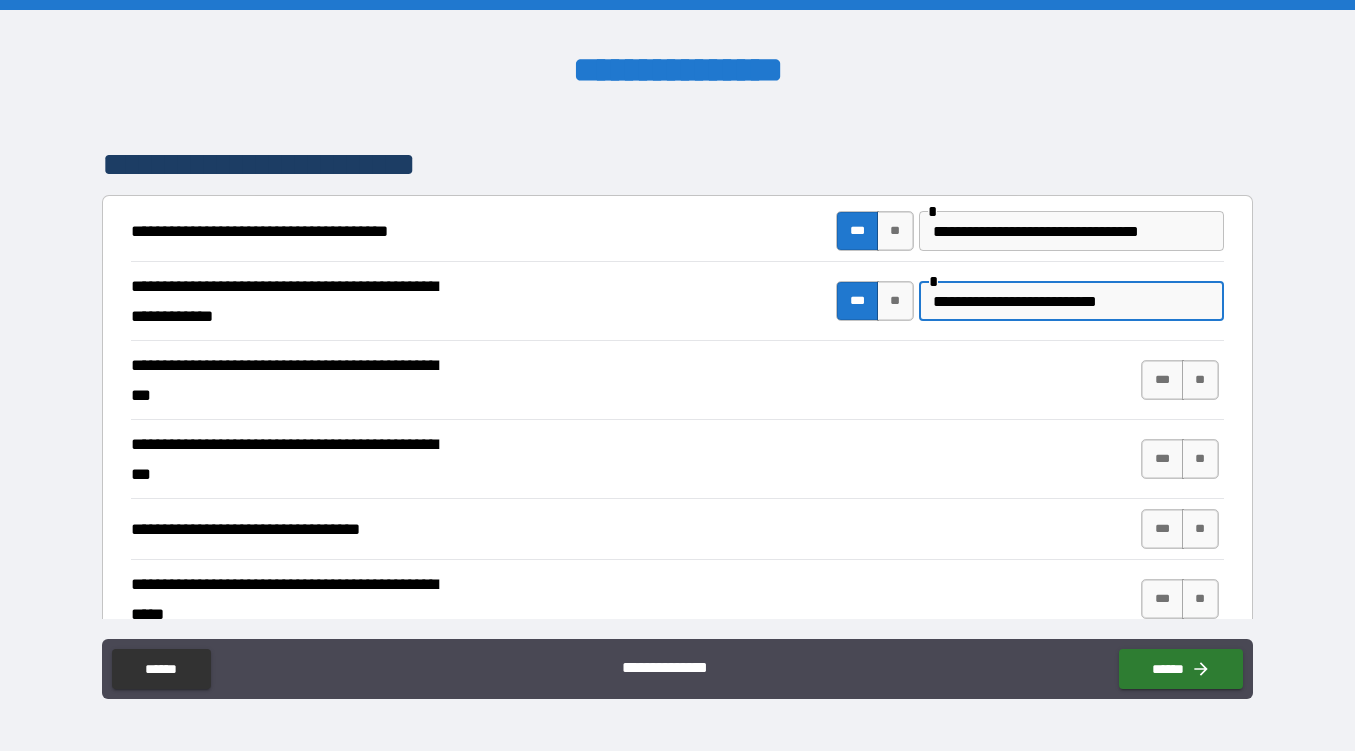 click on "**********" at bounding box center (1071, 301) 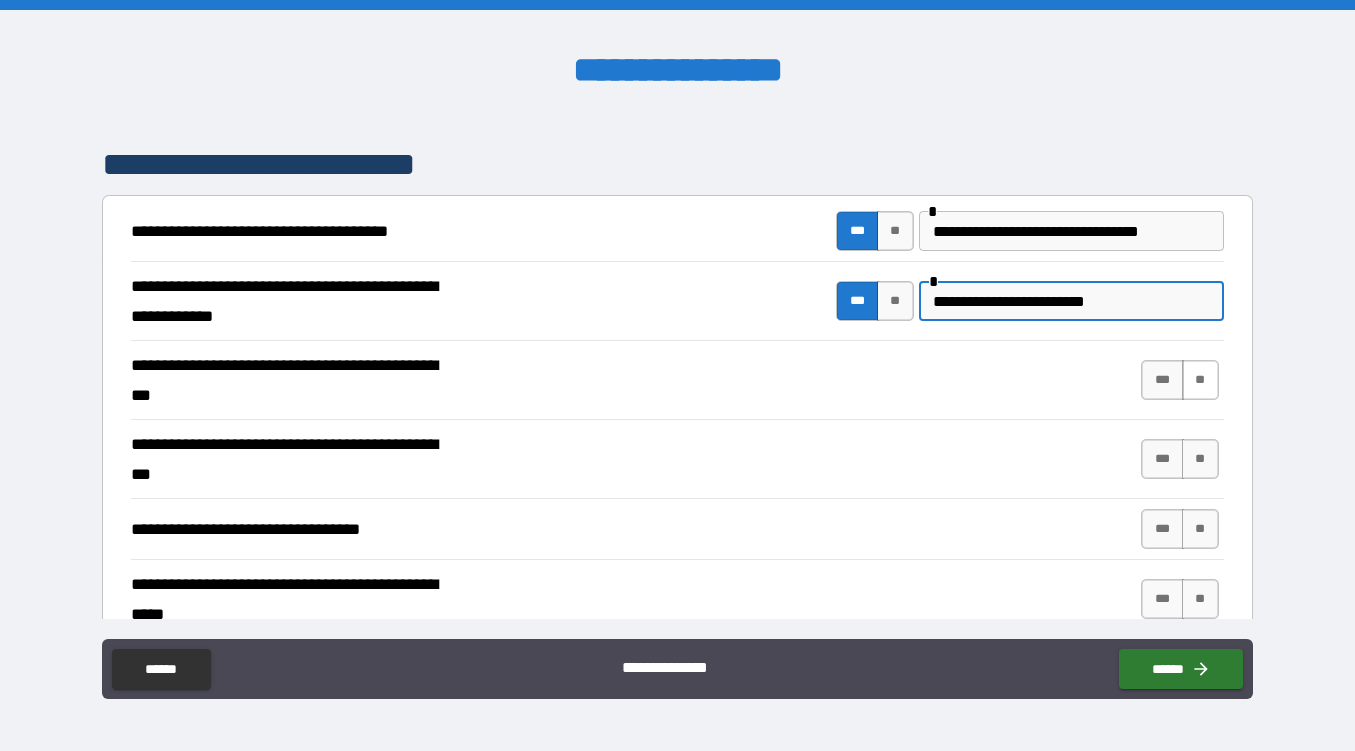type on "**********" 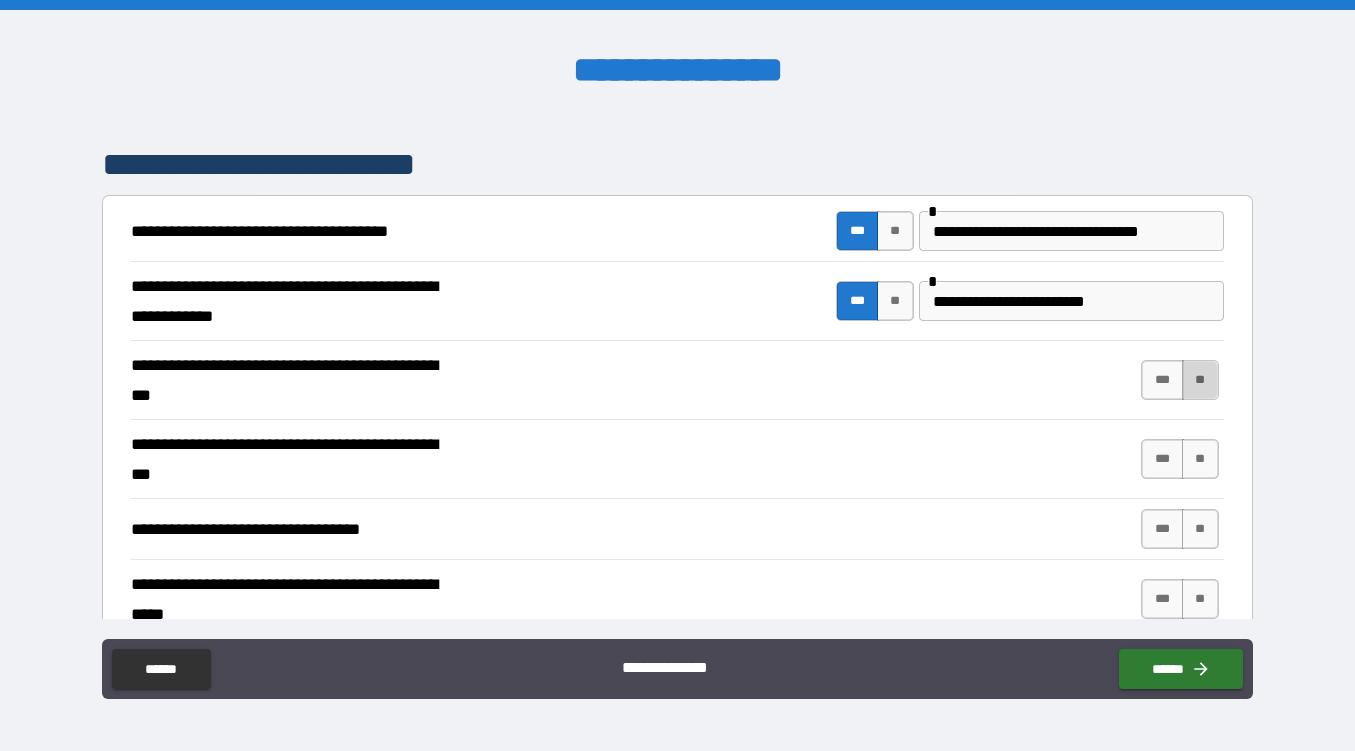 click on "**" at bounding box center [1200, 380] 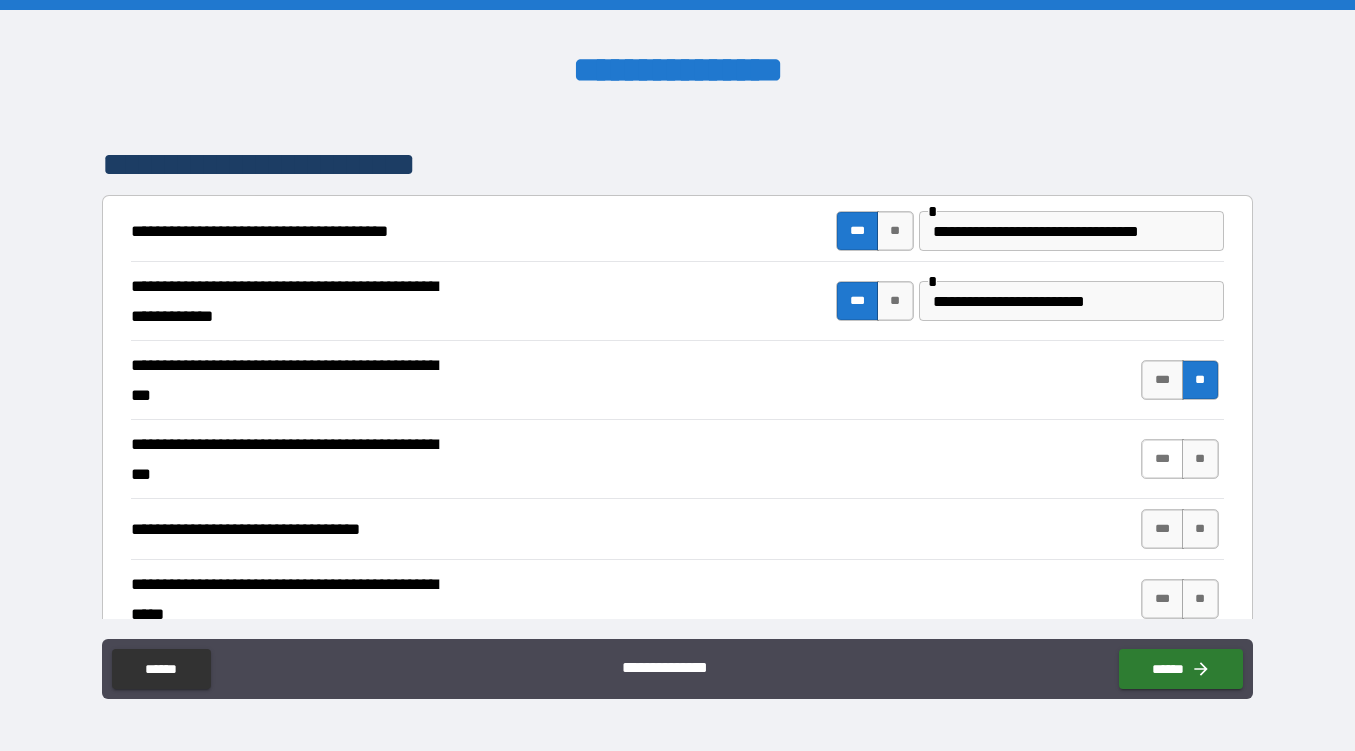 click on "***" at bounding box center [1162, 459] 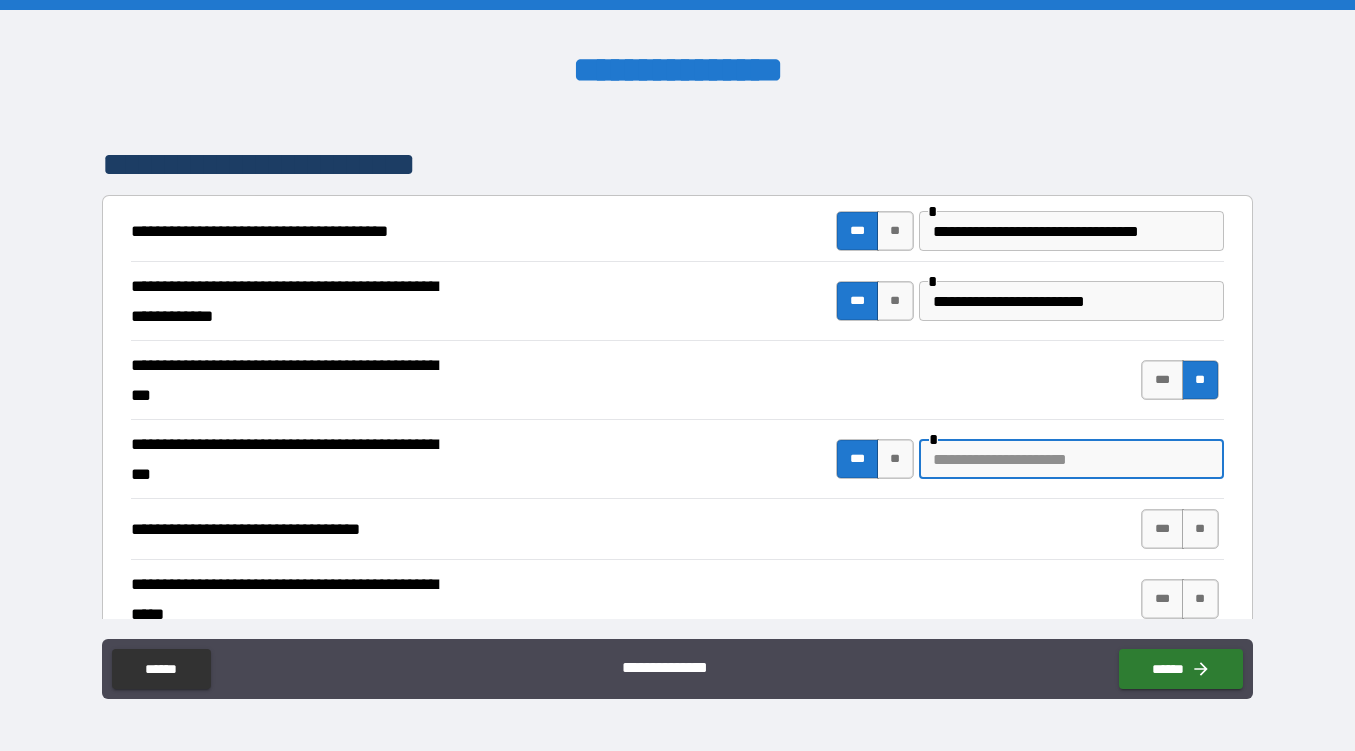 click at bounding box center (1071, 459) 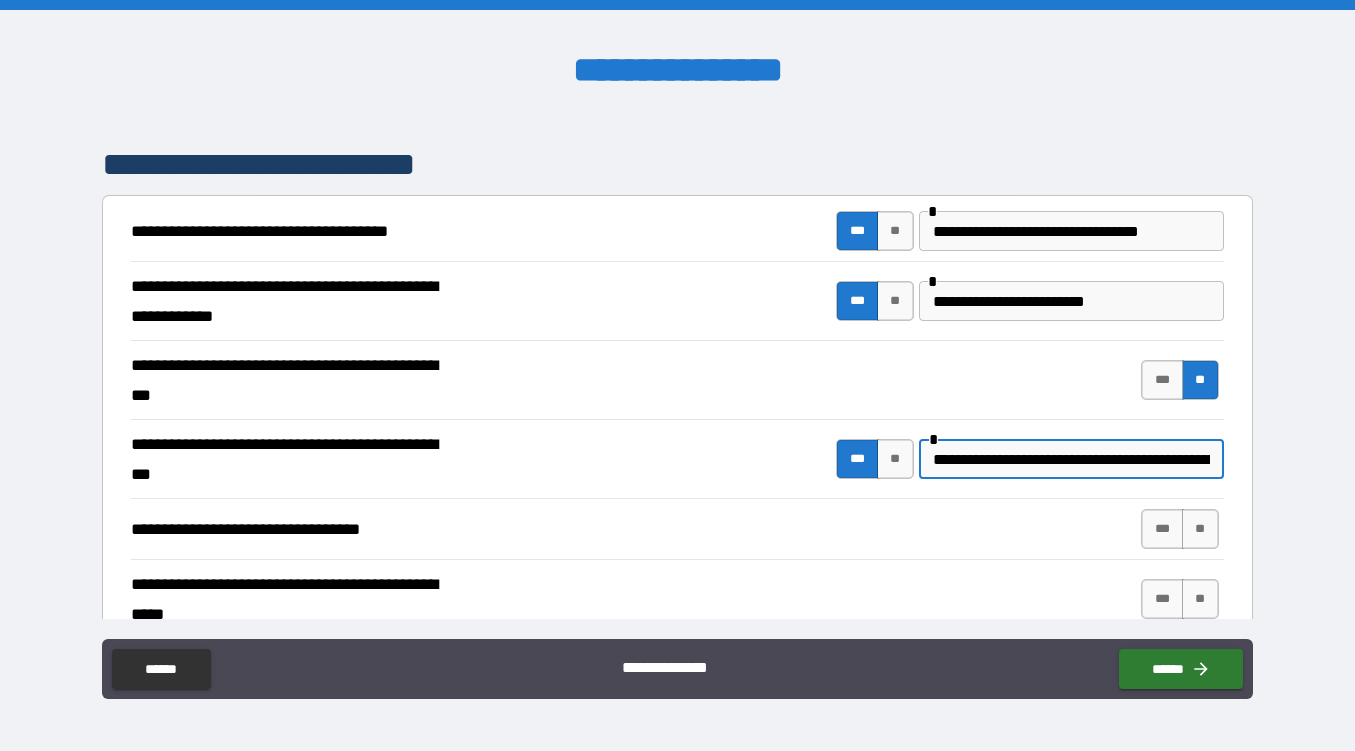 click on "**********" at bounding box center [1071, 459] 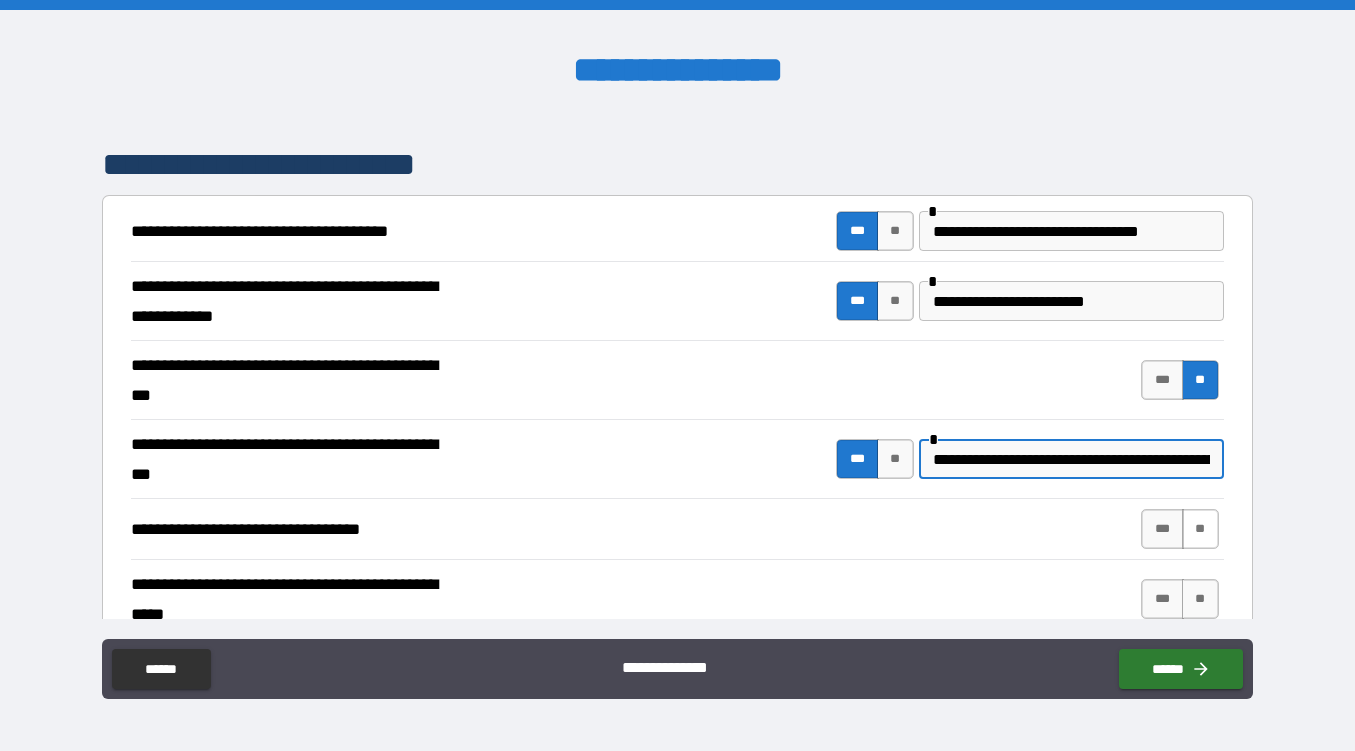 type on "**********" 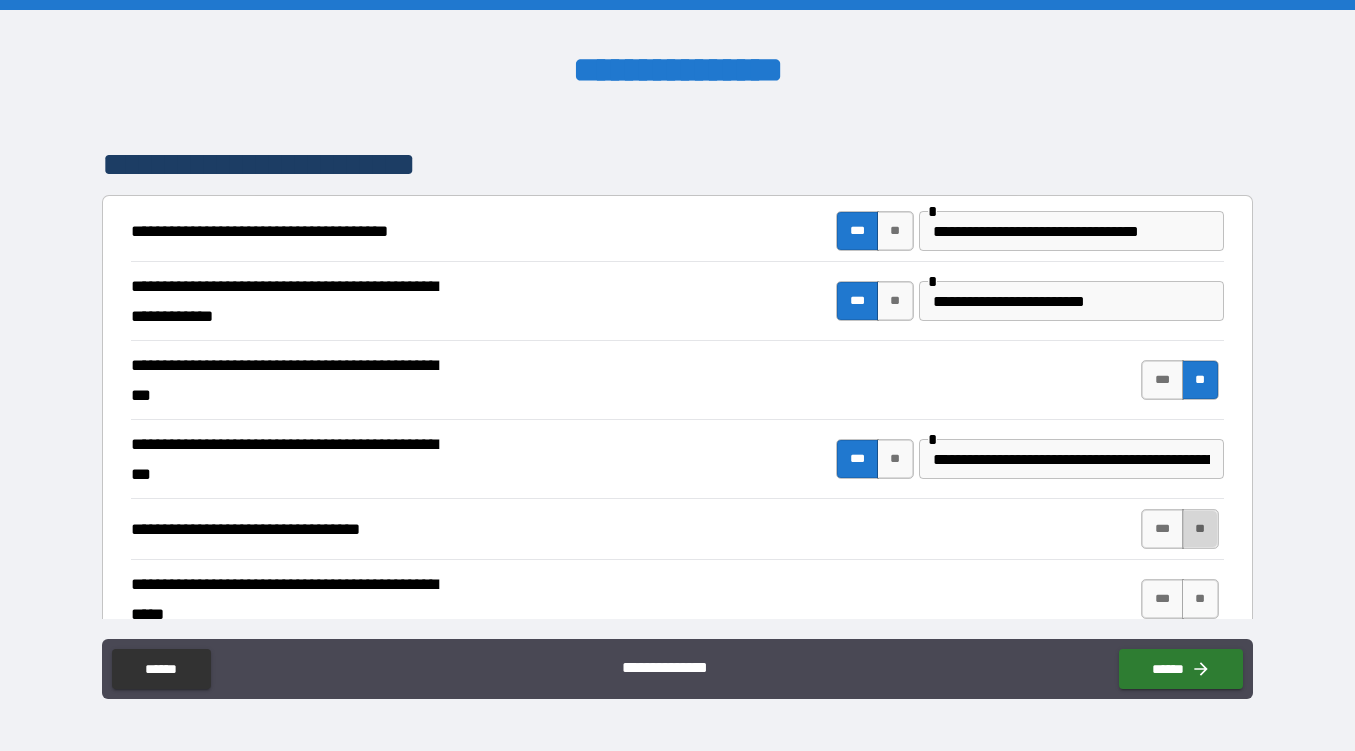 click on "**" at bounding box center [1200, 529] 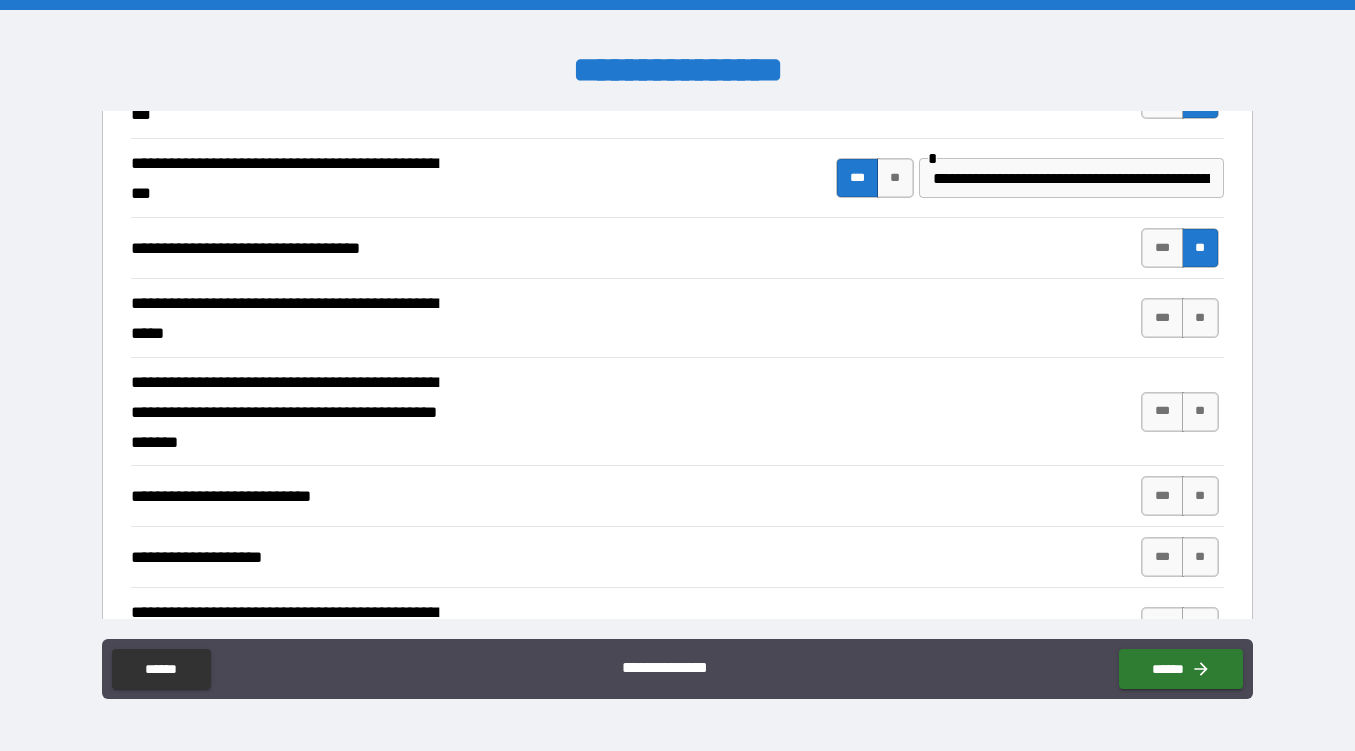 scroll, scrollTop: 614, scrollLeft: 0, axis: vertical 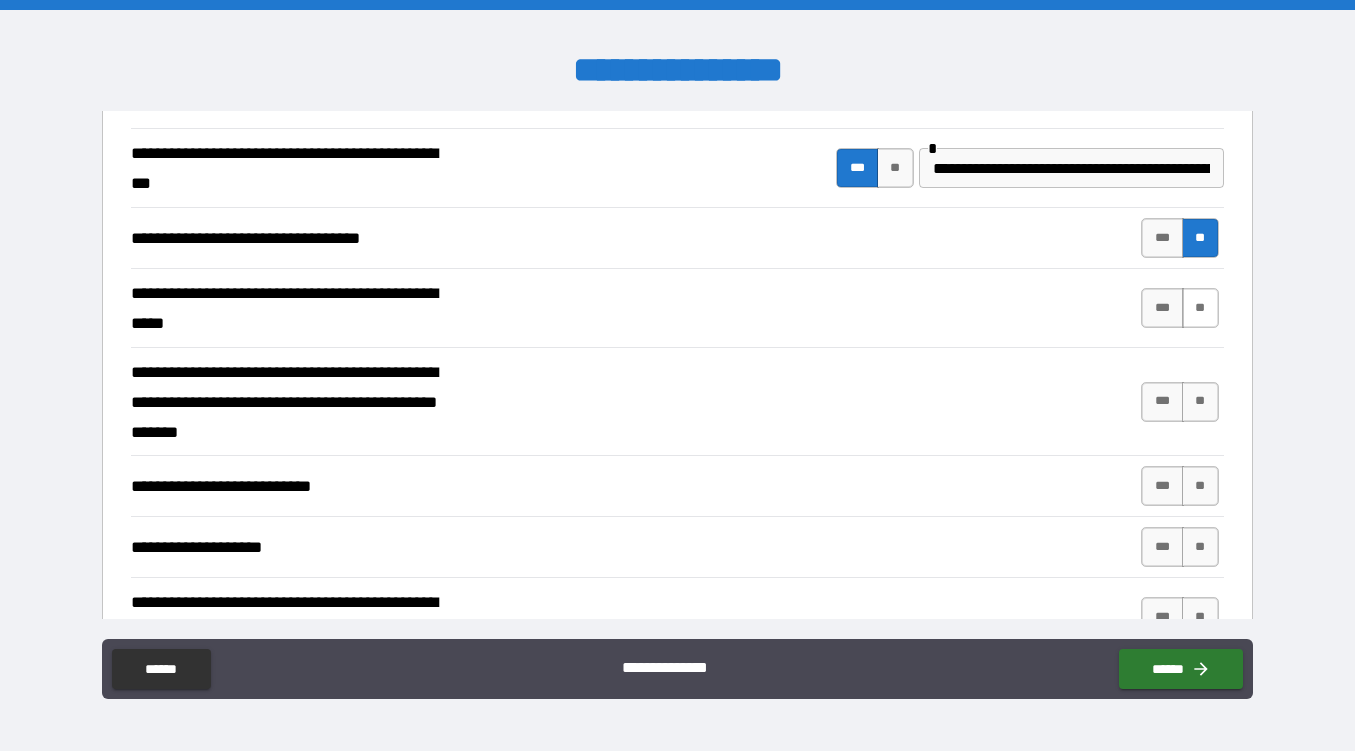click on "**" at bounding box center [1200, 308] 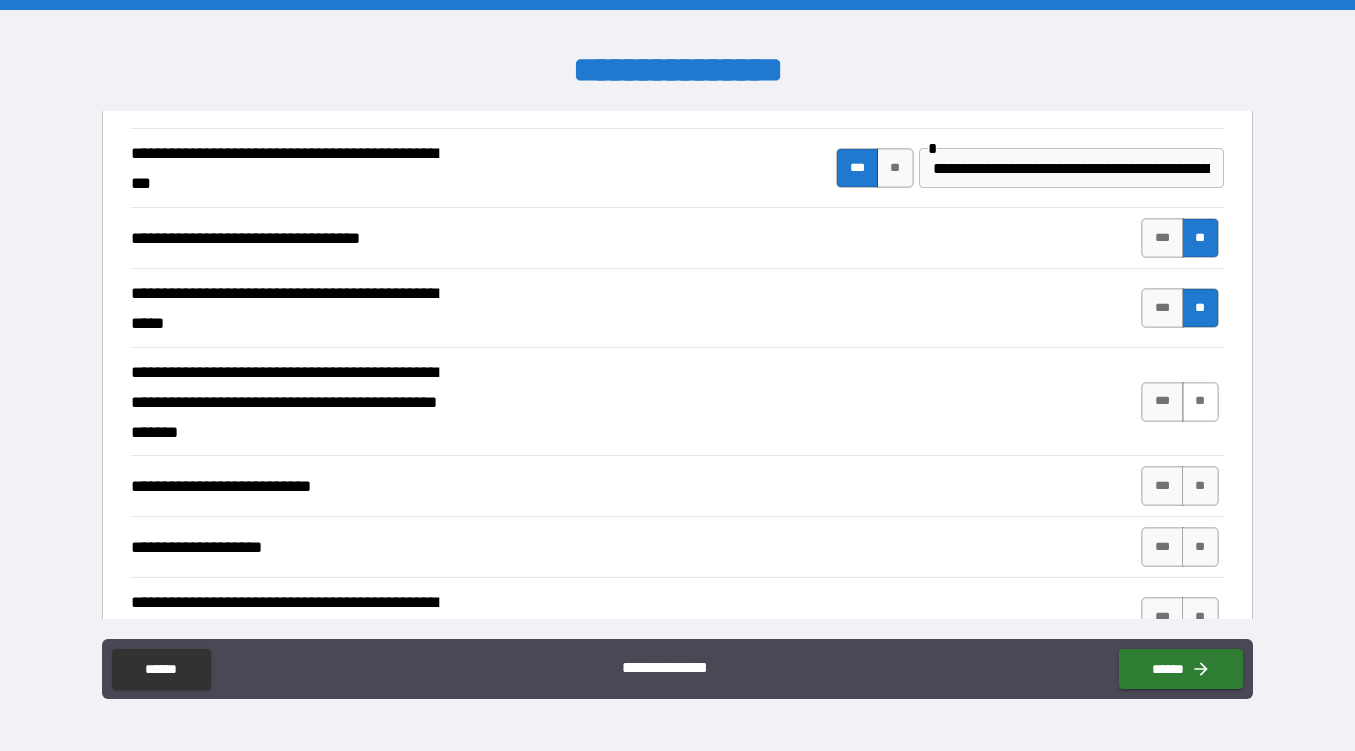 click on "**" at bounding box center [1200, 402] 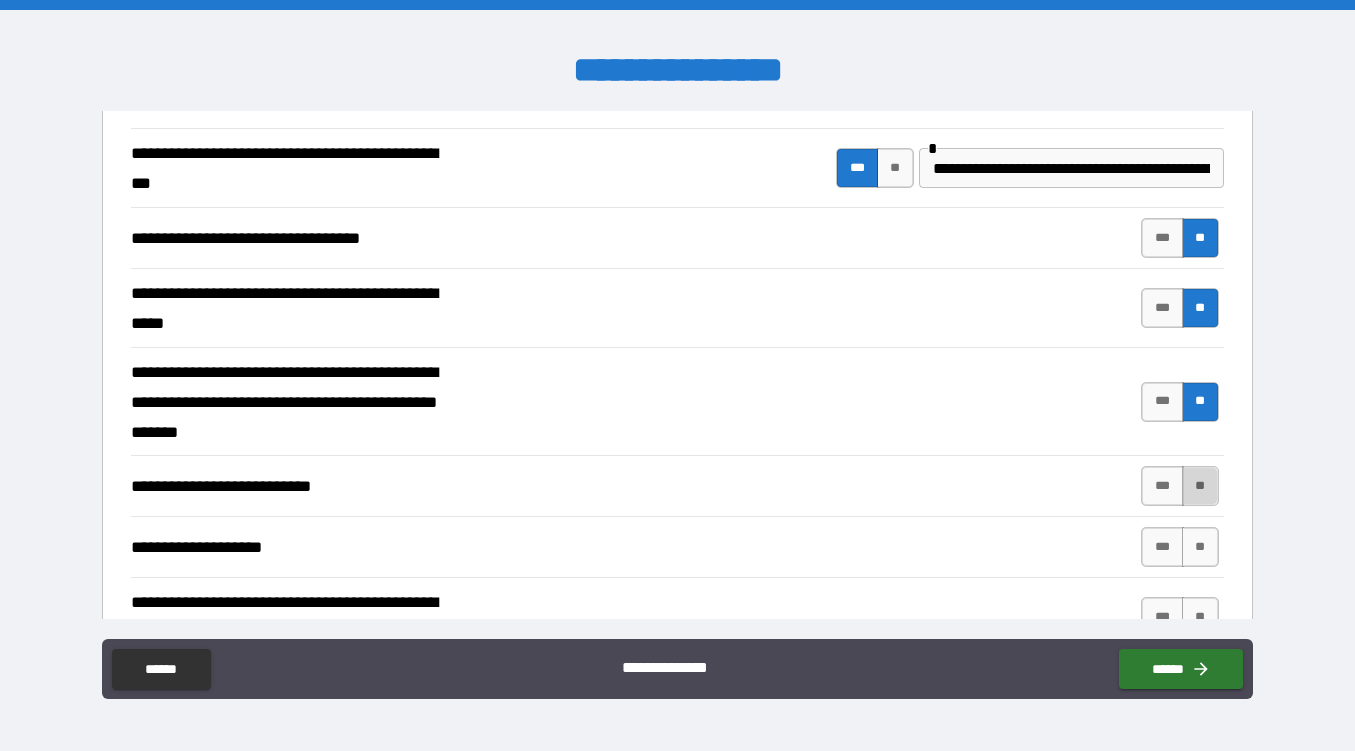 click on "**" at bounding box center [1200, 486] 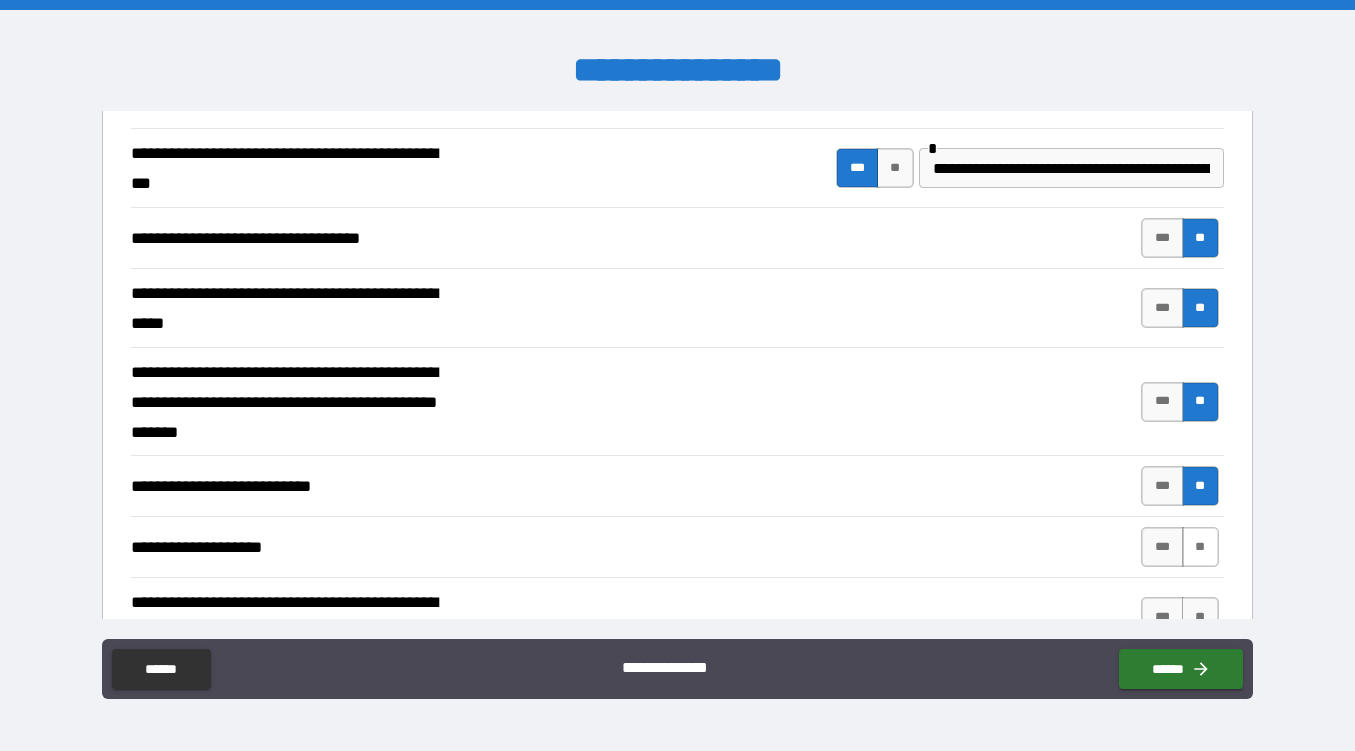 click on "**" at bounding box center [1200, 547] 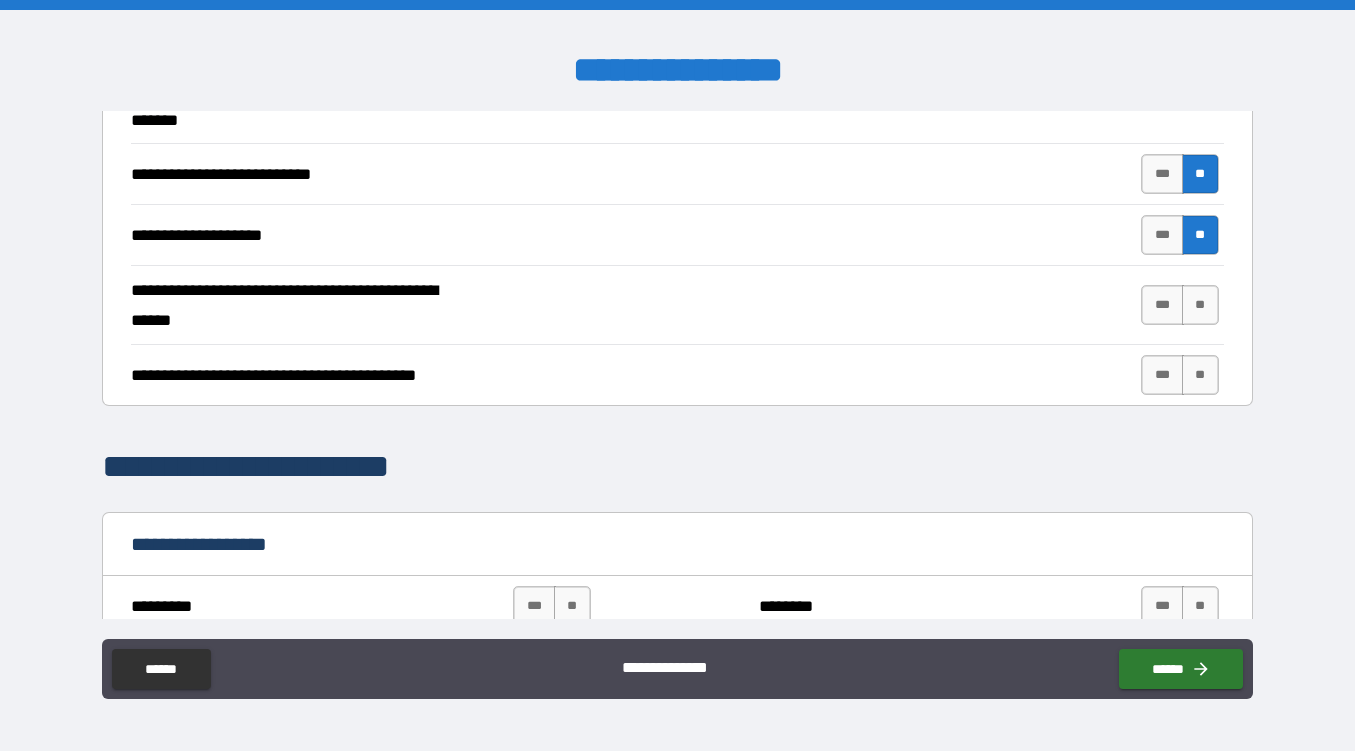 scroll, scrollTop: 936, scrollLeft: 0, axis: vertical 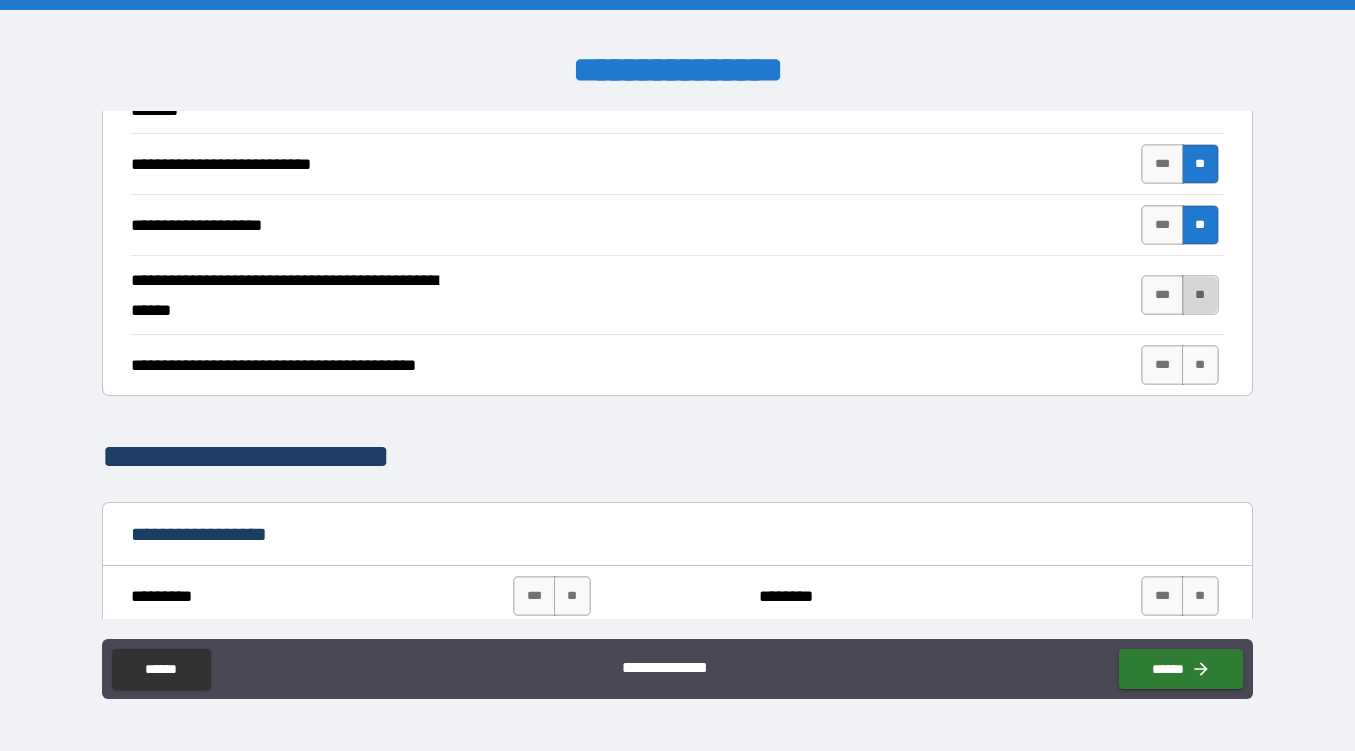 click on "**" at bounding box center [1200, 295] 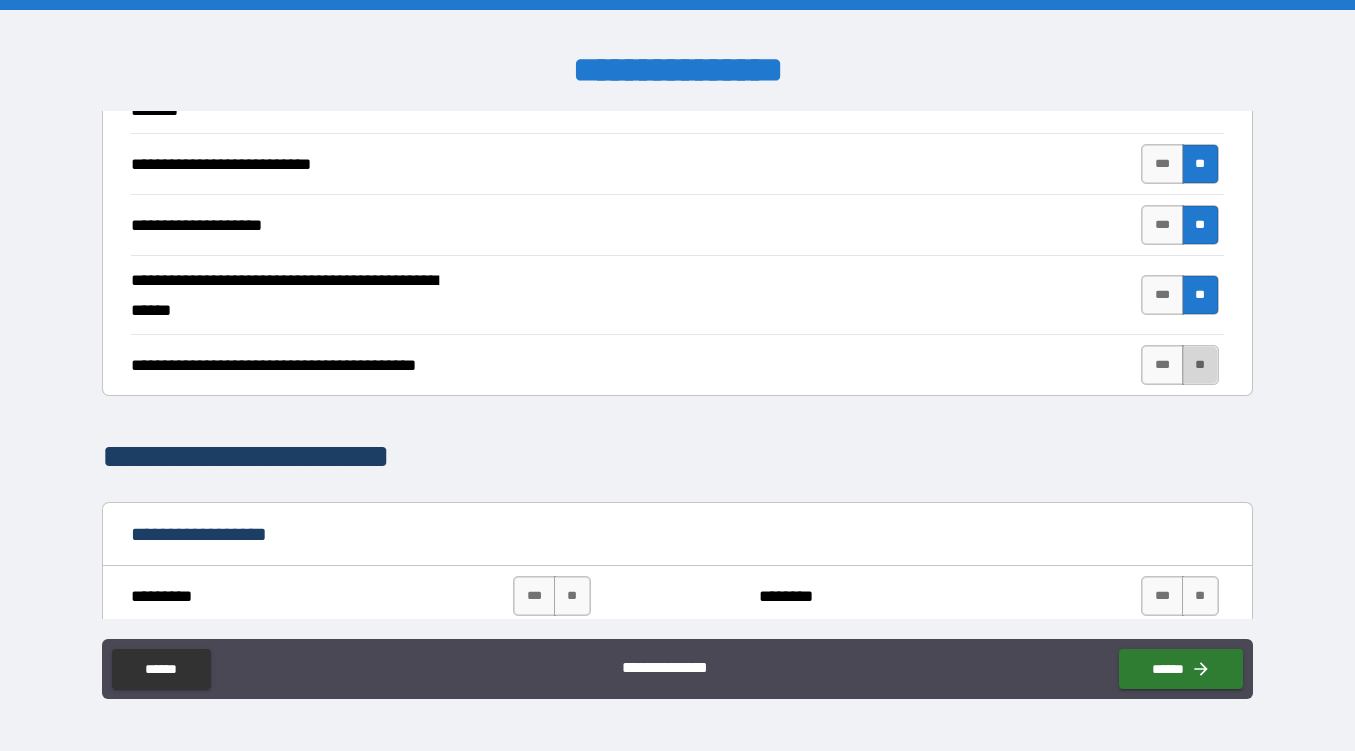 click on "**" at bounding box center [1200, 365] 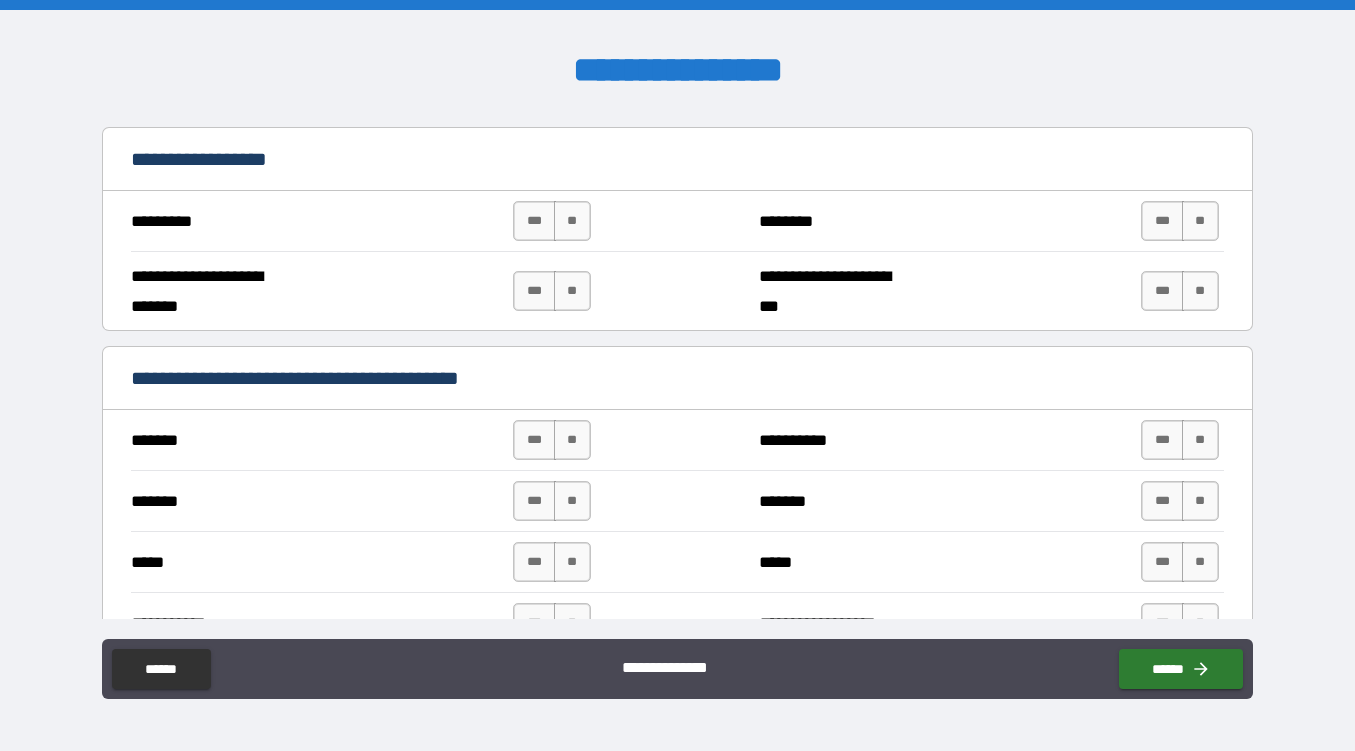 scroll, scrollTop: 1321, scrollLeft: 0, axis: vertical 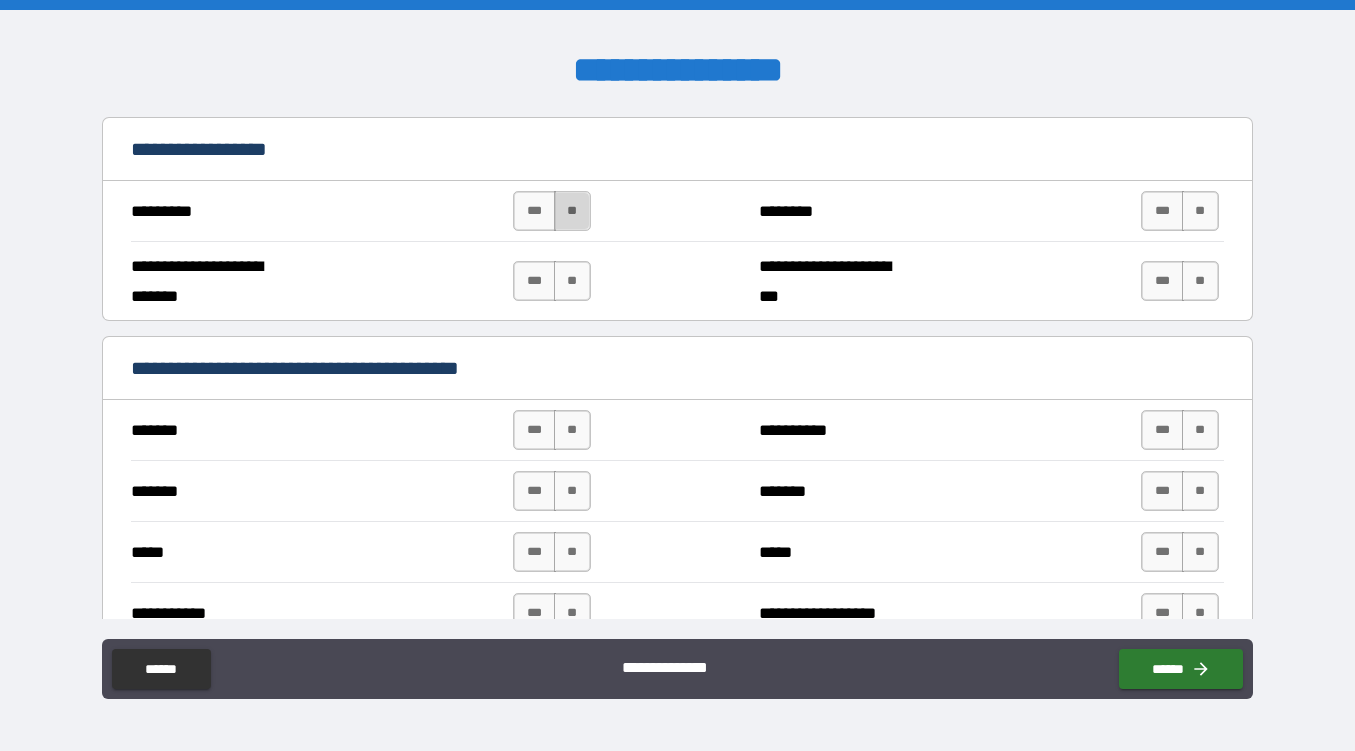 click on "**" at bounding box center (572, 211) 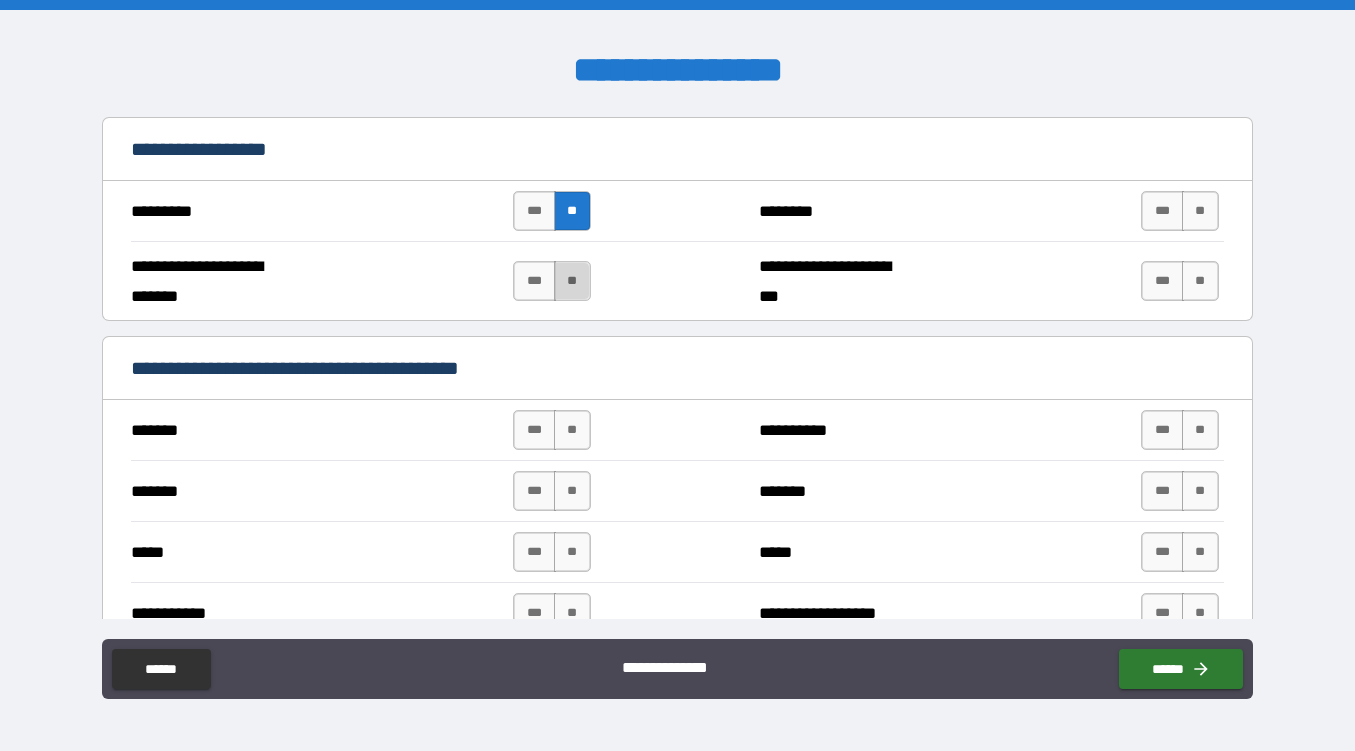 click on "**" at bounding box center (572, 281) 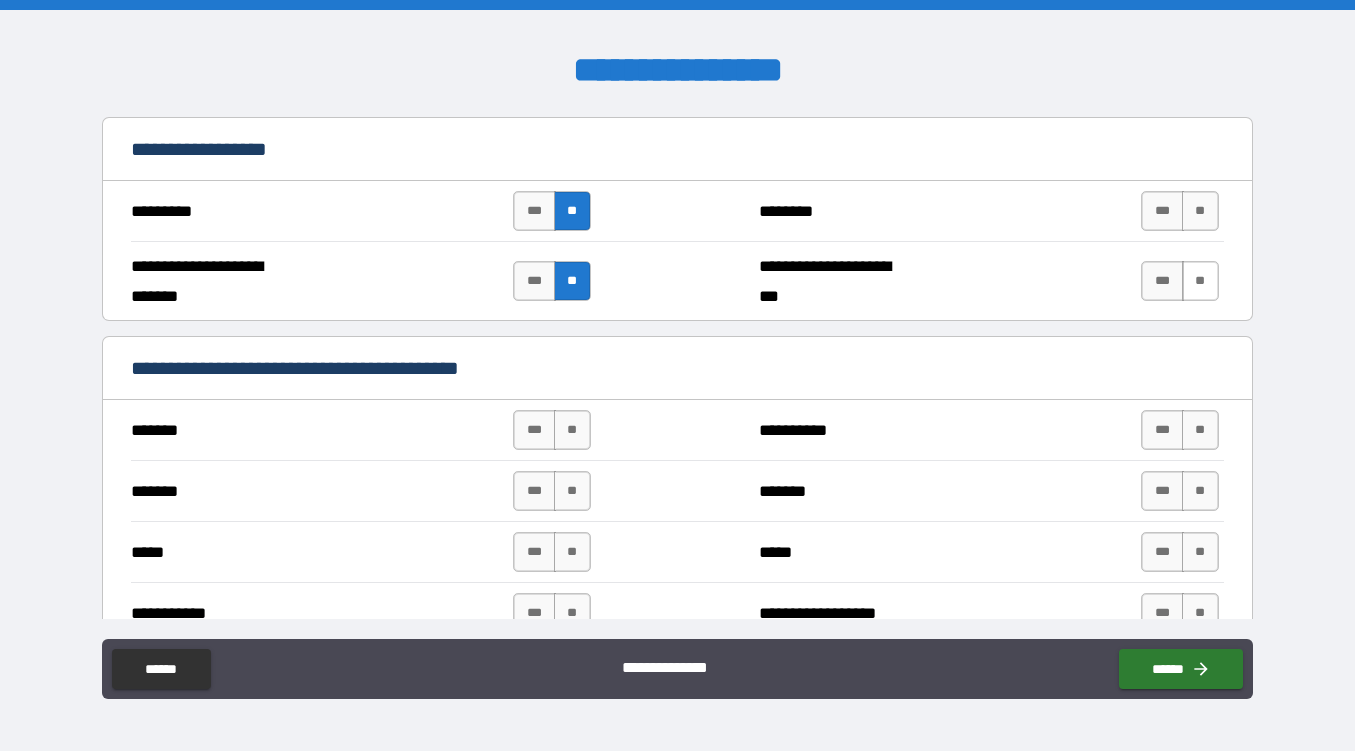 click on "**" at bounding box center [1200, 281] 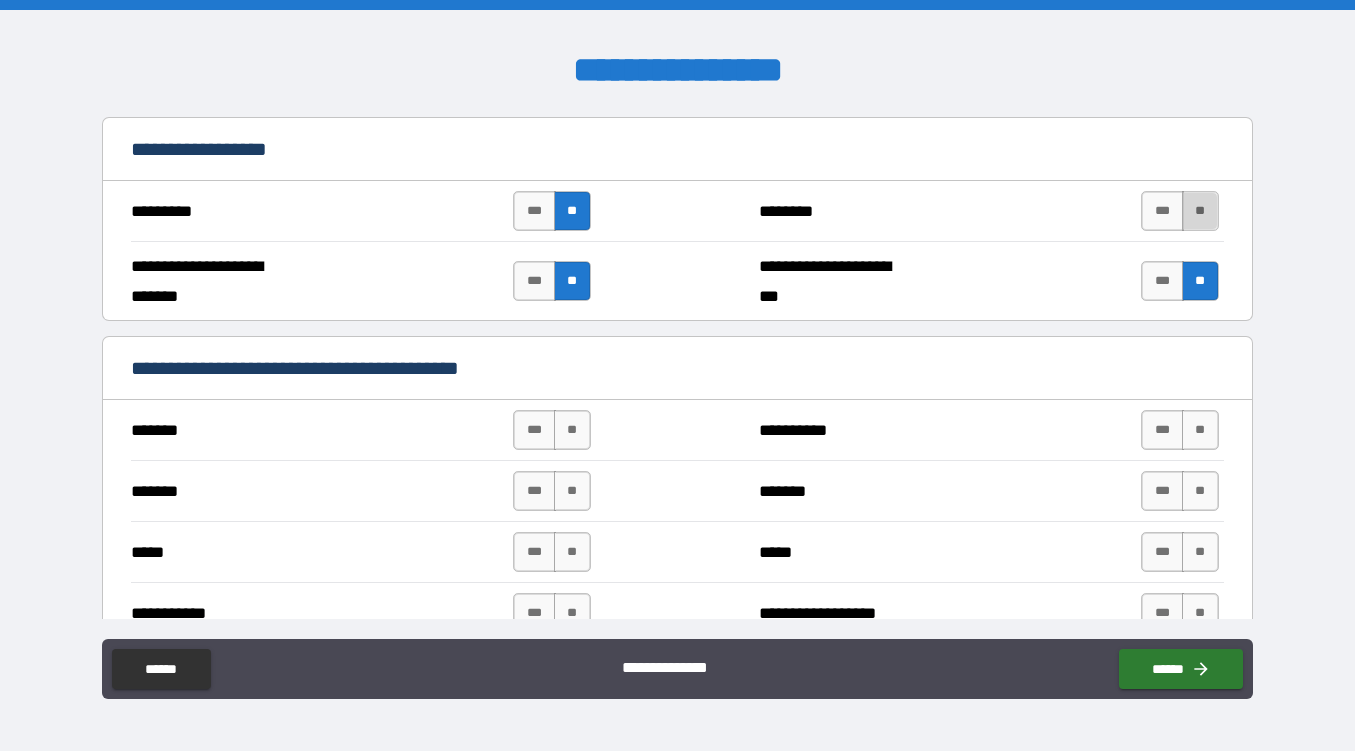 click on "**" at bounding box center (1200, 211) 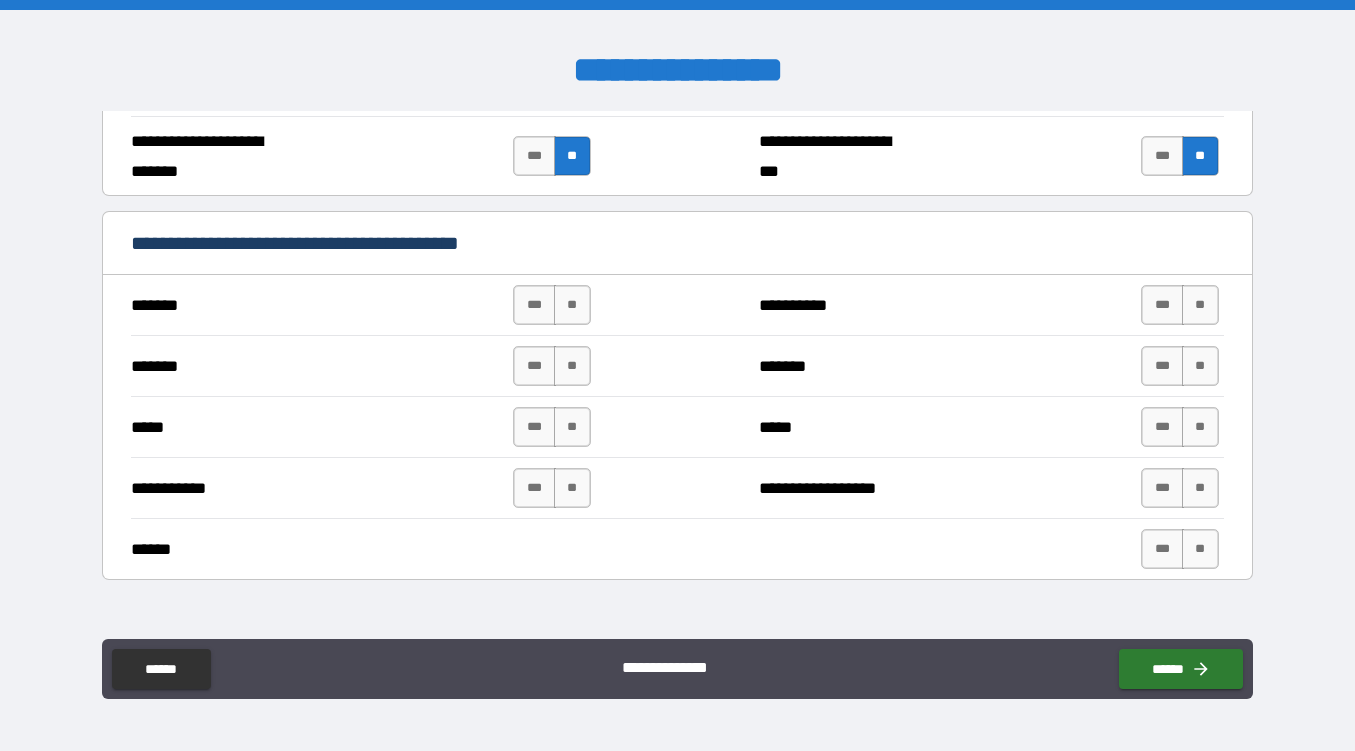scroll, scrollTop: 1530, scrollLeft: 0, axis: vertical 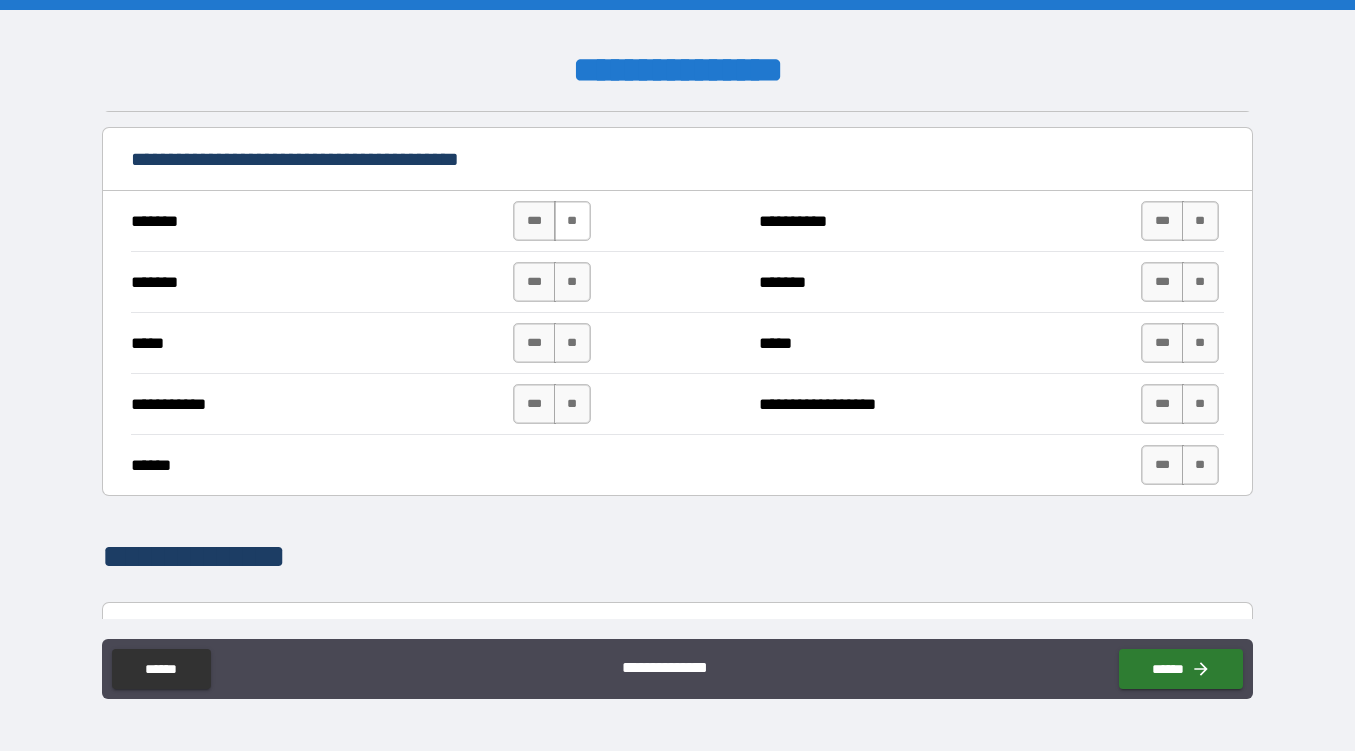 click on "**" at bounding box center [572, 221] 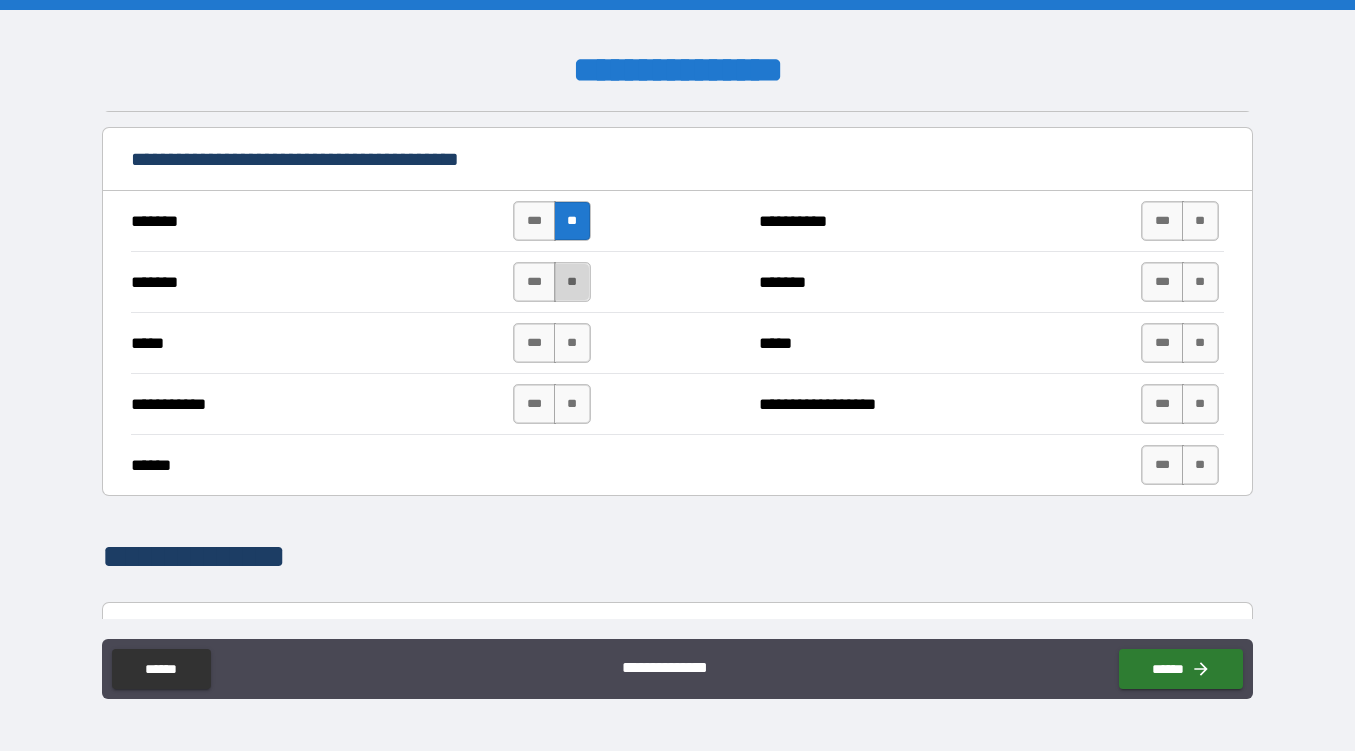 click on "**" at bounding box center (572, 282) 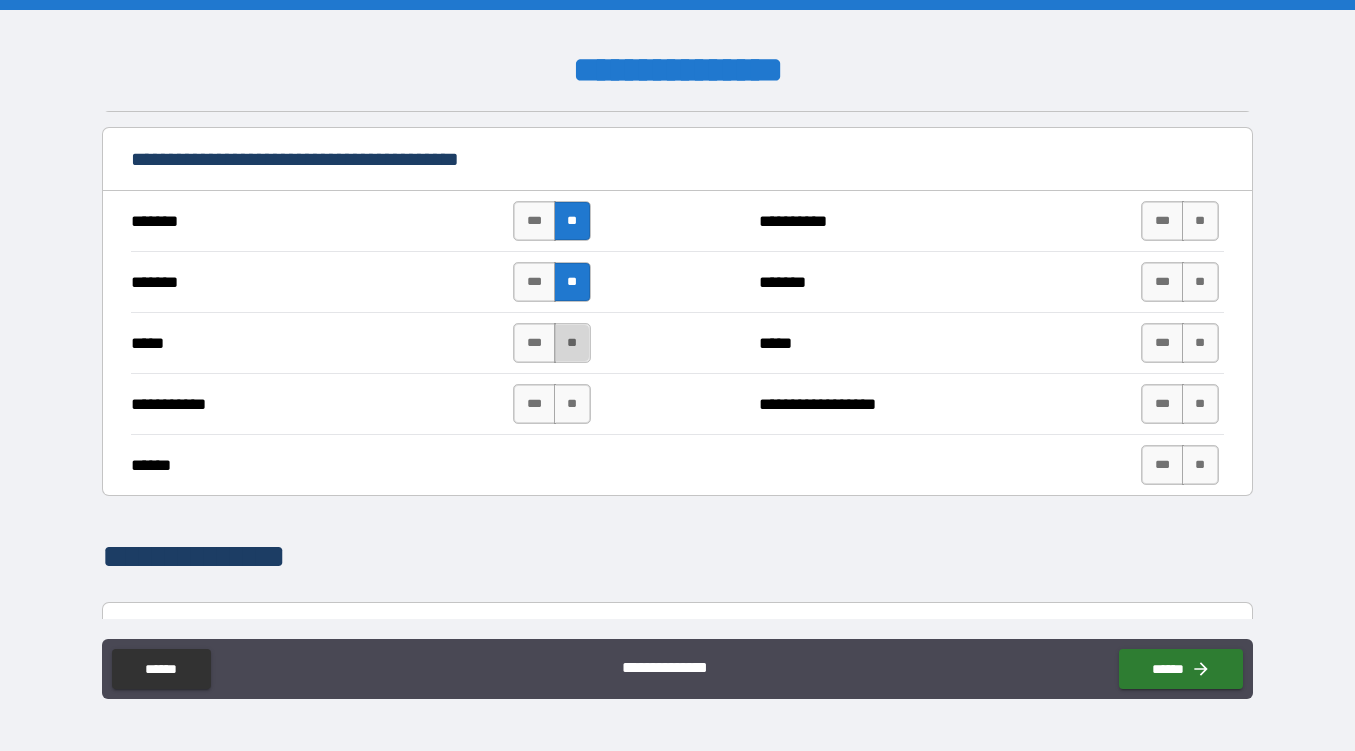 click on "**" at bounding box center (572, 343) 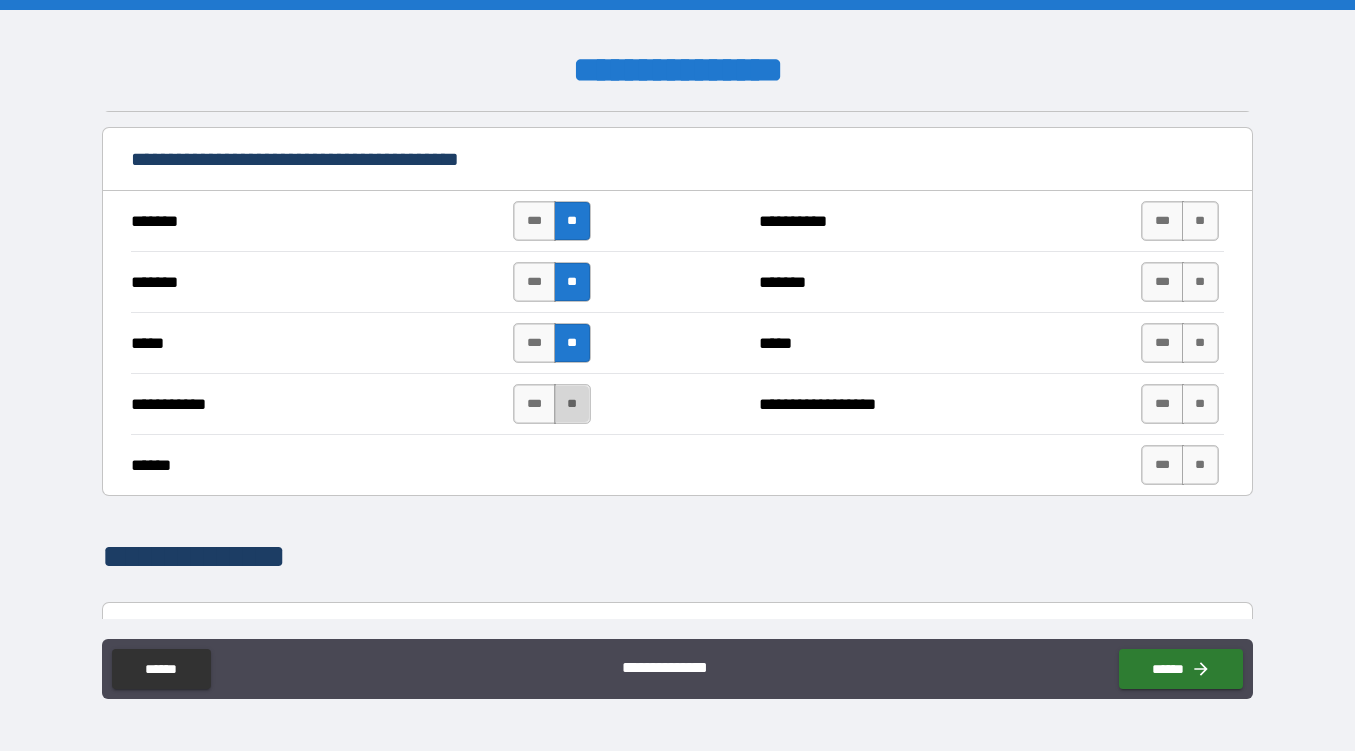 click on "**" at bounding box center [572, 404] 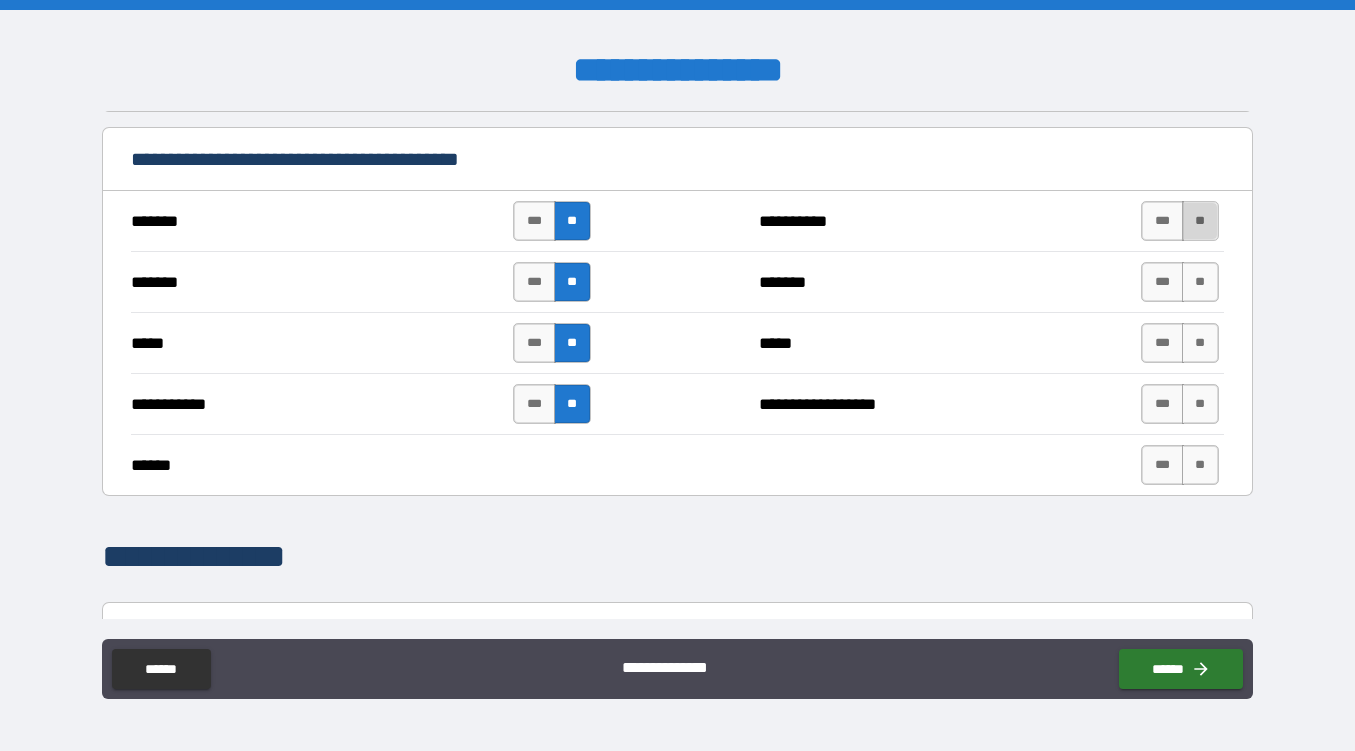 click on "**" at bounding box center [1200, 221] 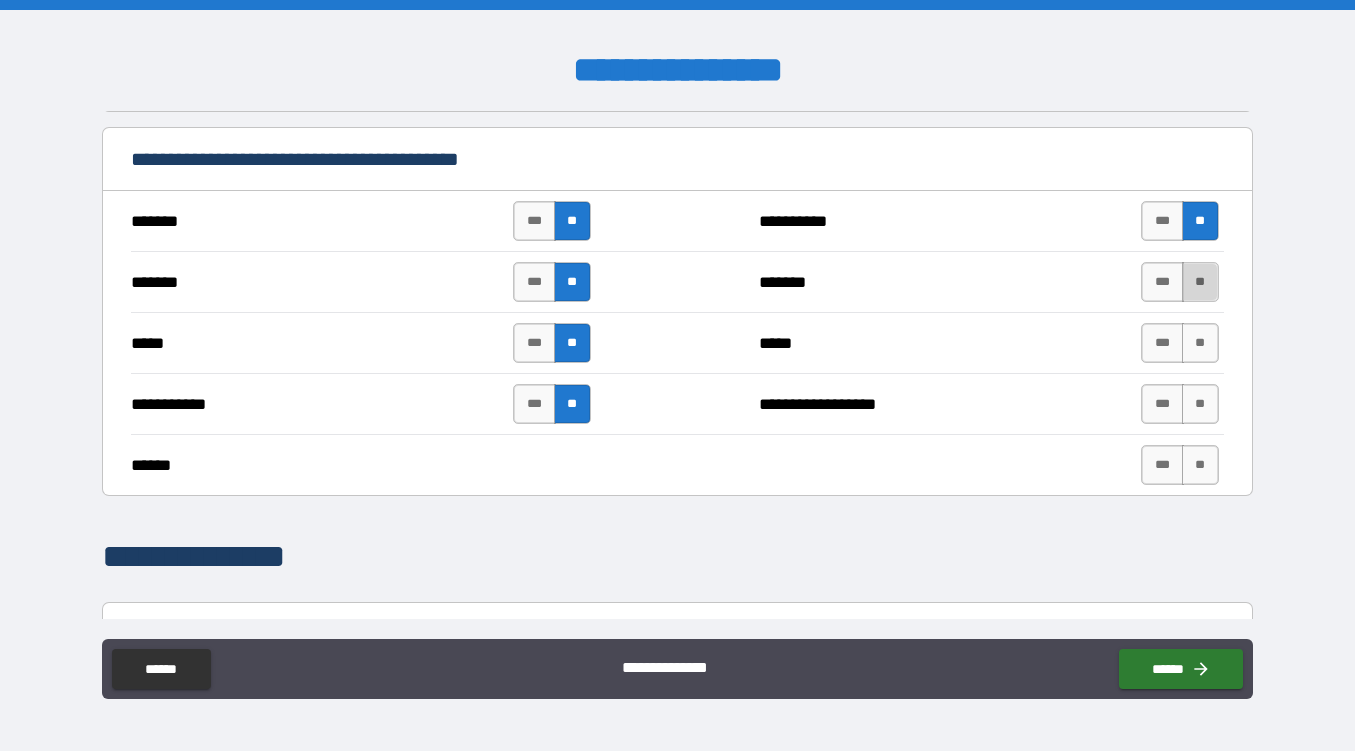 click on "**" at bounding box center (1200, 282) 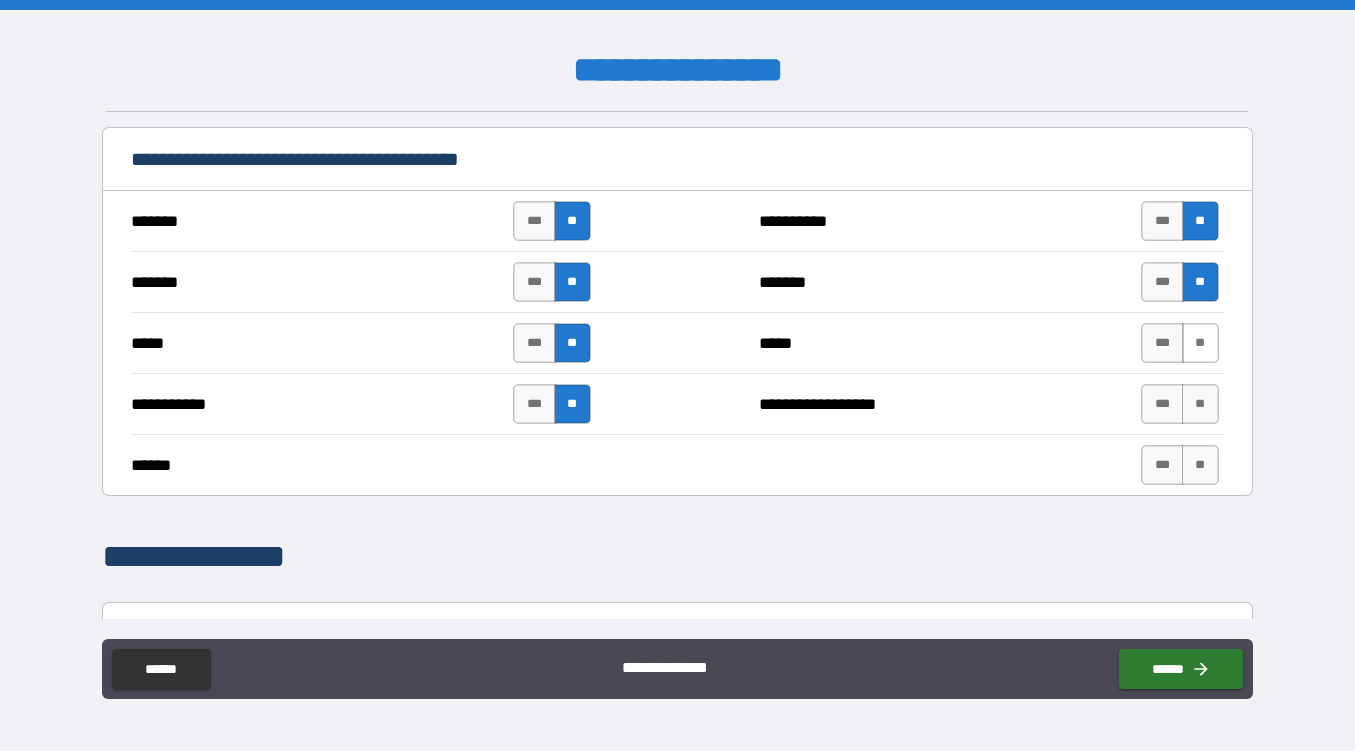 click on "**" at bounding box center [1200, 343] 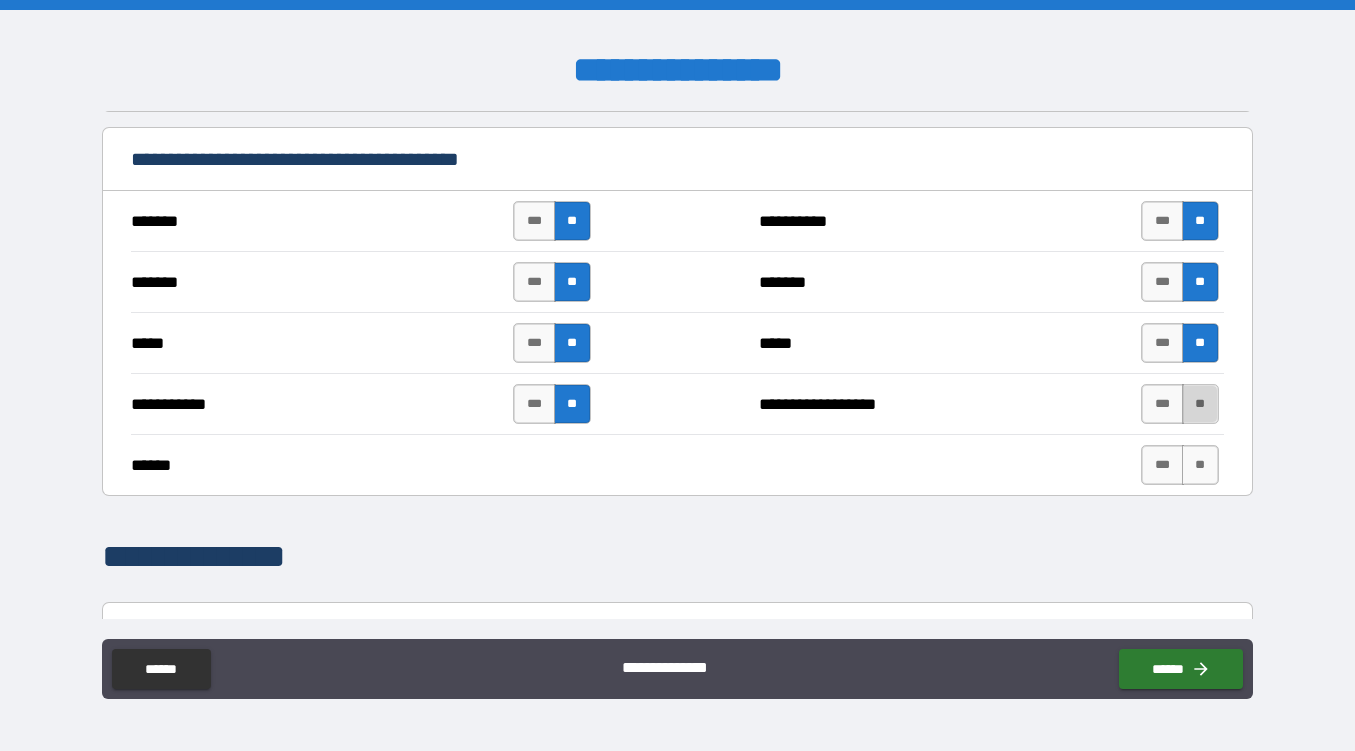 click on "**" at bounding box center (1200, 404) 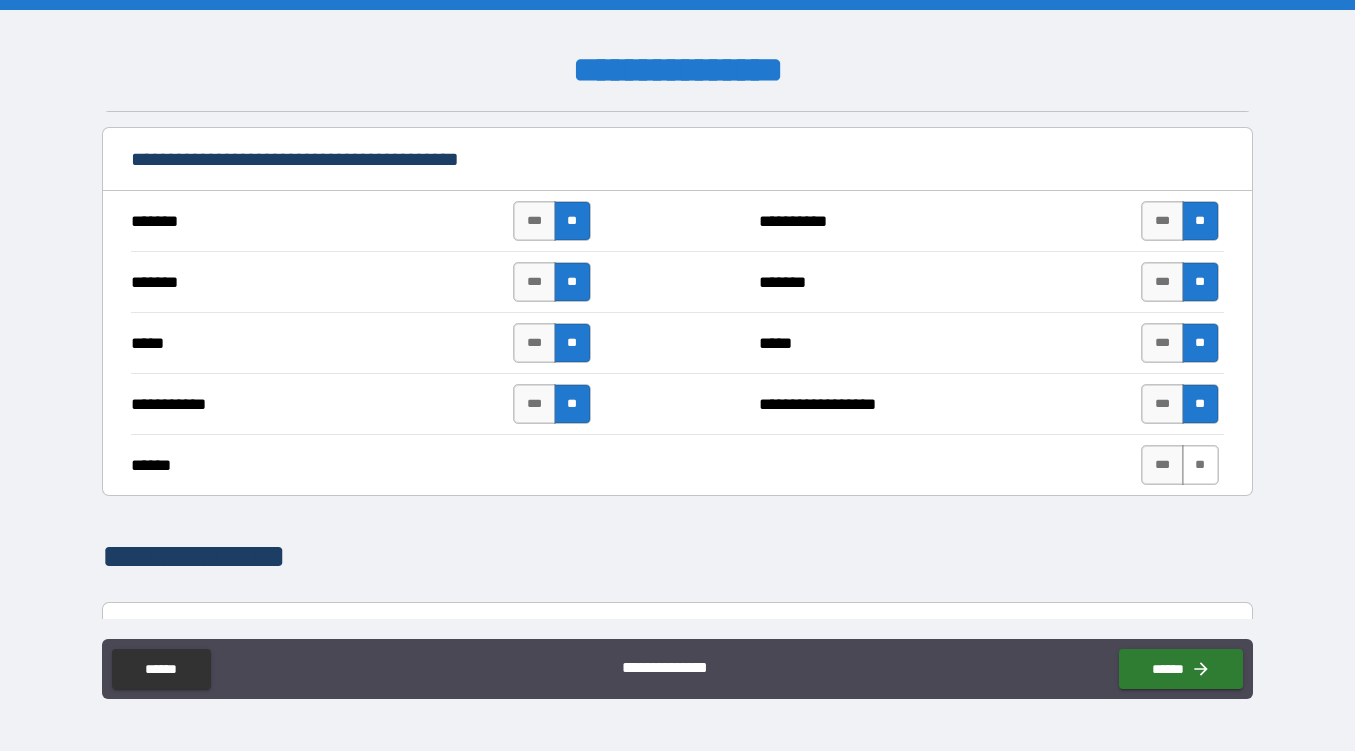 click on "**" at bounding box center (1200, 465) 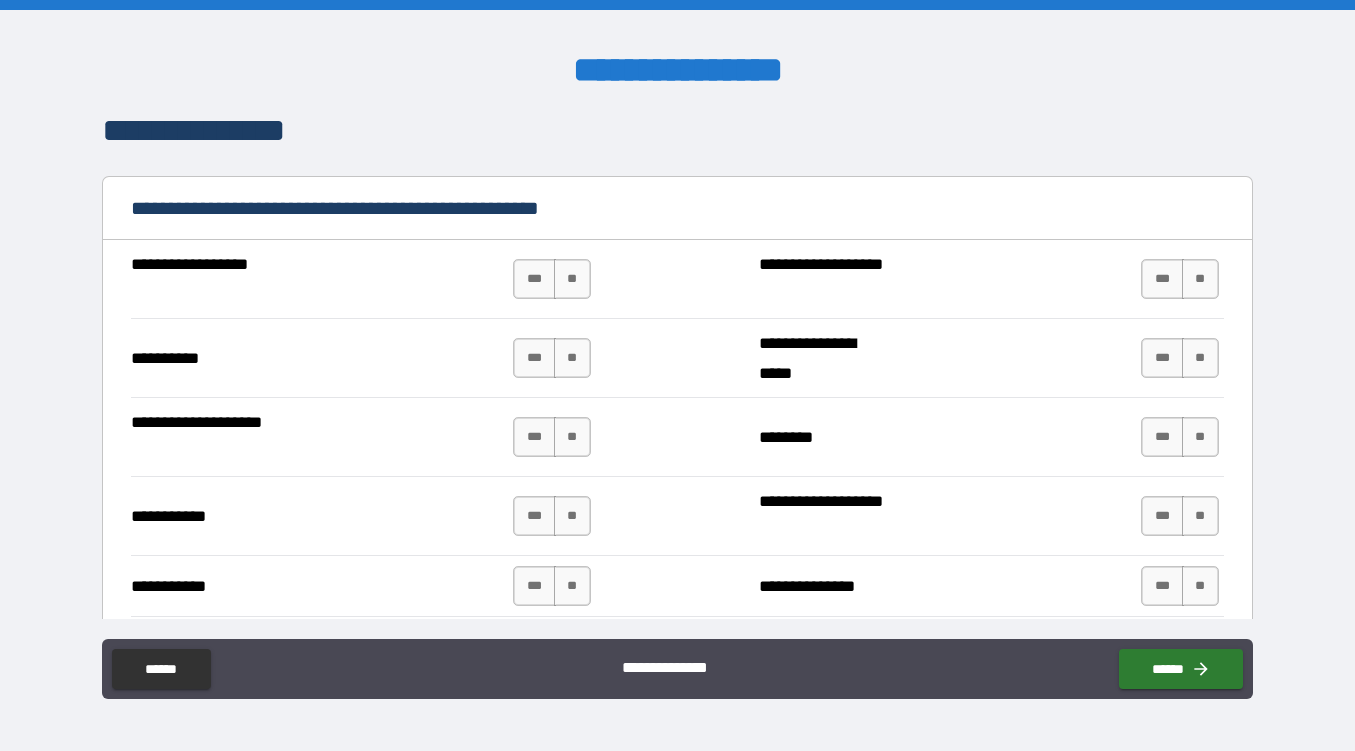 scroll, scrollTop: 1977, scrollLeft: 0, axis: vertical 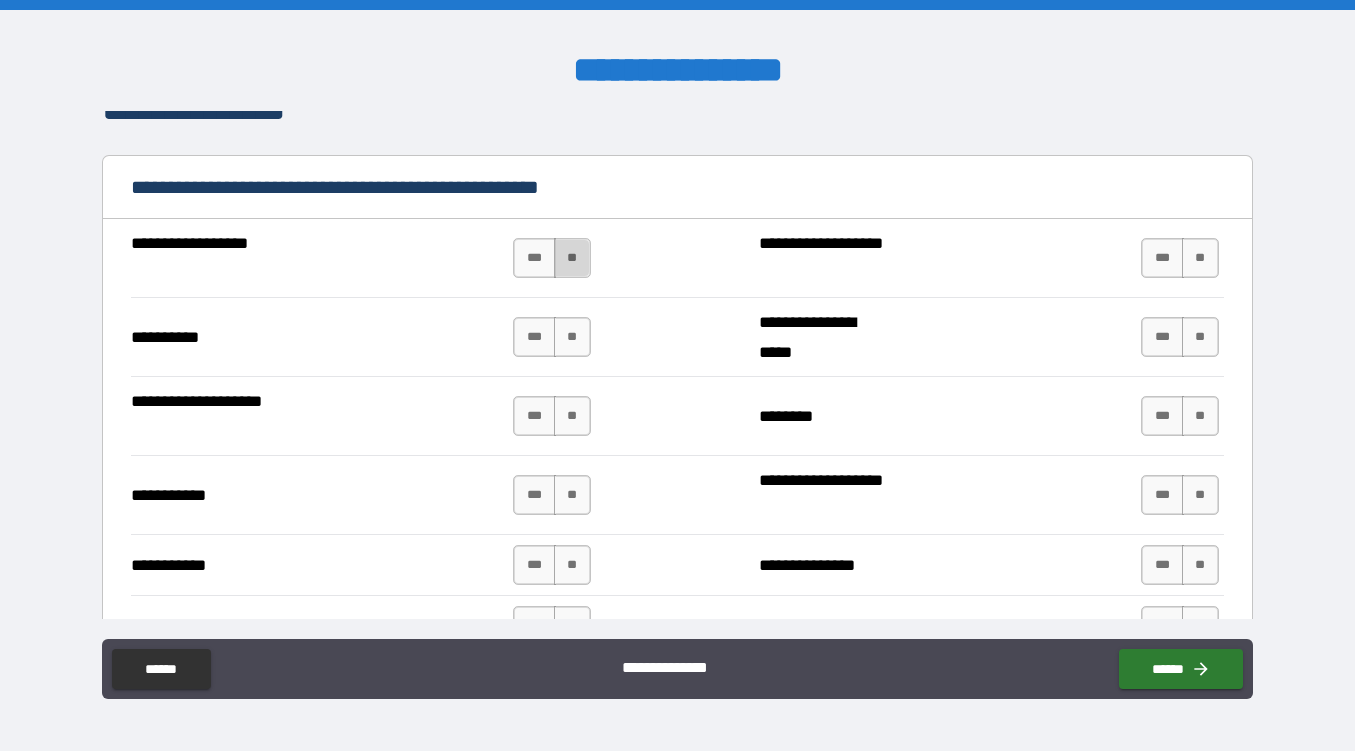 click on "**" at bounding box center (572, 258) 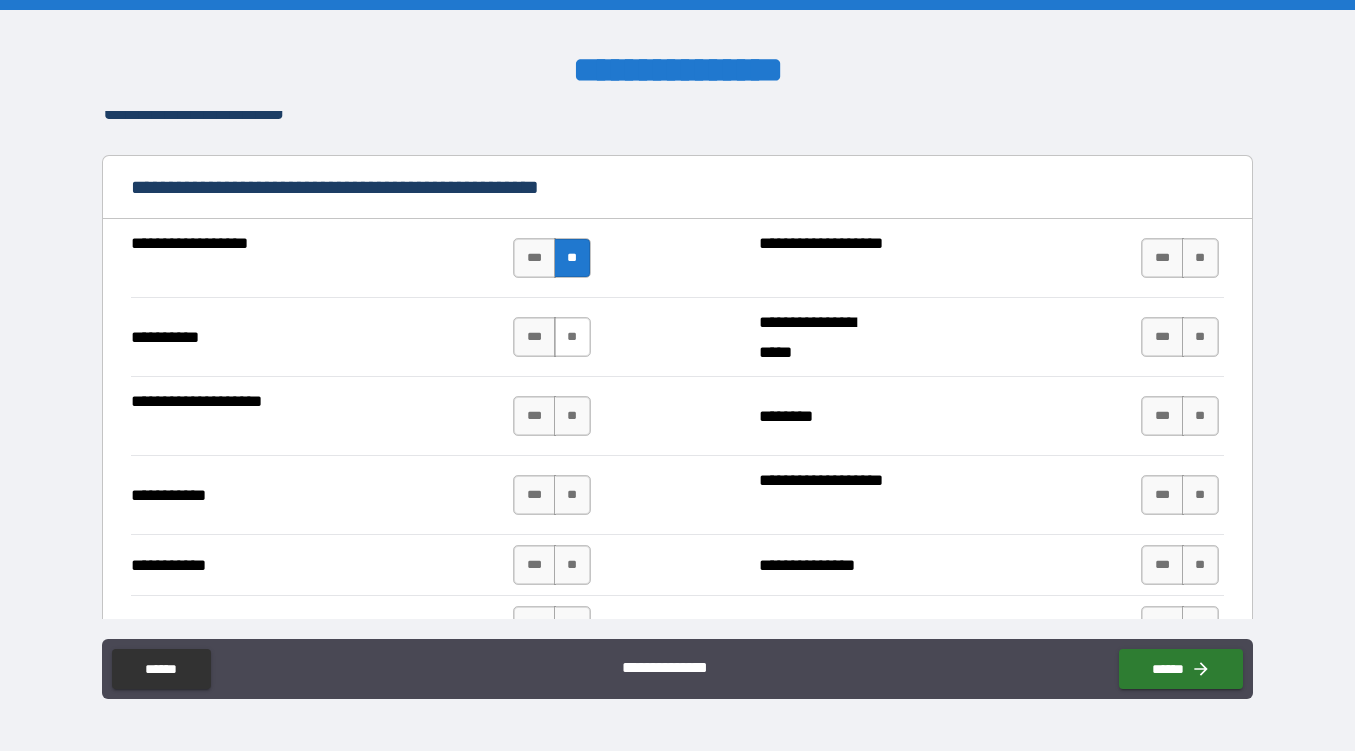 click on "**" at bounding box center [572, 337] 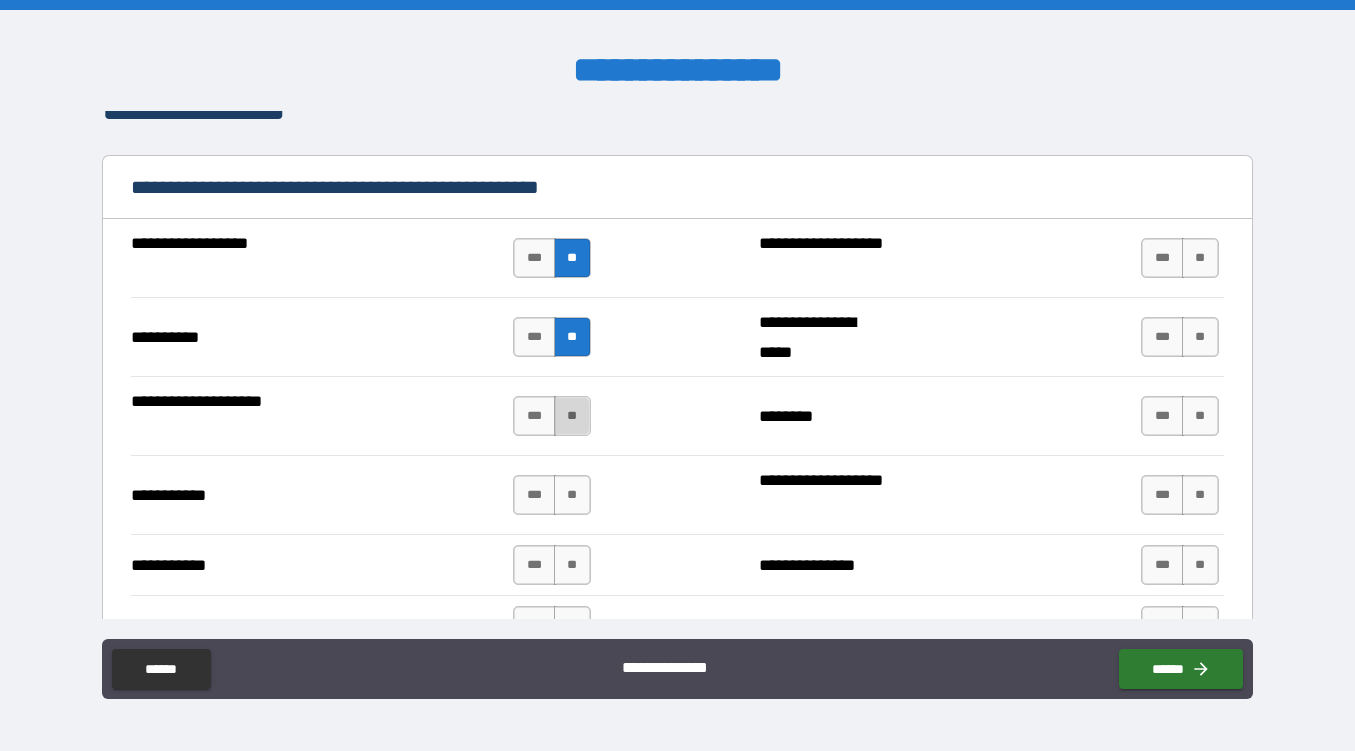 click on "**" at bounding box center (572, 416) 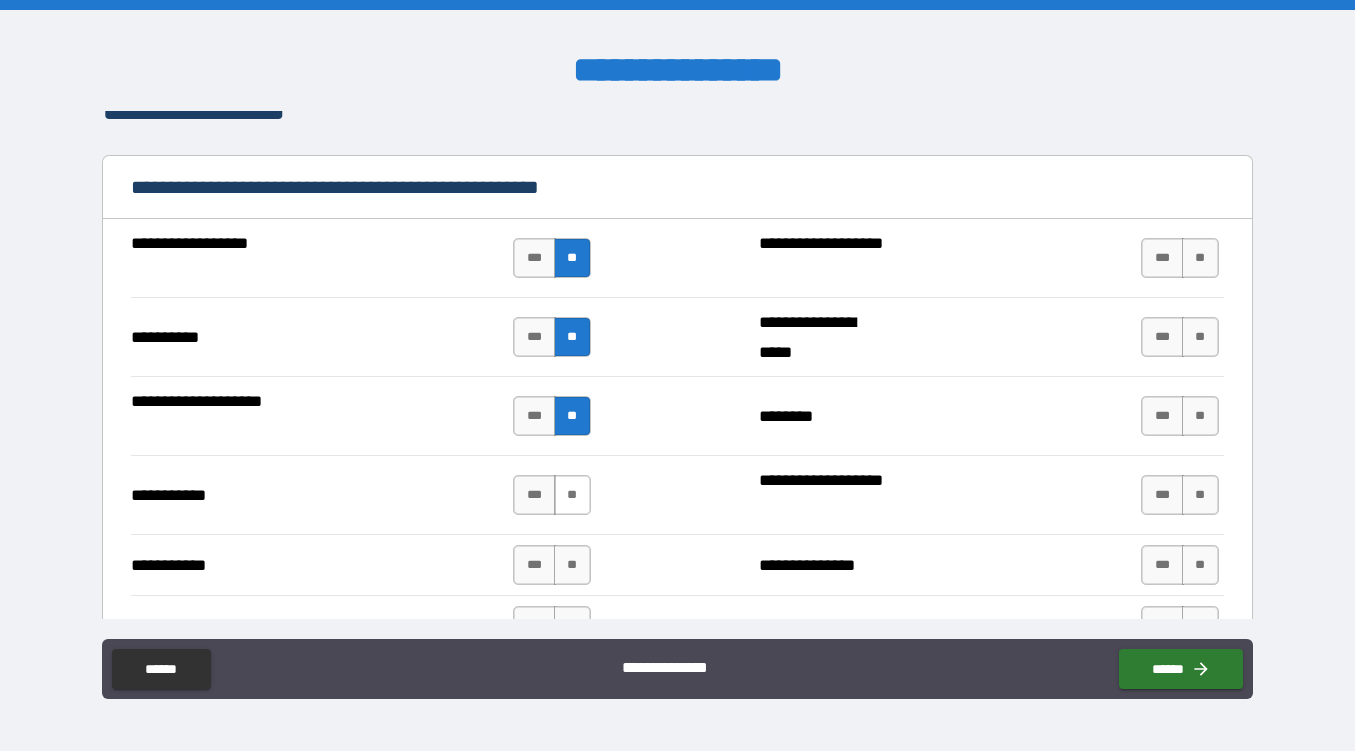 click on "**" at bounding box center (572, 495) 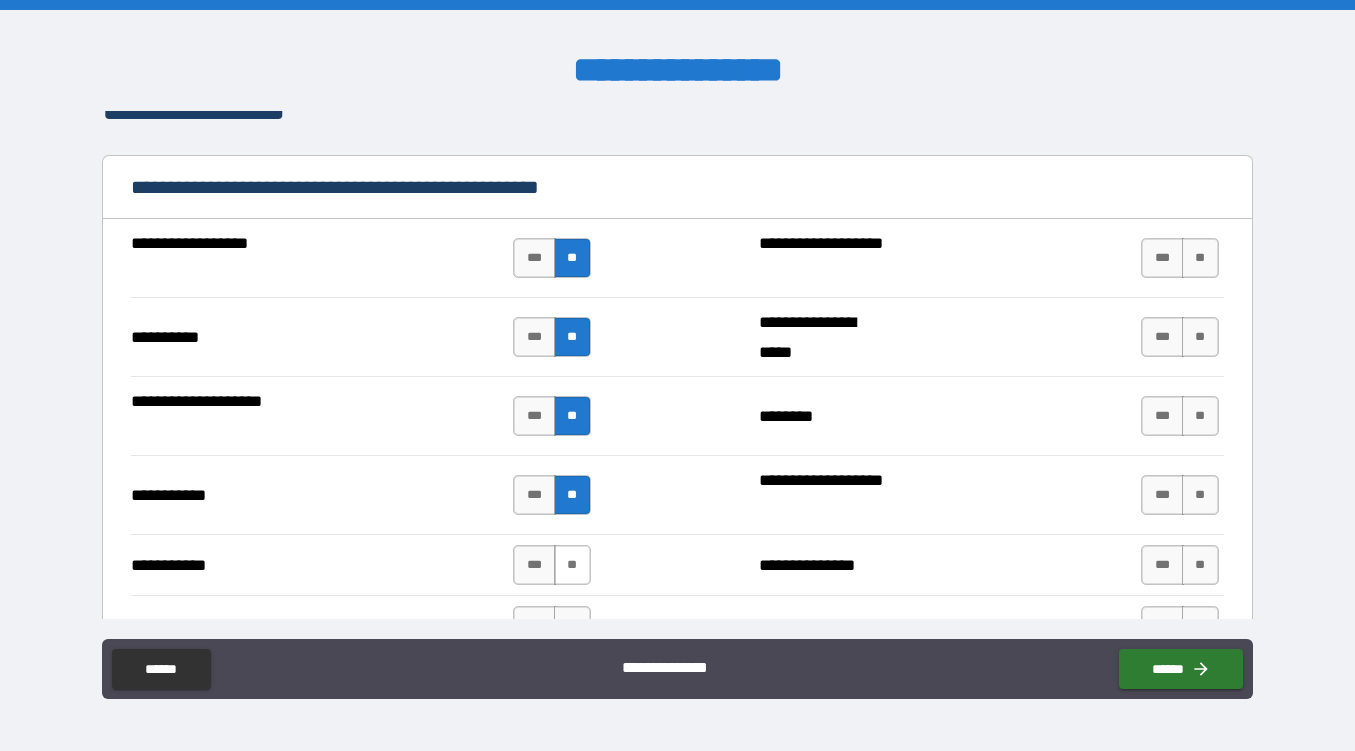 click on "**" at bounding box center (572, 565) 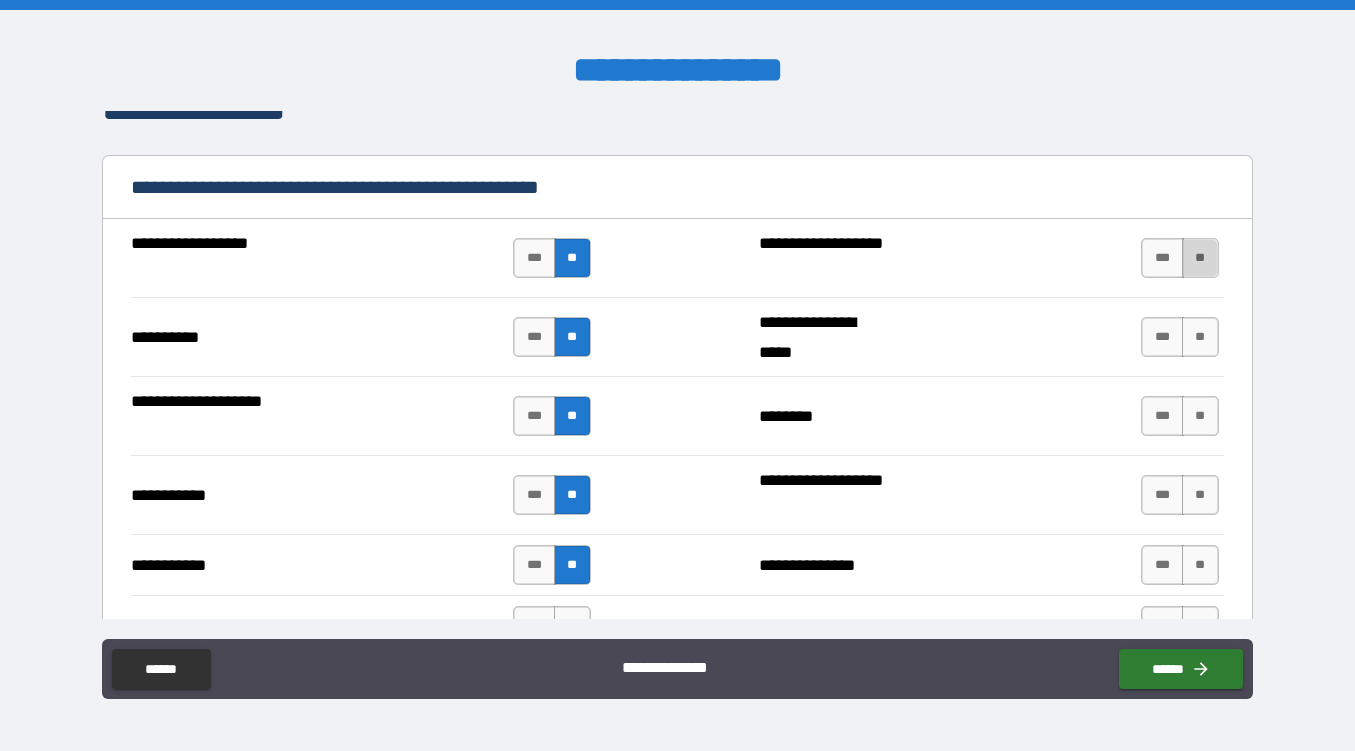 click on "**" at bounding box center [1200, 258] 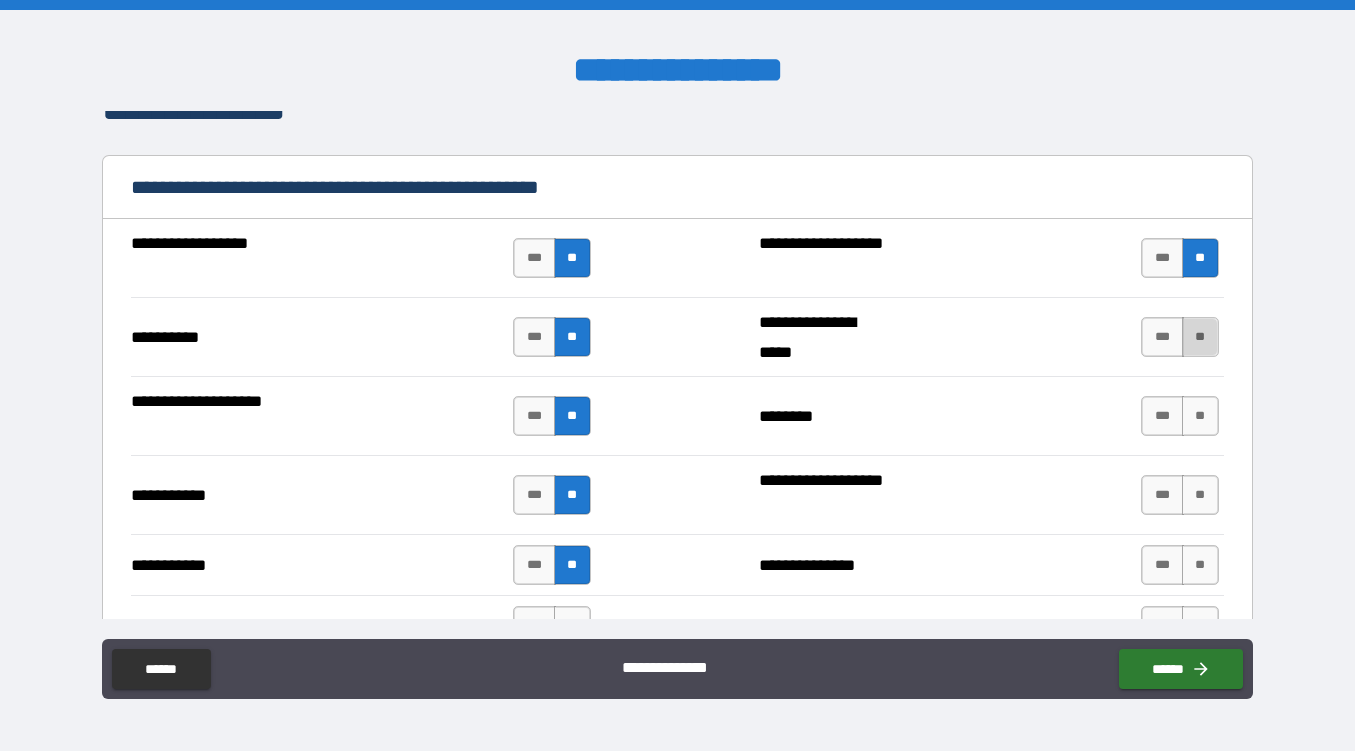 click on "**" at bounding box center [1200, 337] 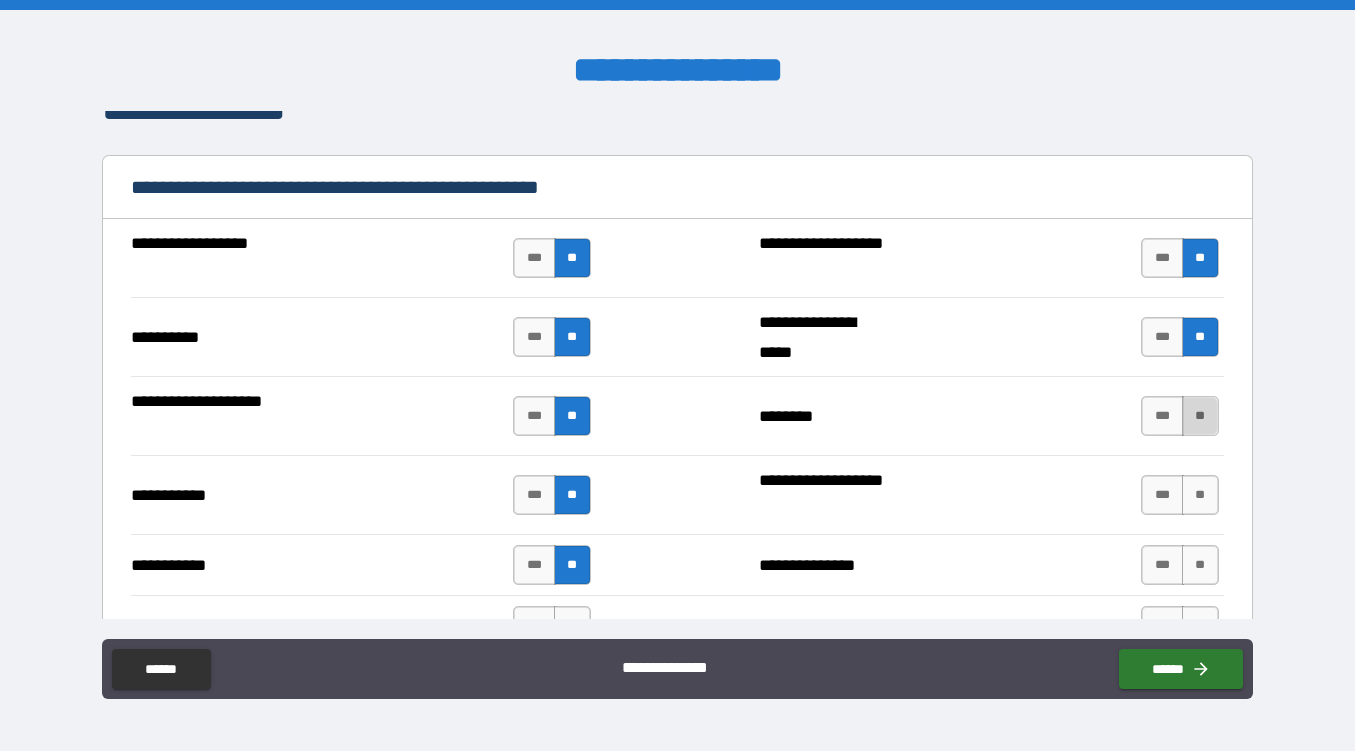 click on "**" at bounding box center [1200, 416] 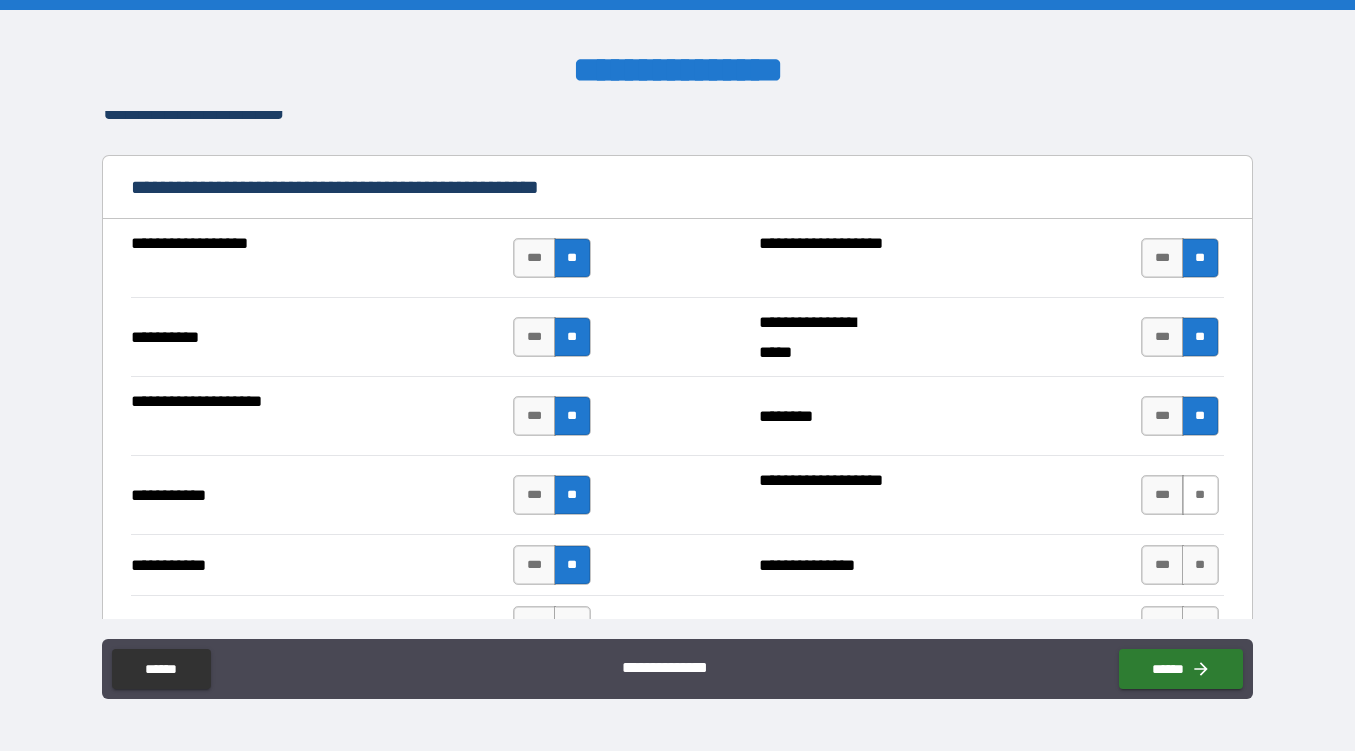 click on "**" at bounding box center (1200, 495) 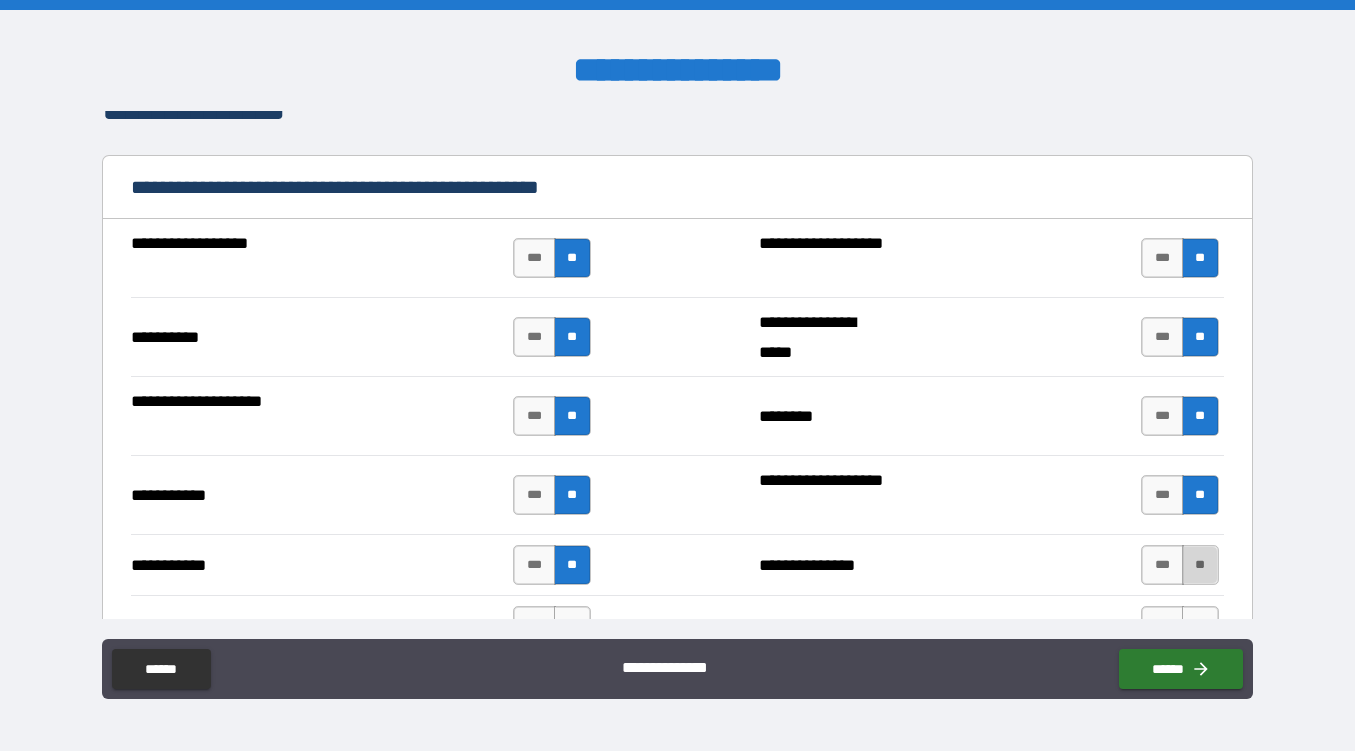 click on "**" at bounding box center [1200, 565] 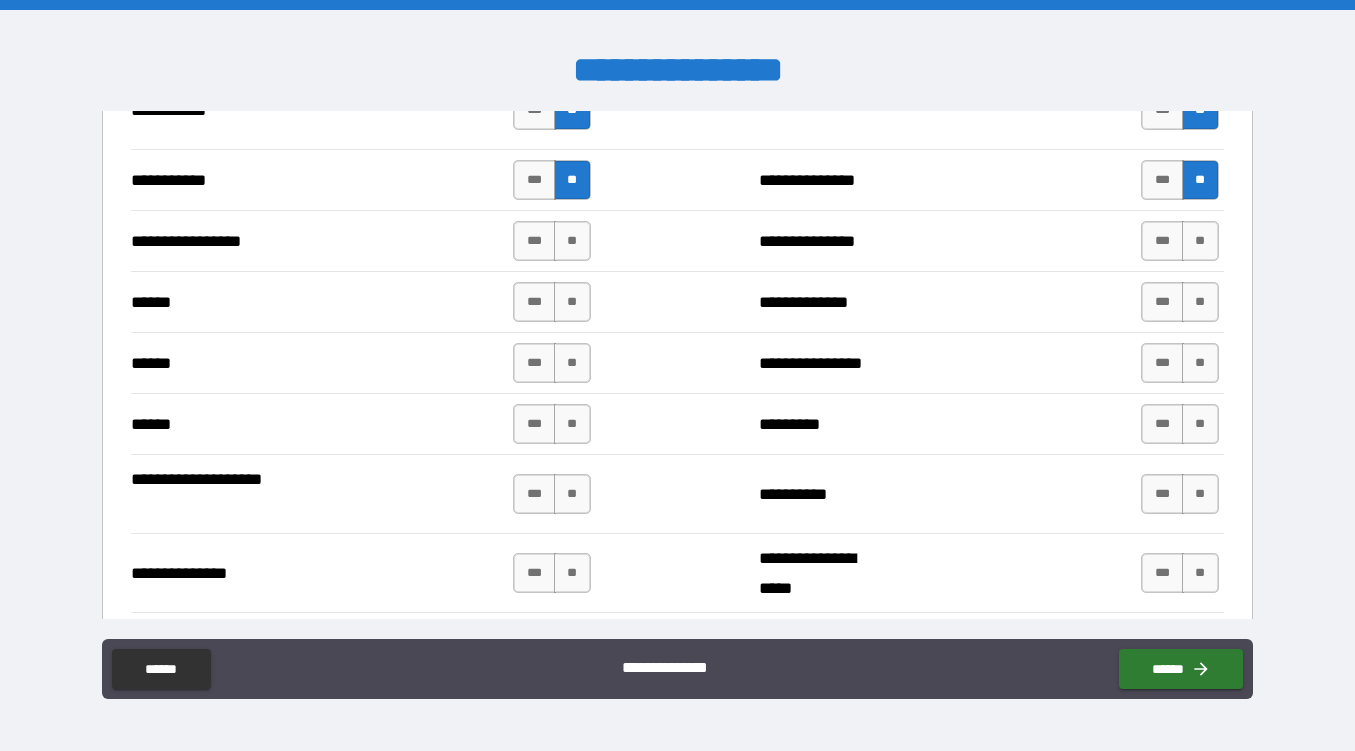 scroll, scrollTop: 2372, scrollLeft: 0, axis: vertical 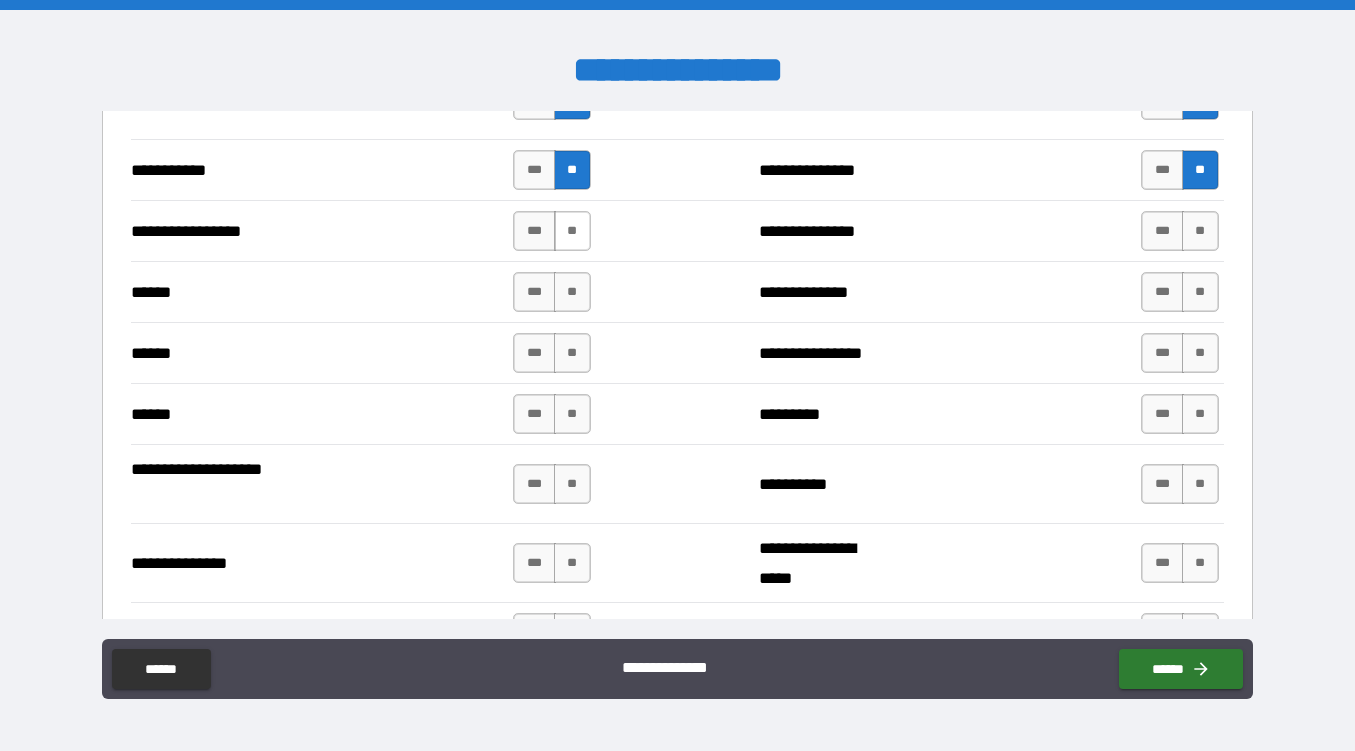 click on "**" at bounding box center [572, 231] 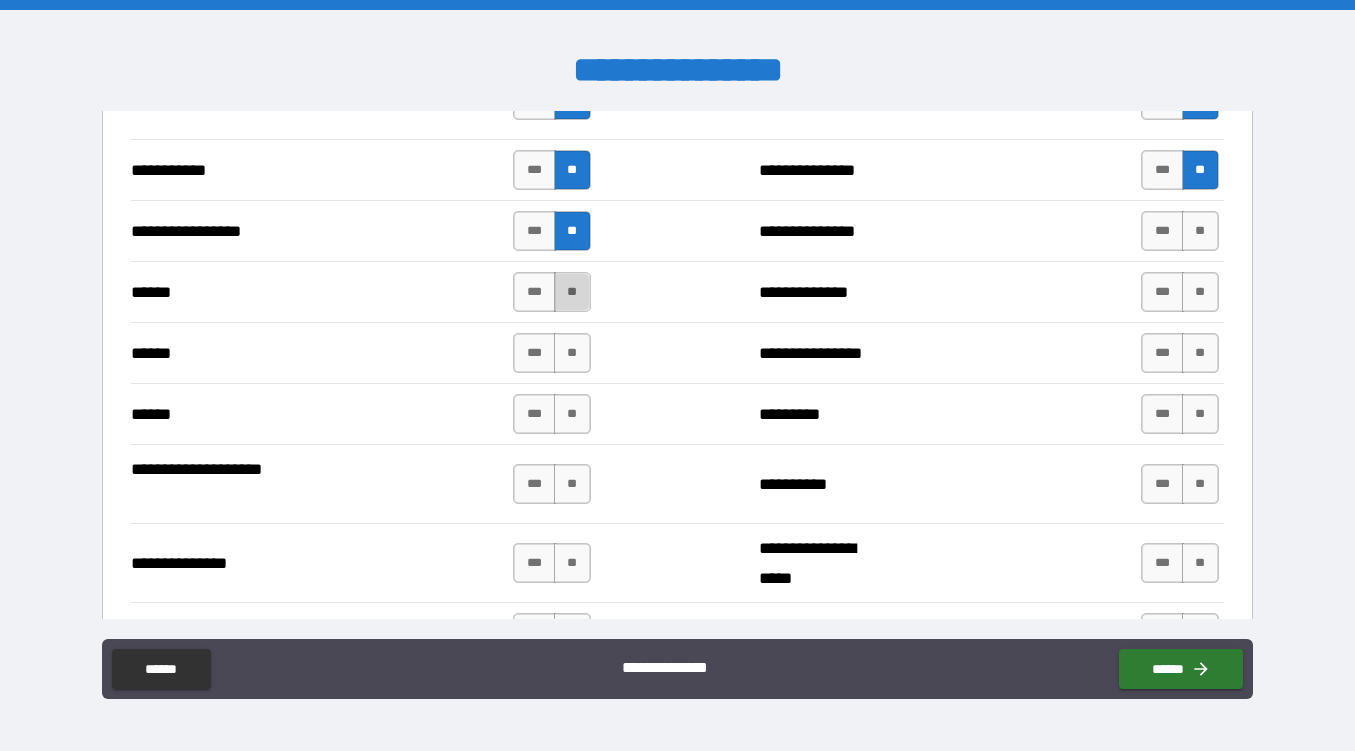 click on "**" at bounding box center (572, 292) 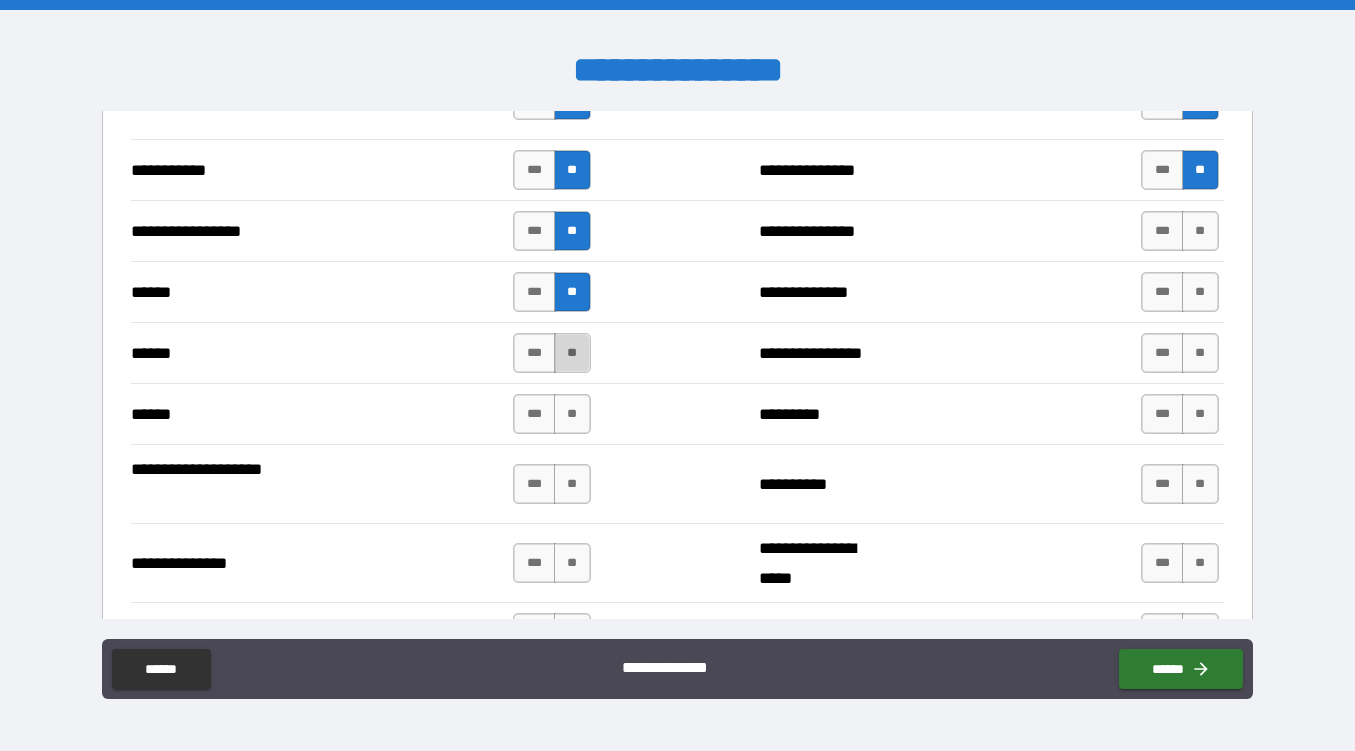 click on "**" at bounding box center (572, 353) 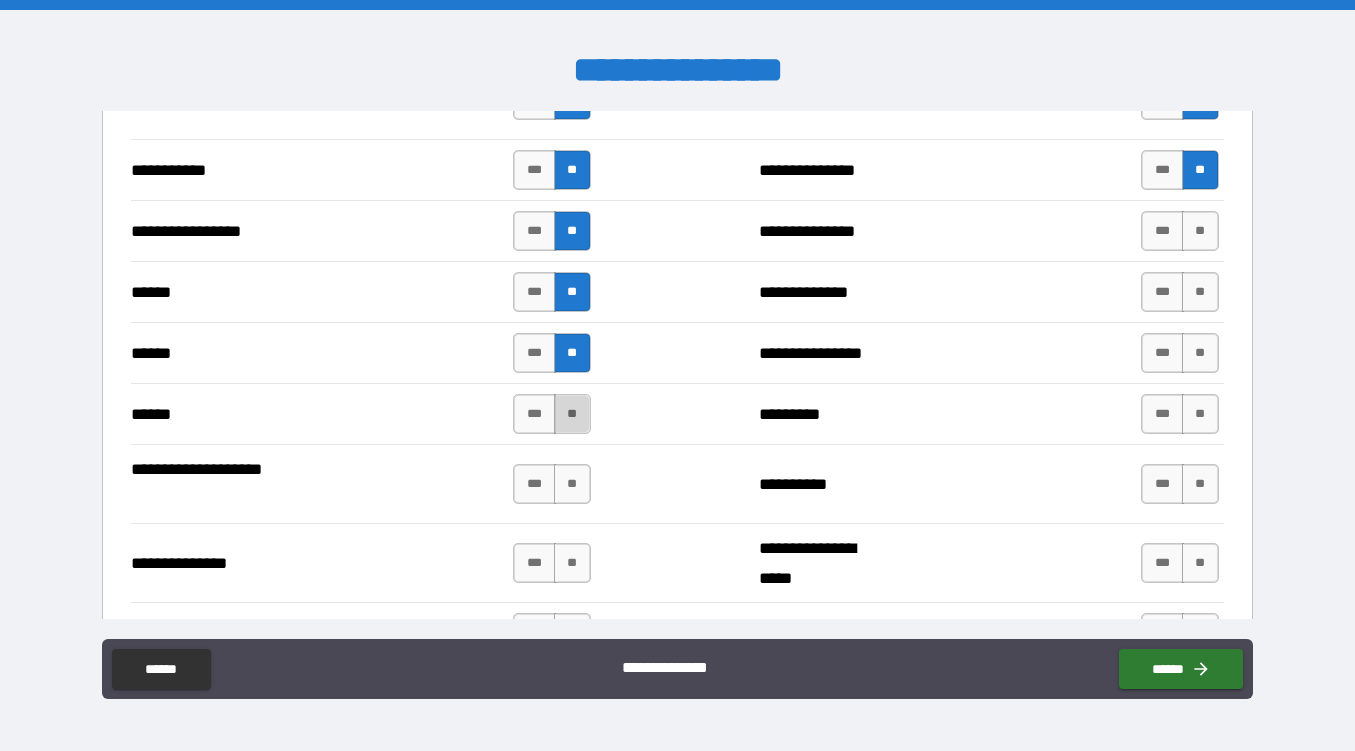 click on "**" at bounding box center (572, 414) 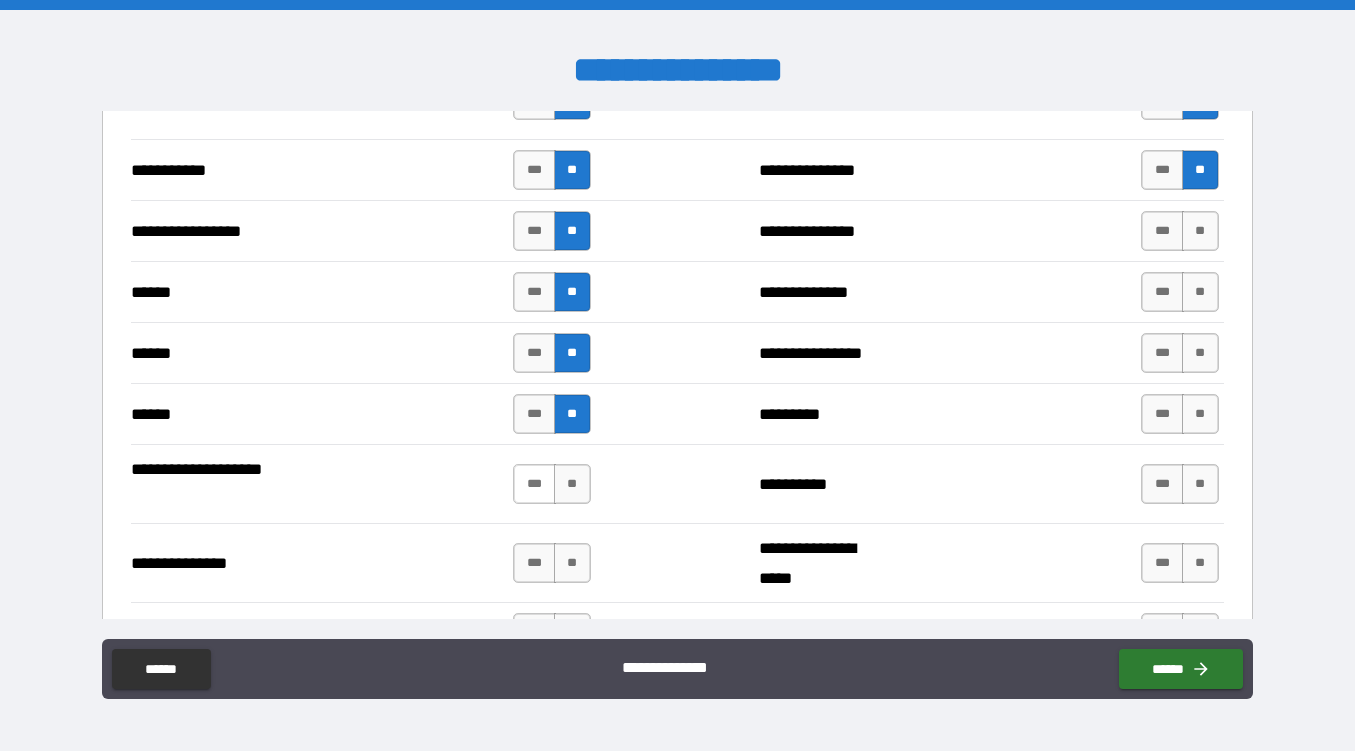 click on "***" at bounding box center (534, 484) 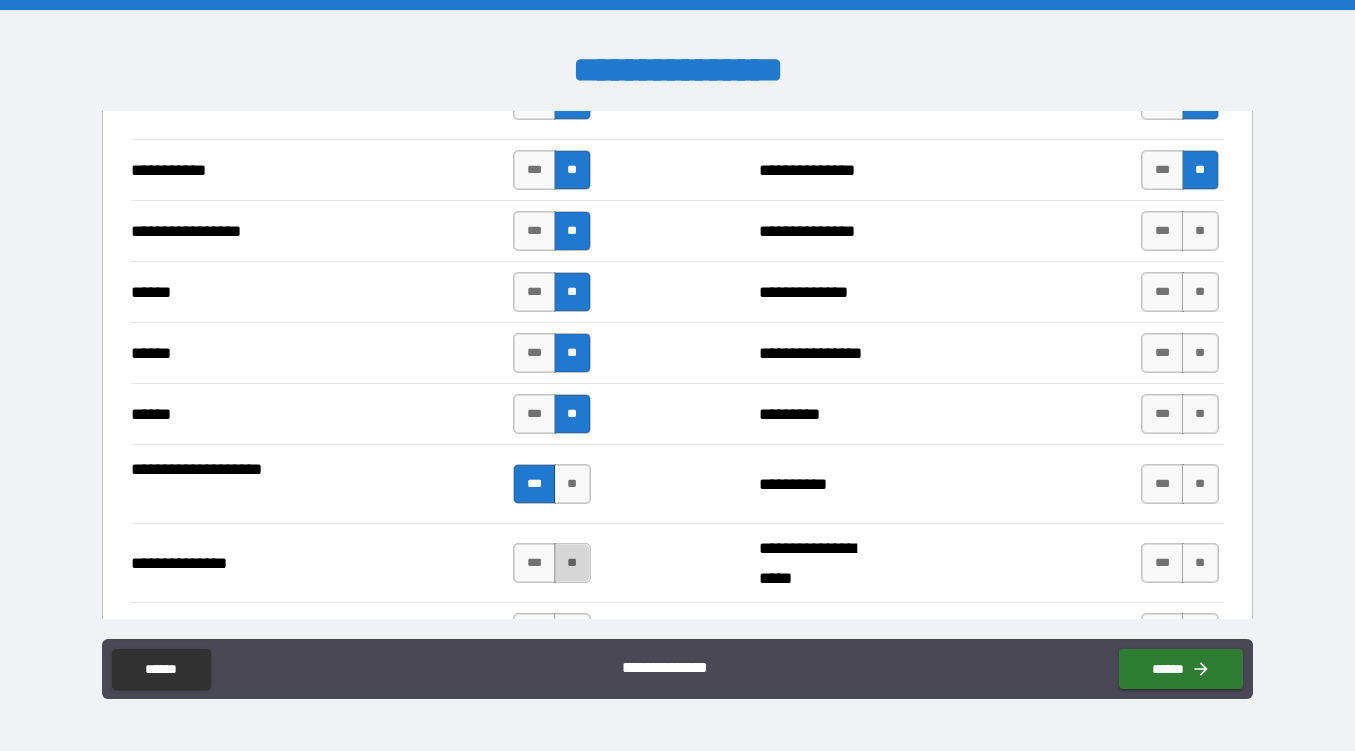 click on "**" at bounding box center [572, 563] 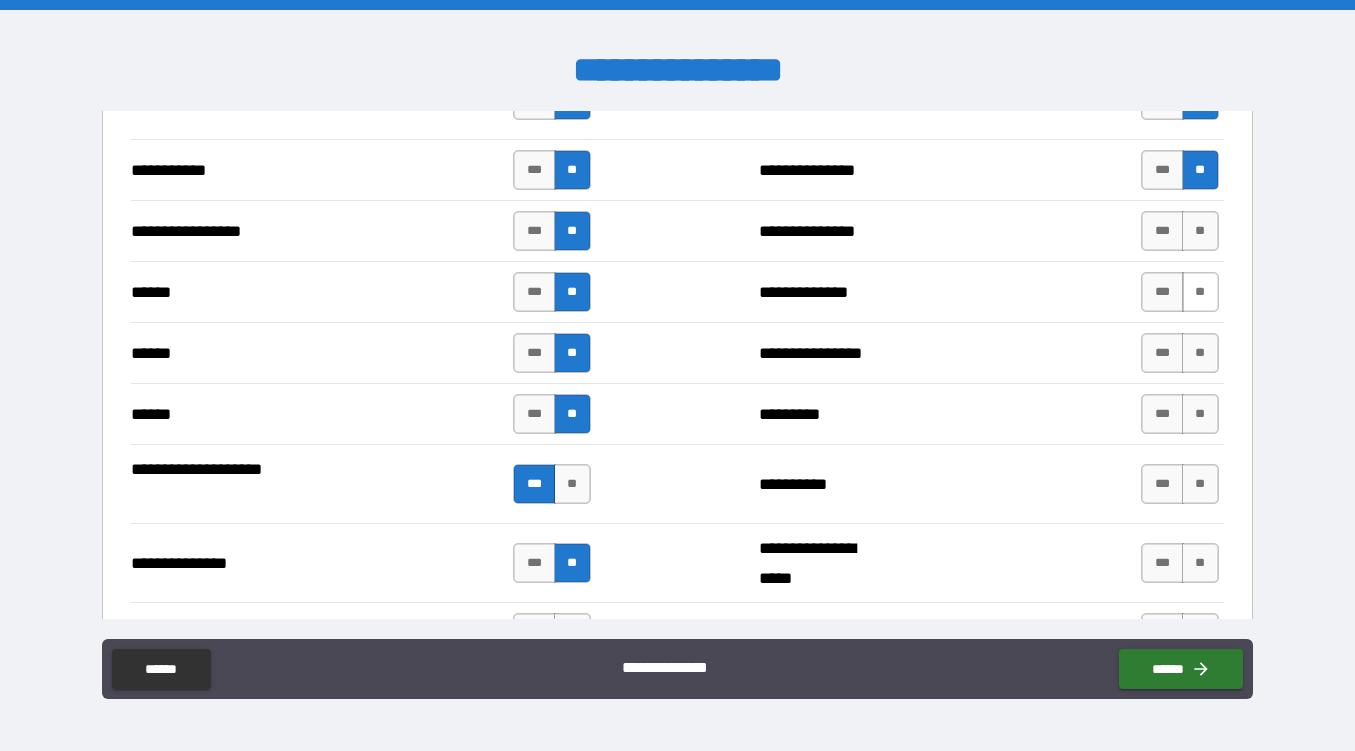scroll, scrollTop: 2376, scrollLeft: 0, axis: vertical 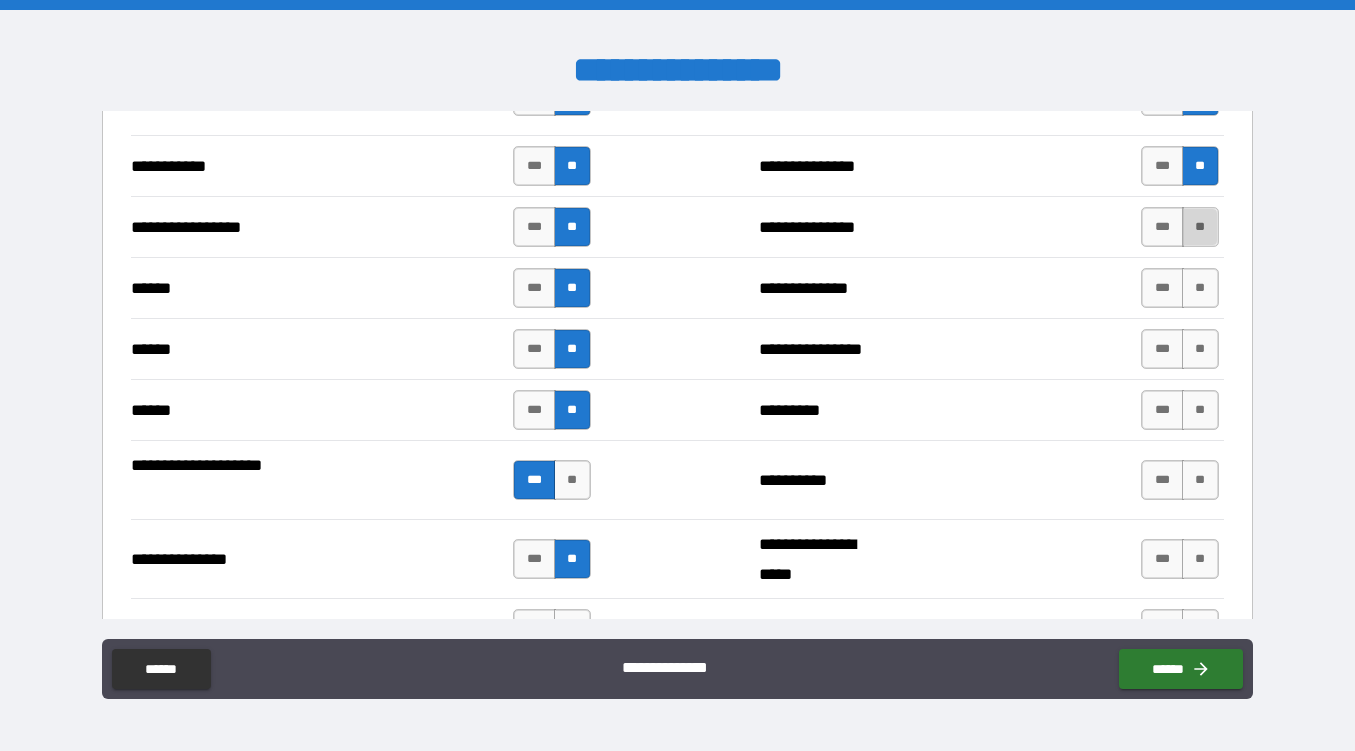 click on "**" at bounding box center [1200, 227] 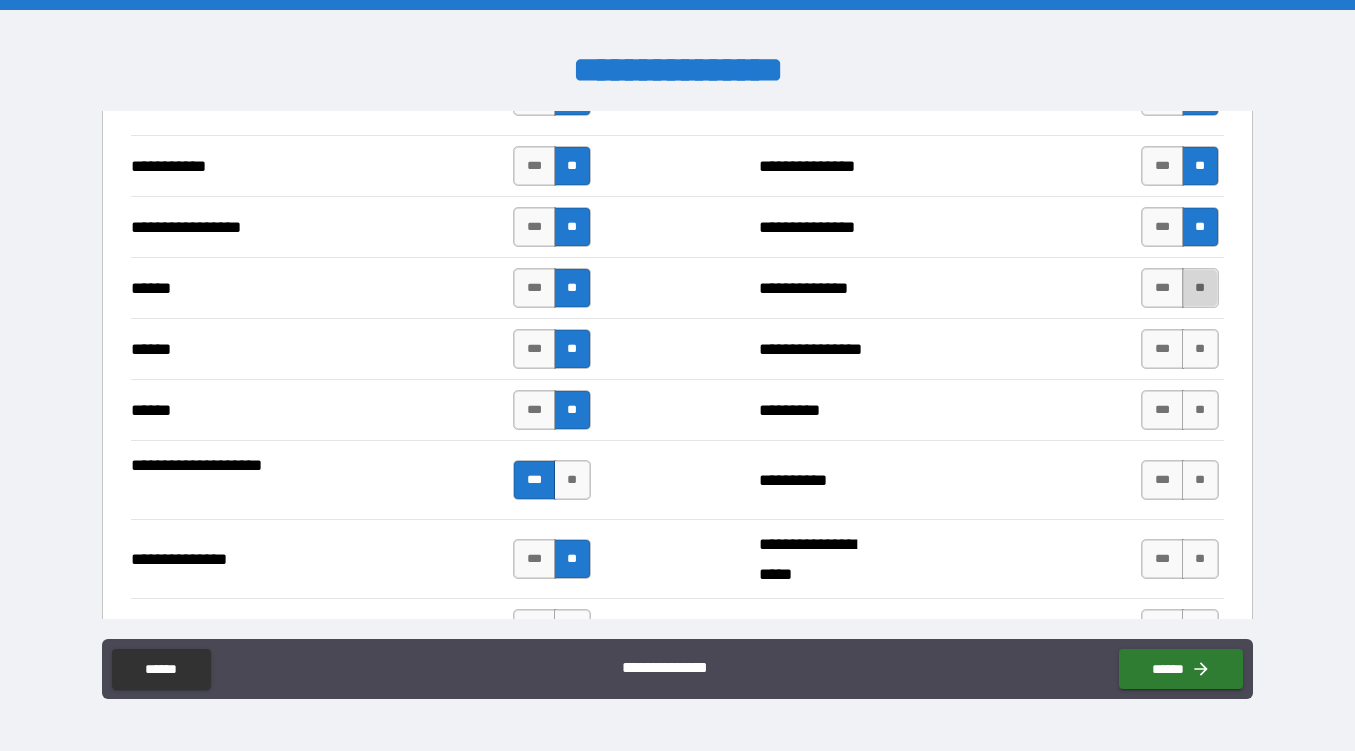 click on "**" at bounding box center [1200, 288] 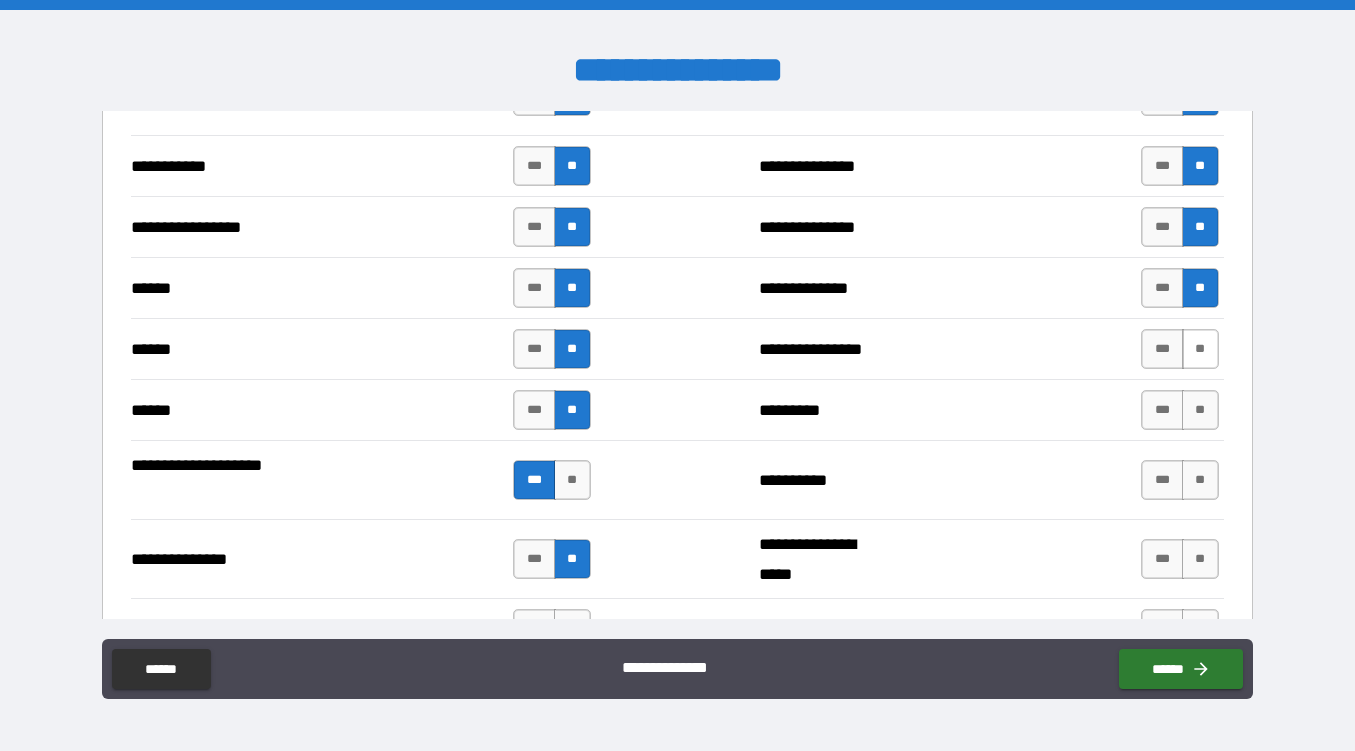 click on "**" at bounding box center [1200, 349] 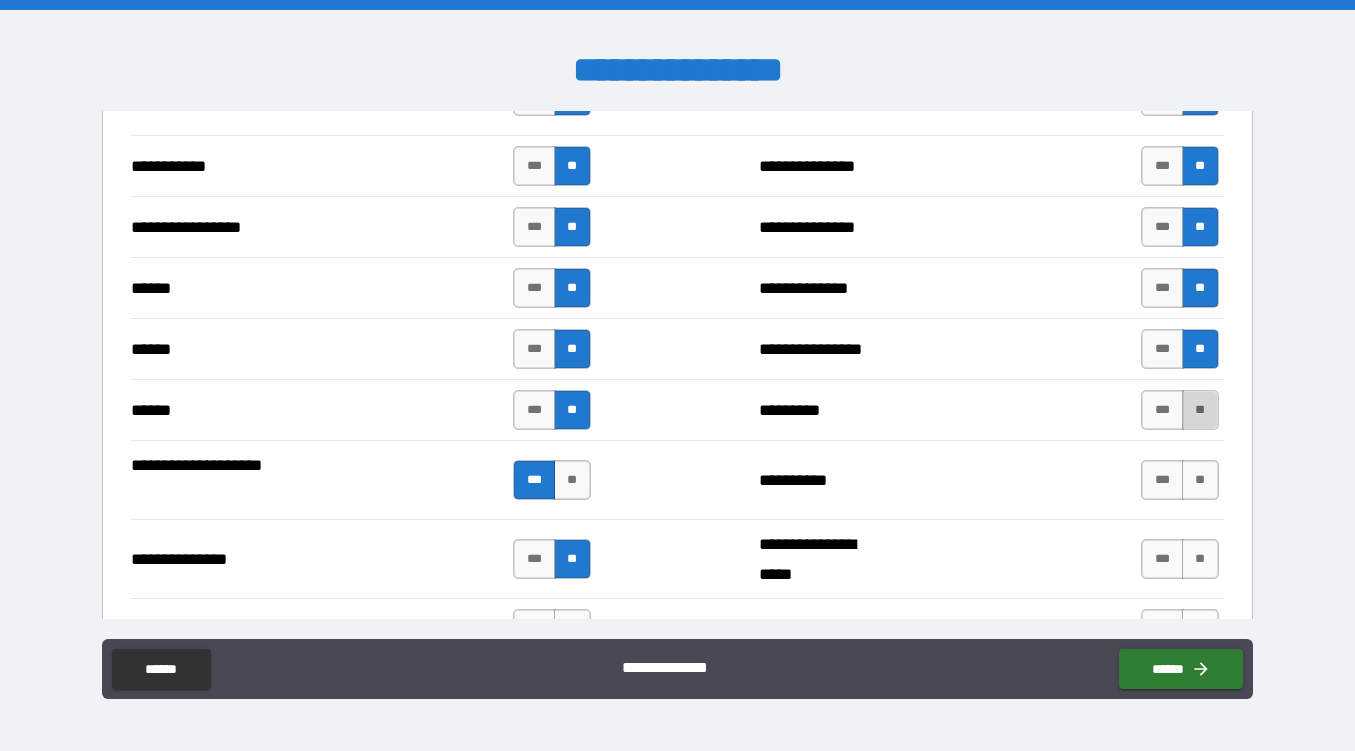 click on "**" at bounding box center (1200, 410) 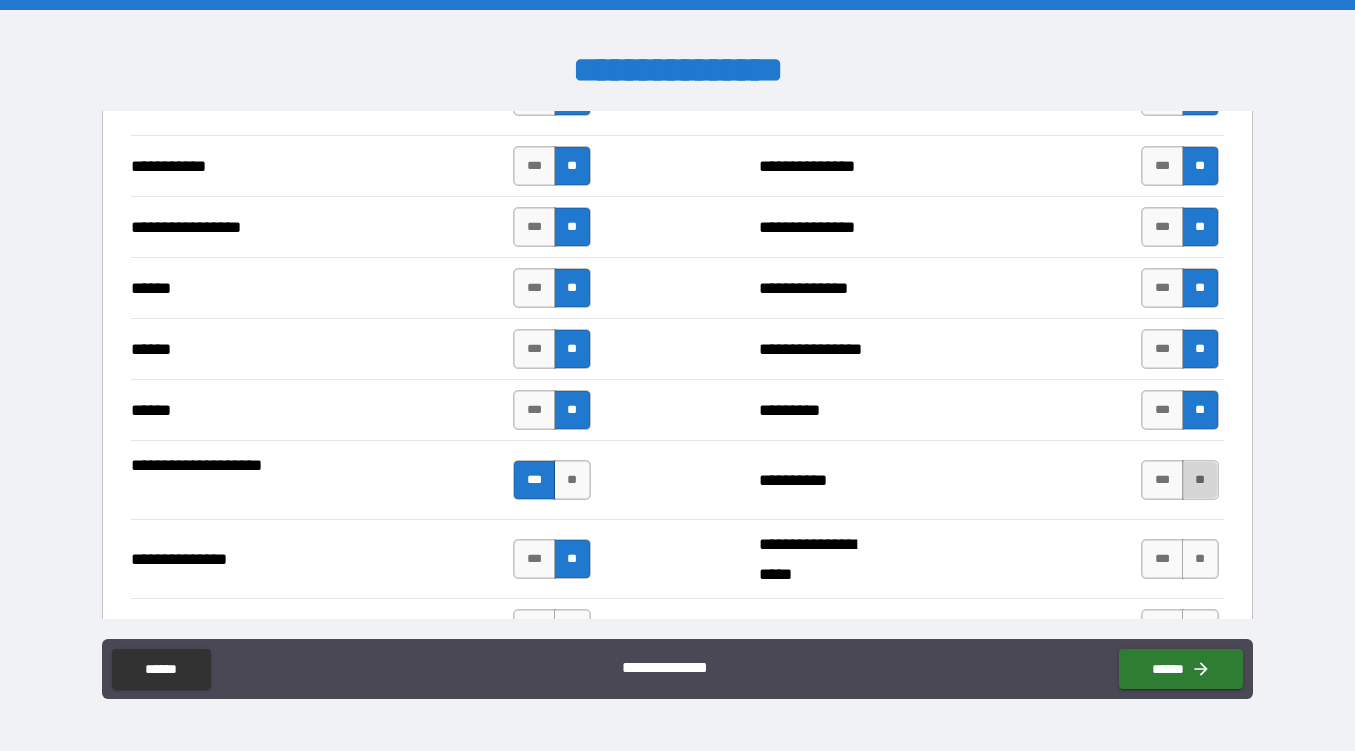 click on "**" at bounding box center [1200, 480] 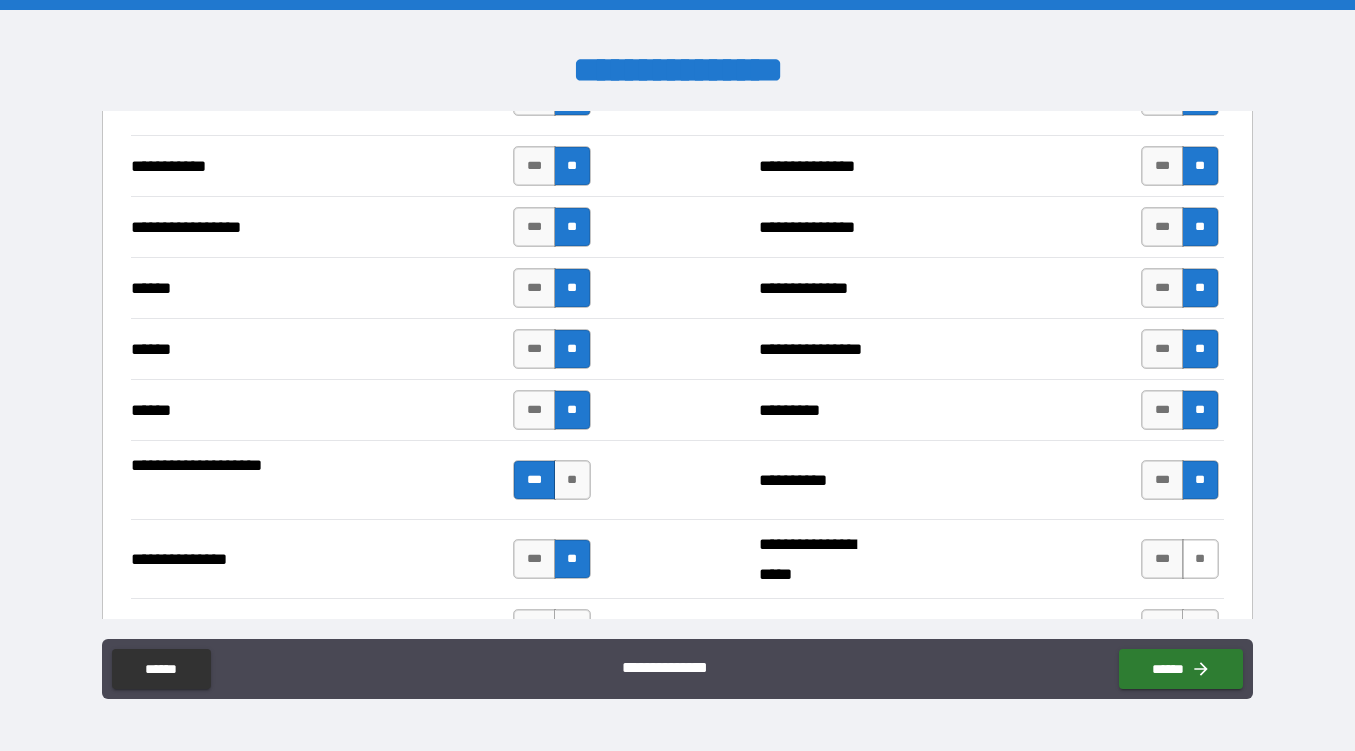 click on "**" at bounding box center [1200, 559] 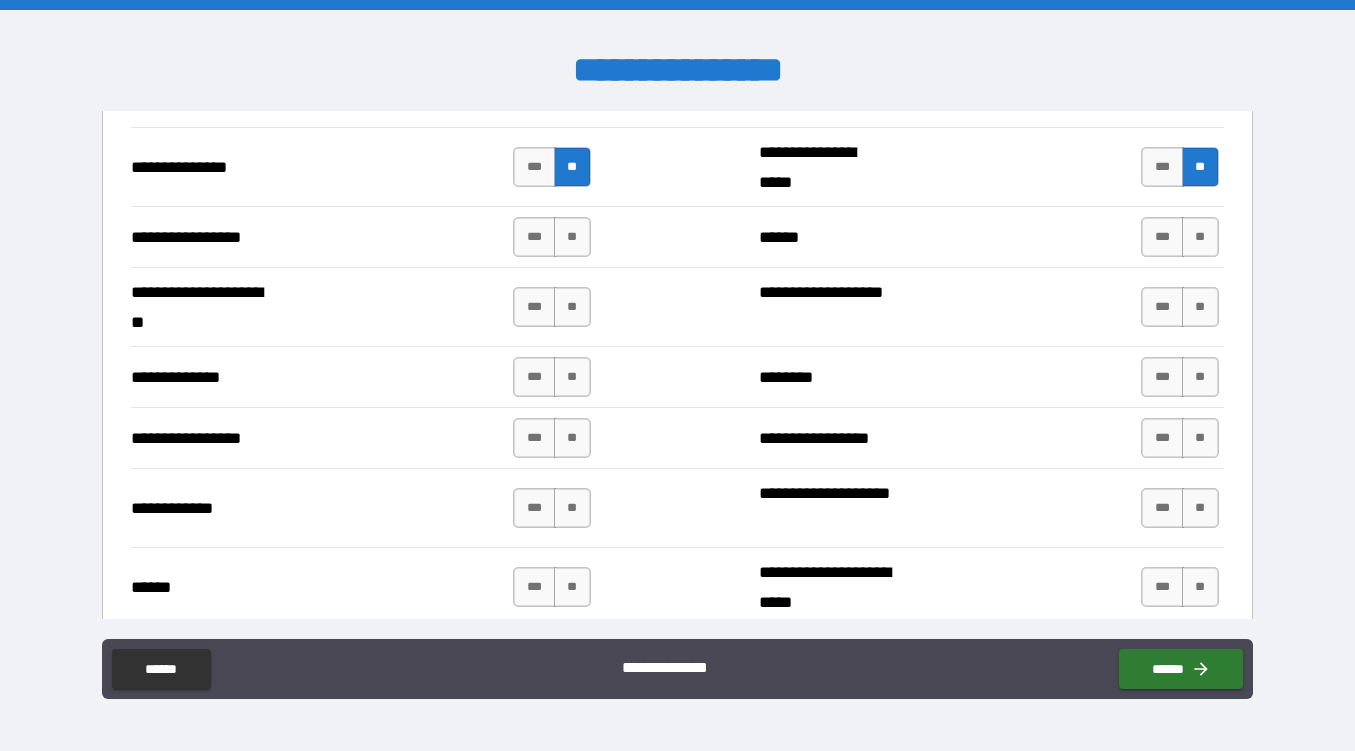 scroll, scrollTop: 2778, scrollLeft: 0, axis: vertical 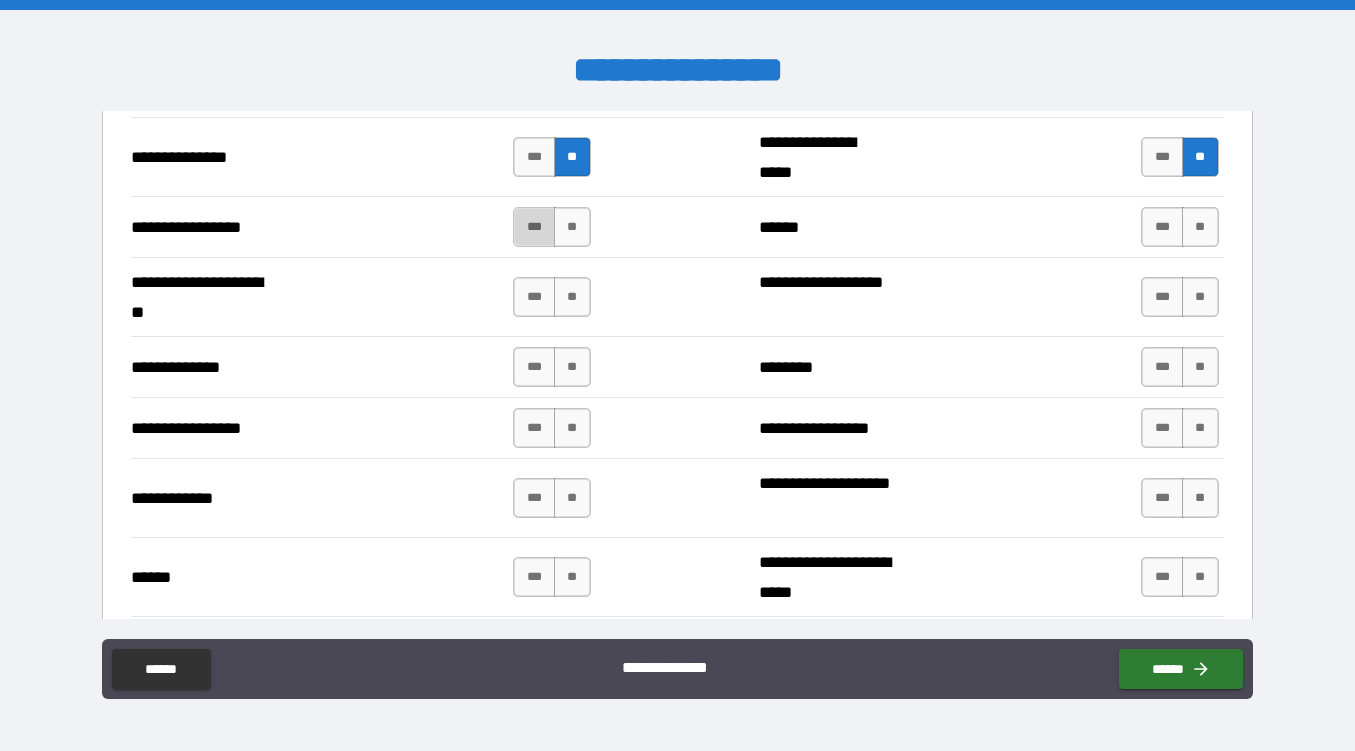 click on "***" at bounding box center (534, 227) 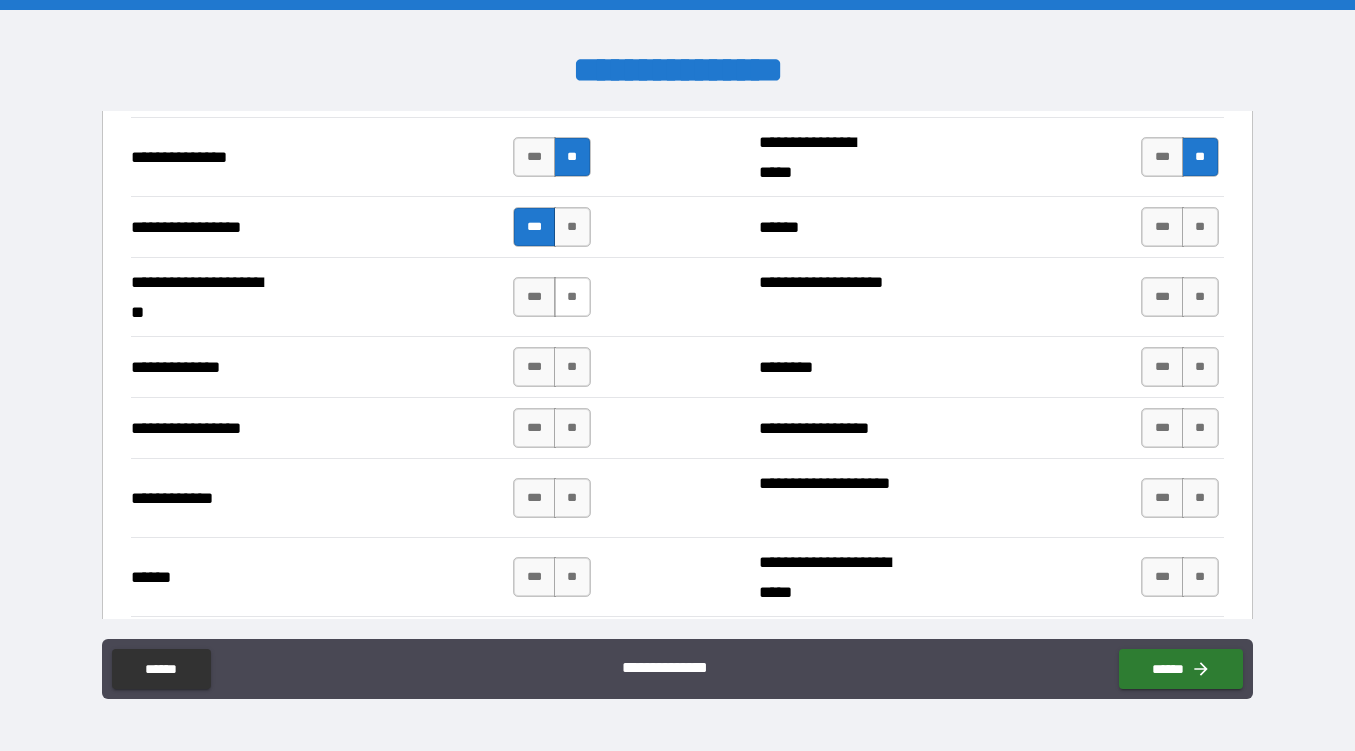click on "**" at bounding box center (572, 297) 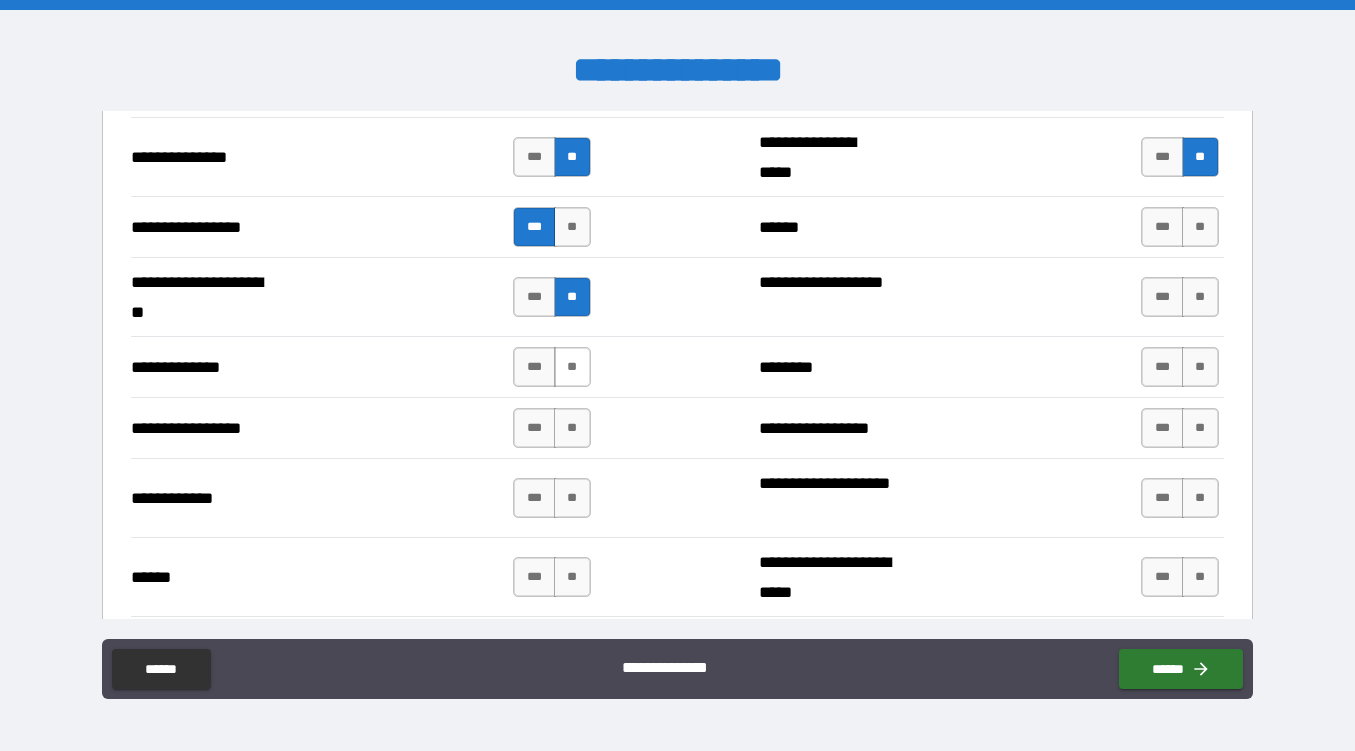 click on "**" at bounding box center [572, 367] 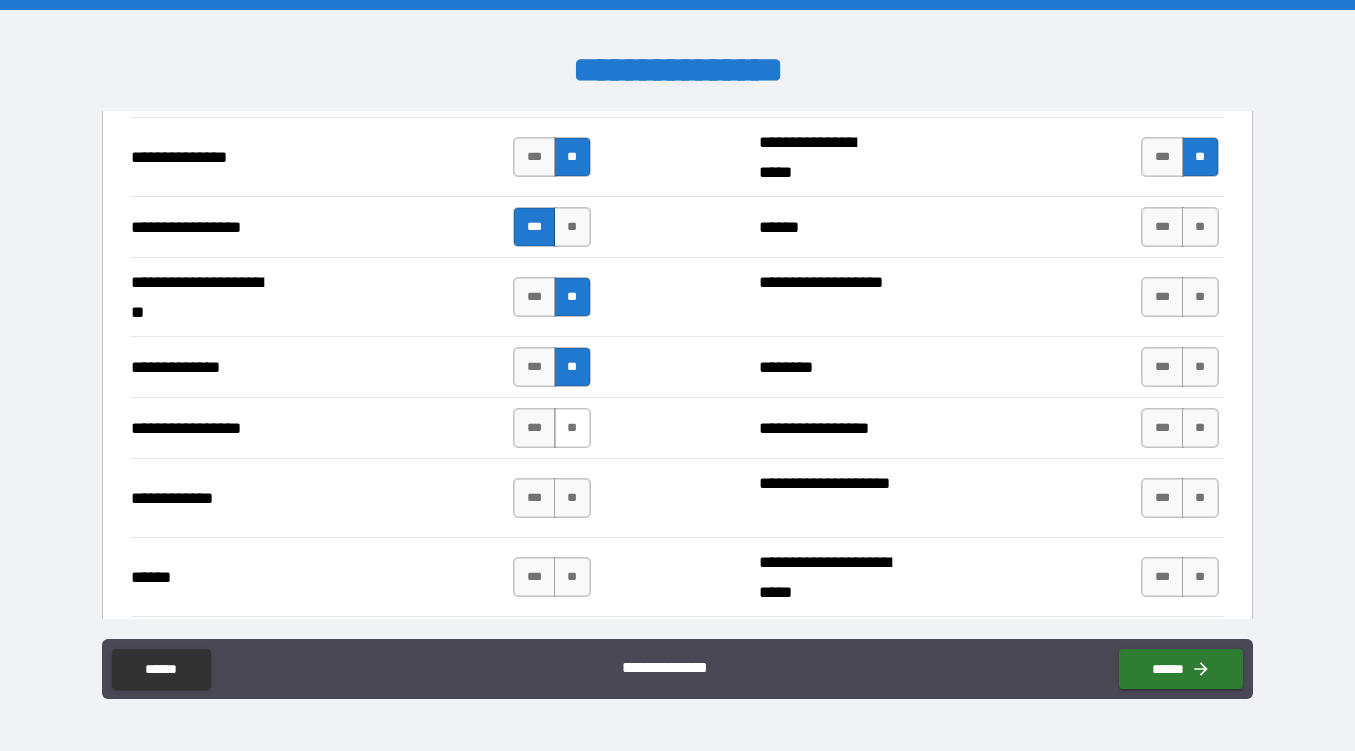 click on "**" at bounding box center [572, 428] 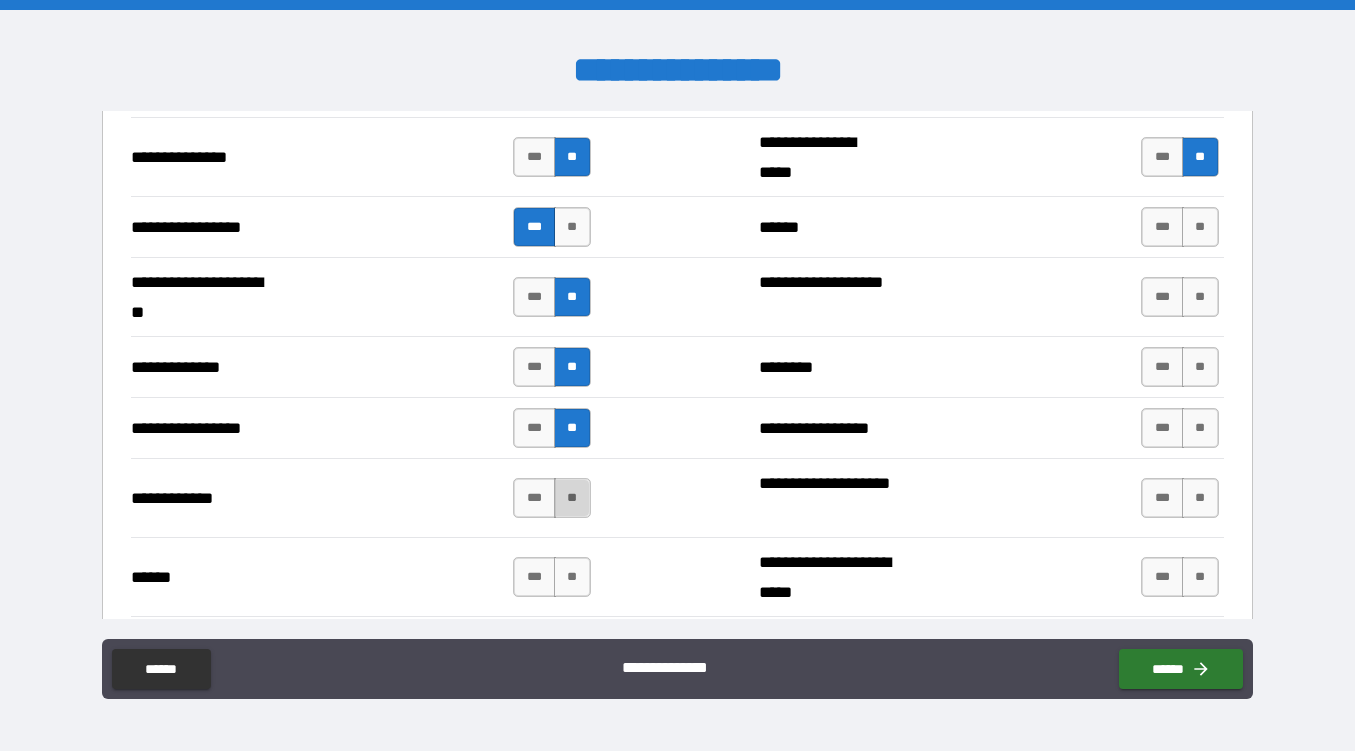 click on "**" at bounding box center [572, 498] 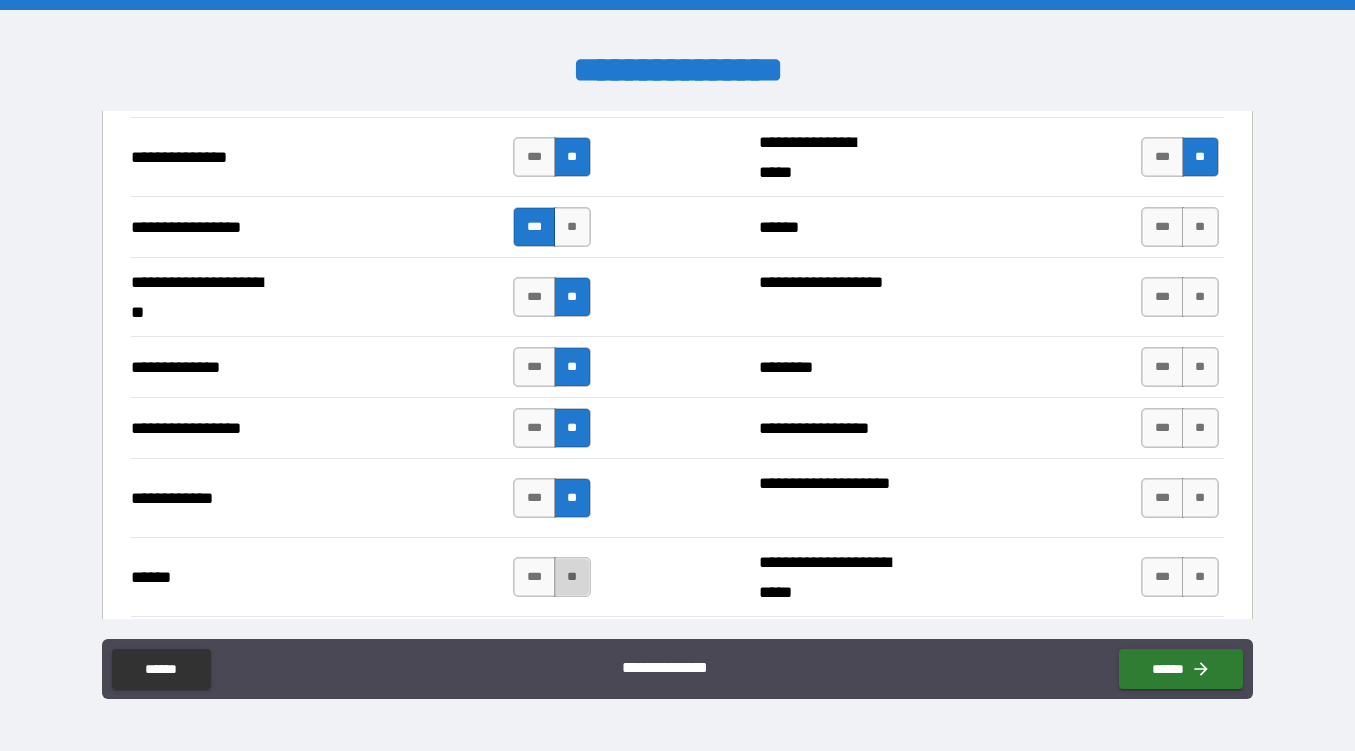 click on "**" at bounding box center (572, 577) 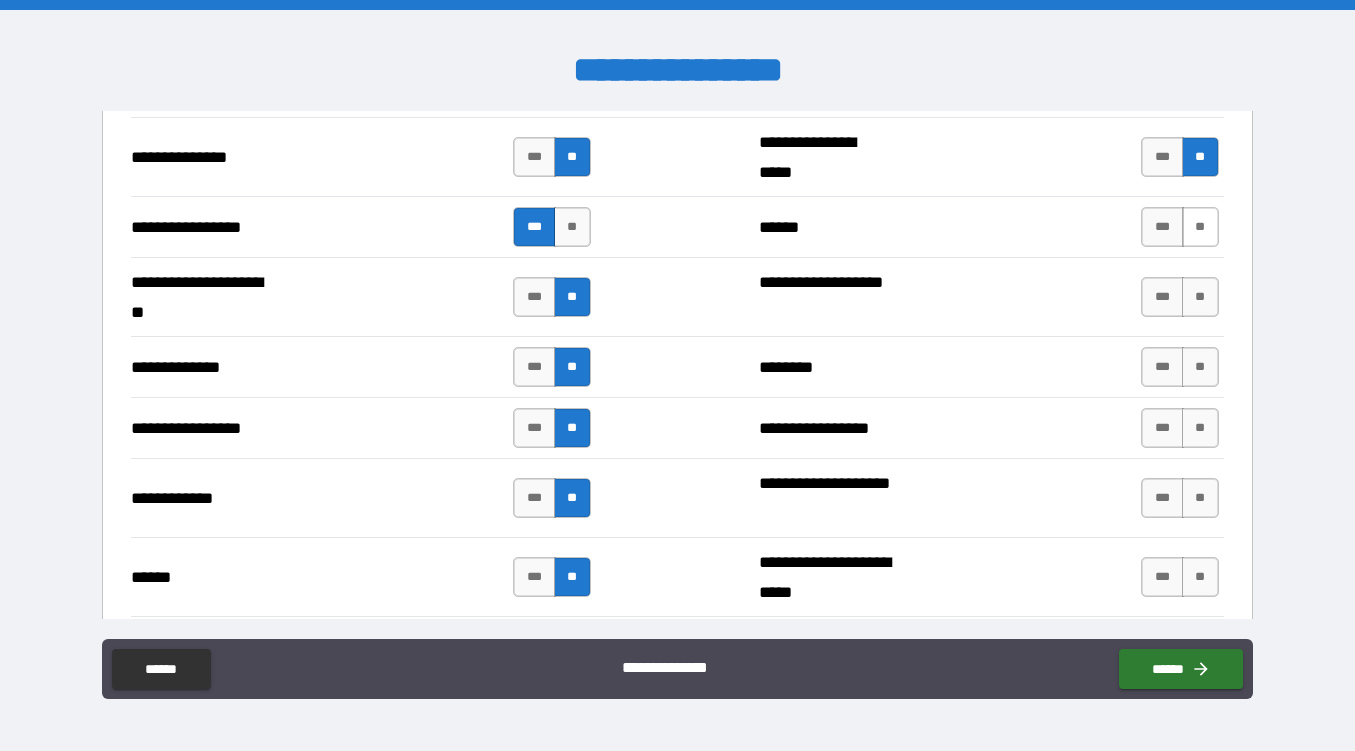 click on "**" at bounding box center (1200, 227) 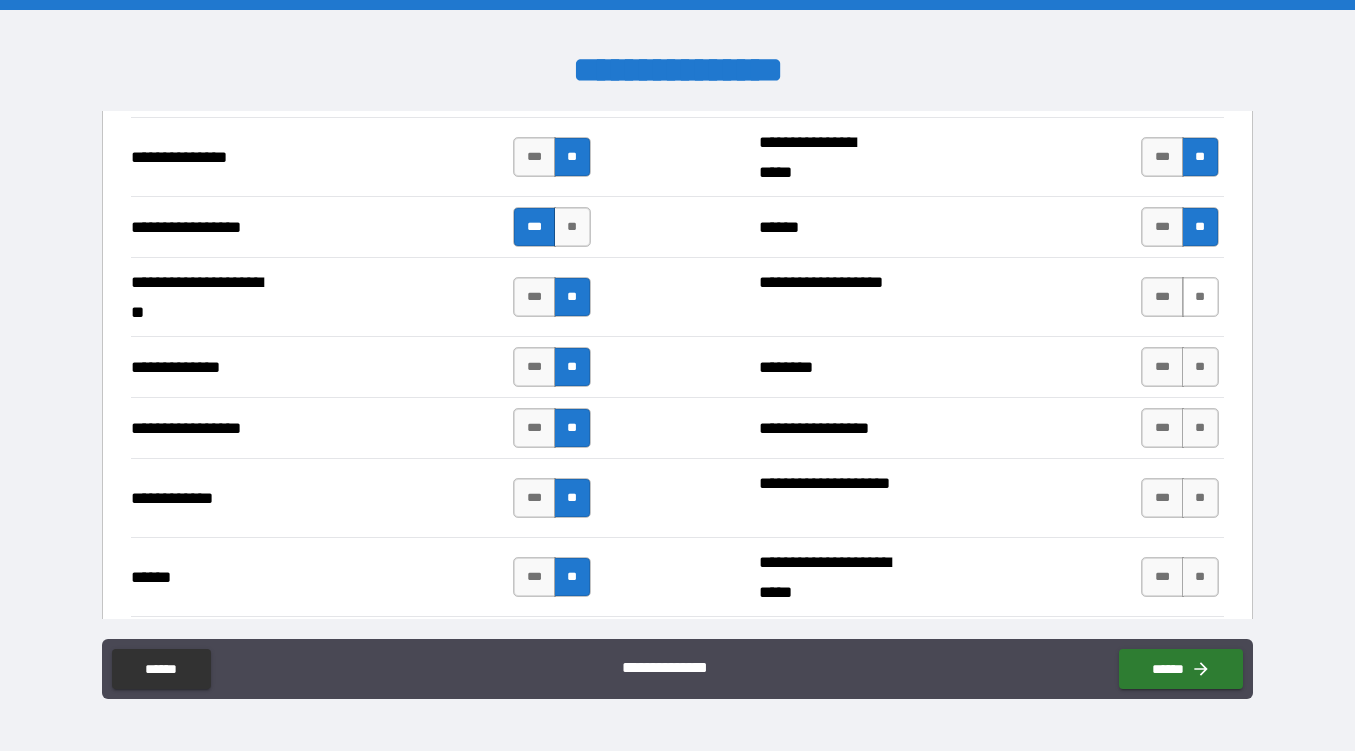 click on "**" at bounding box center (1200, 297) 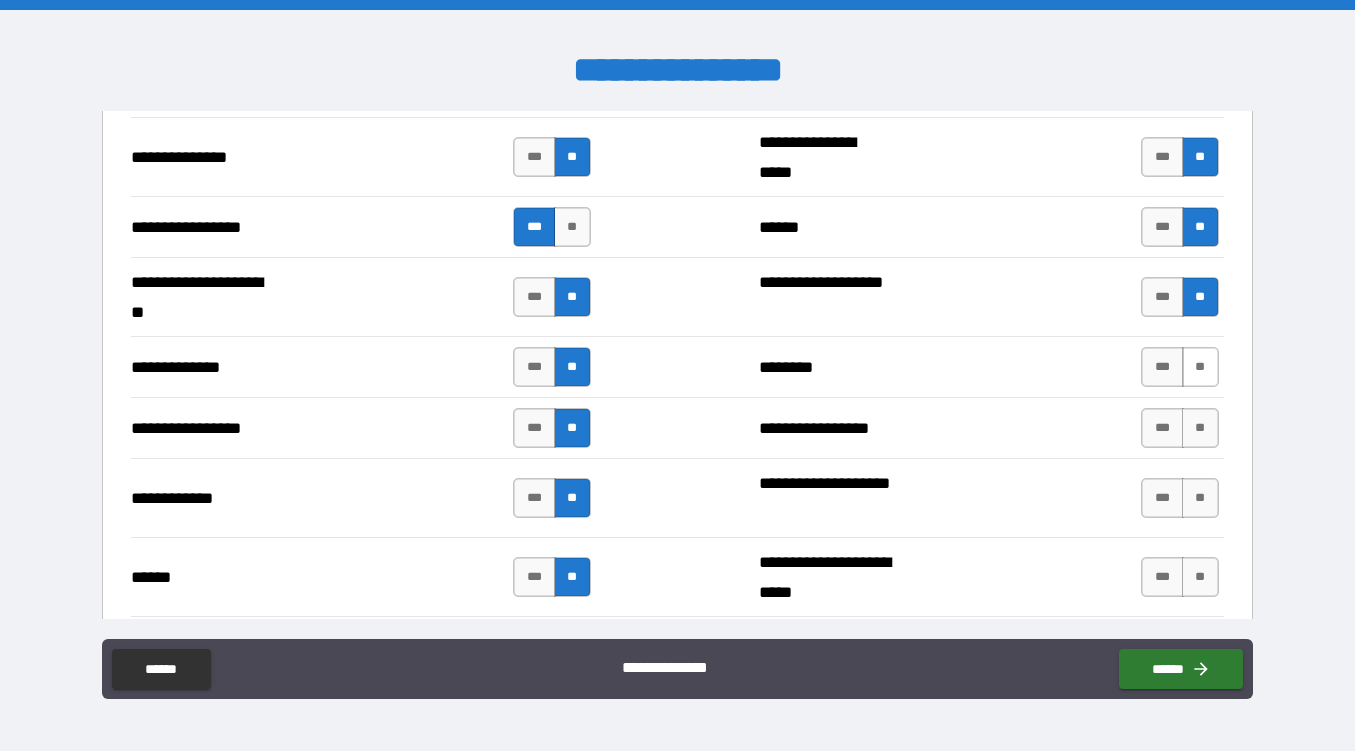 click on "**" at bounding box center (1200, 367) 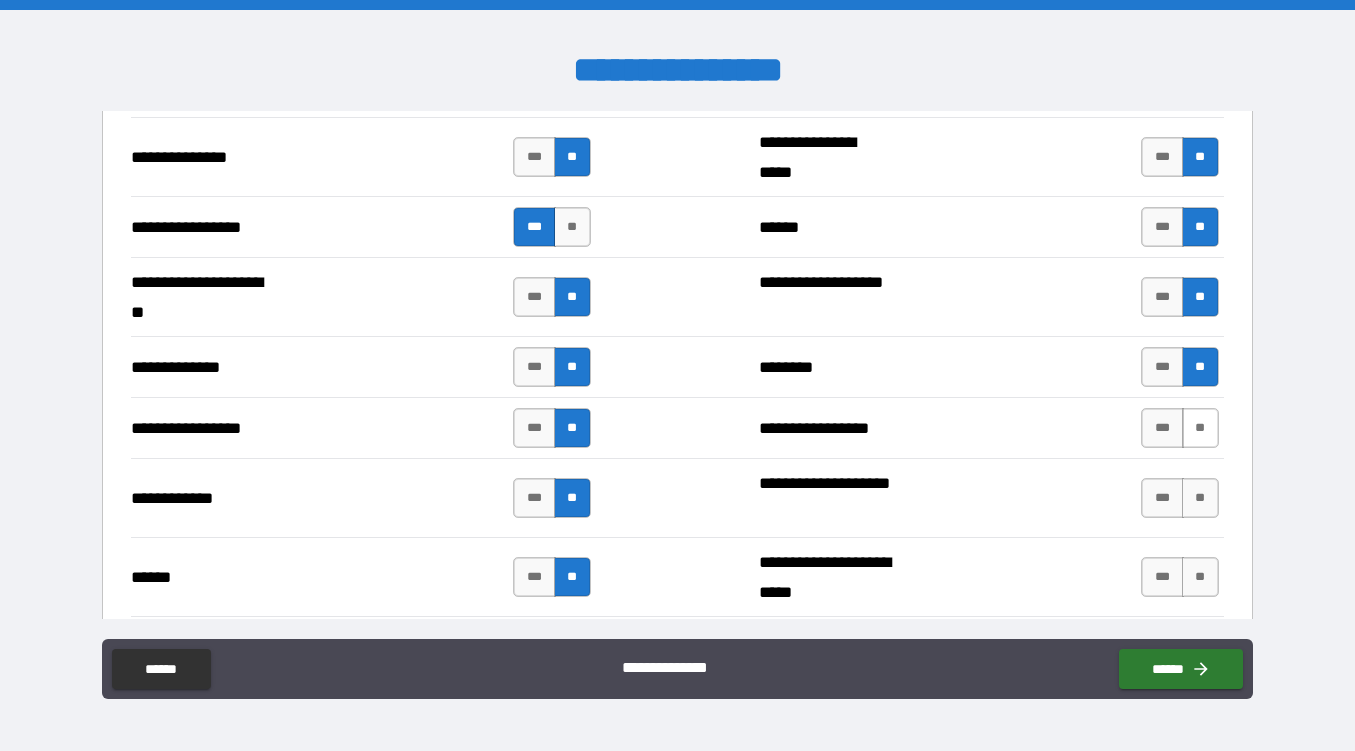 click on "**" at bounding box center [1200, 428] 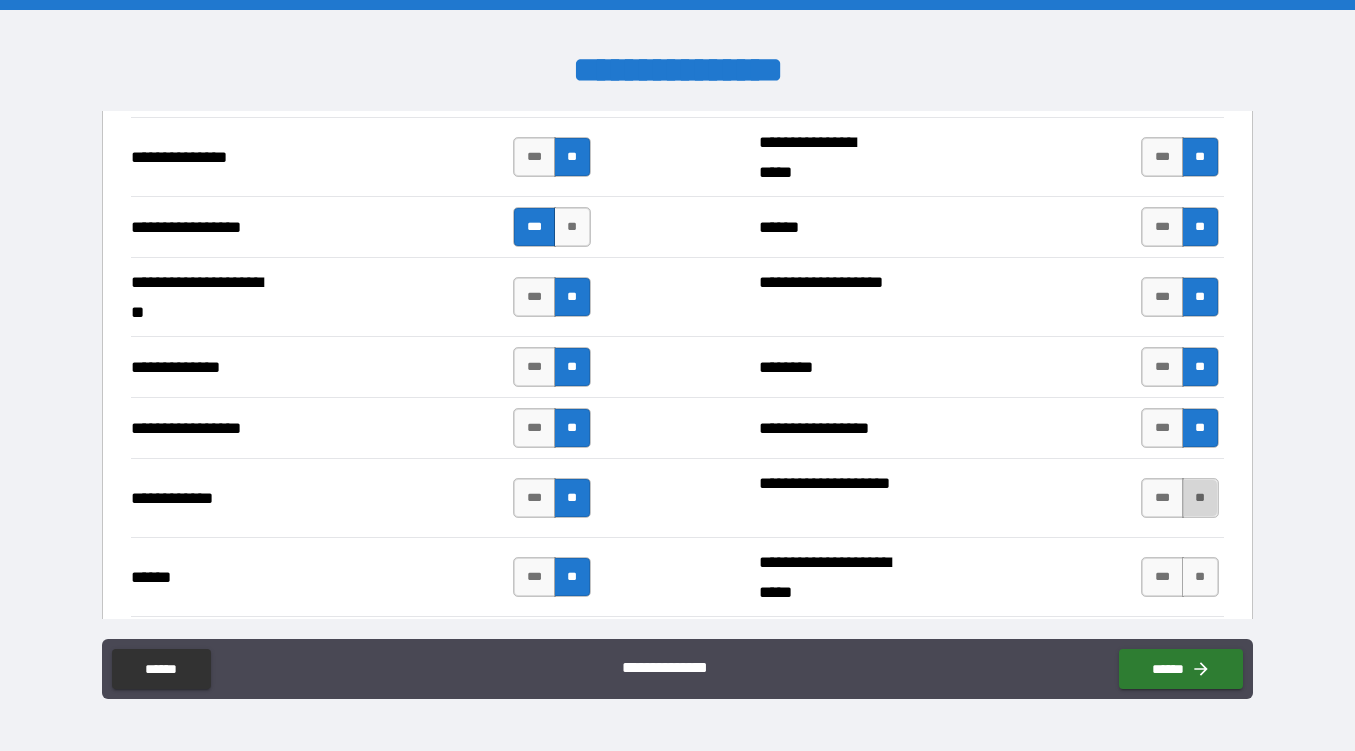 click on "**" at bounding box center (1200, 498) 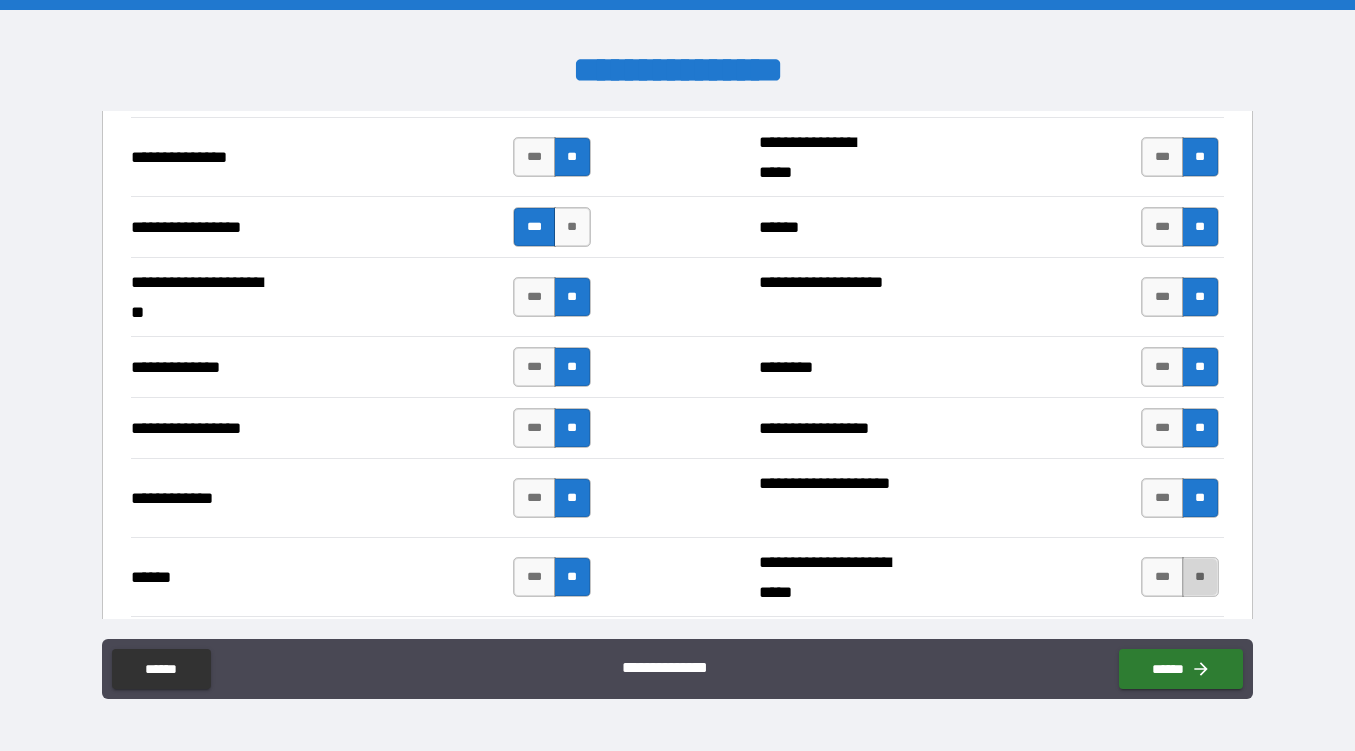 click on "**" at bounding box center (1200, 577) 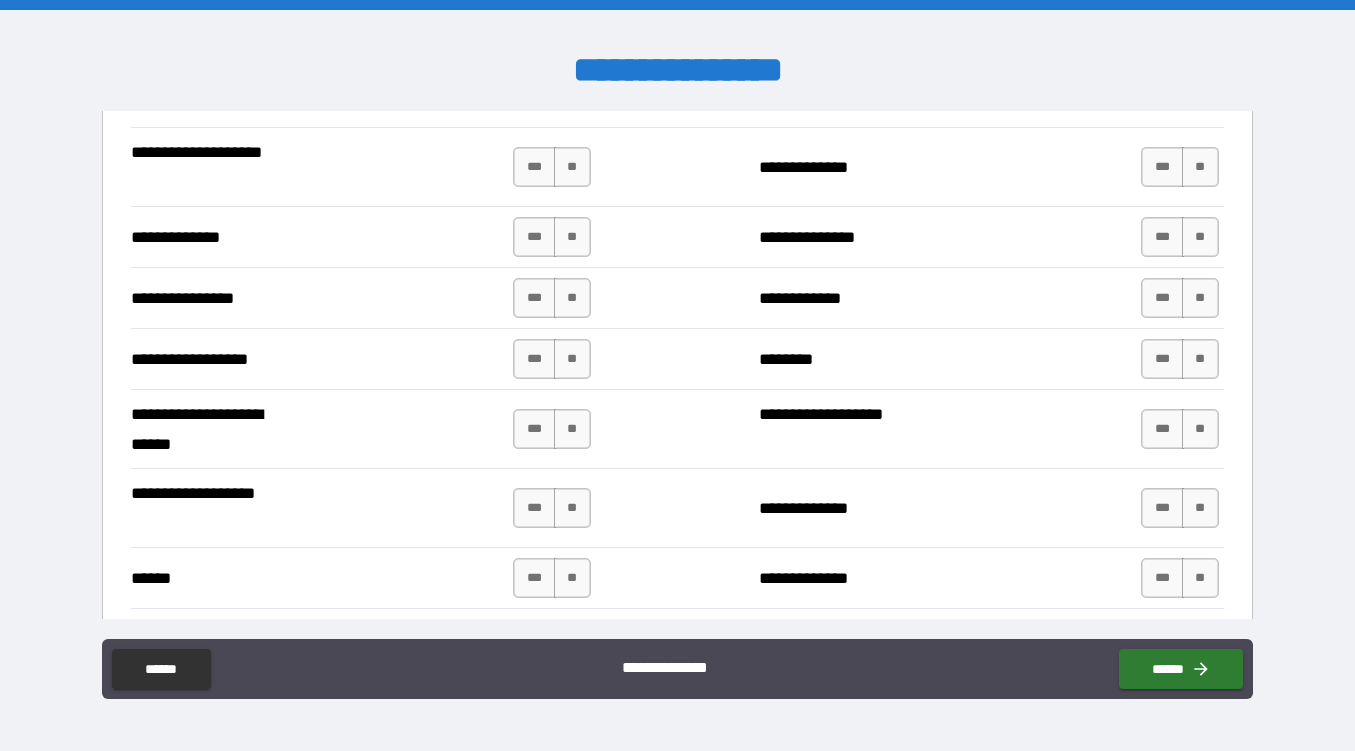 scroll, scrollTop: 3246, scrollLeft: 0, axis: vertical 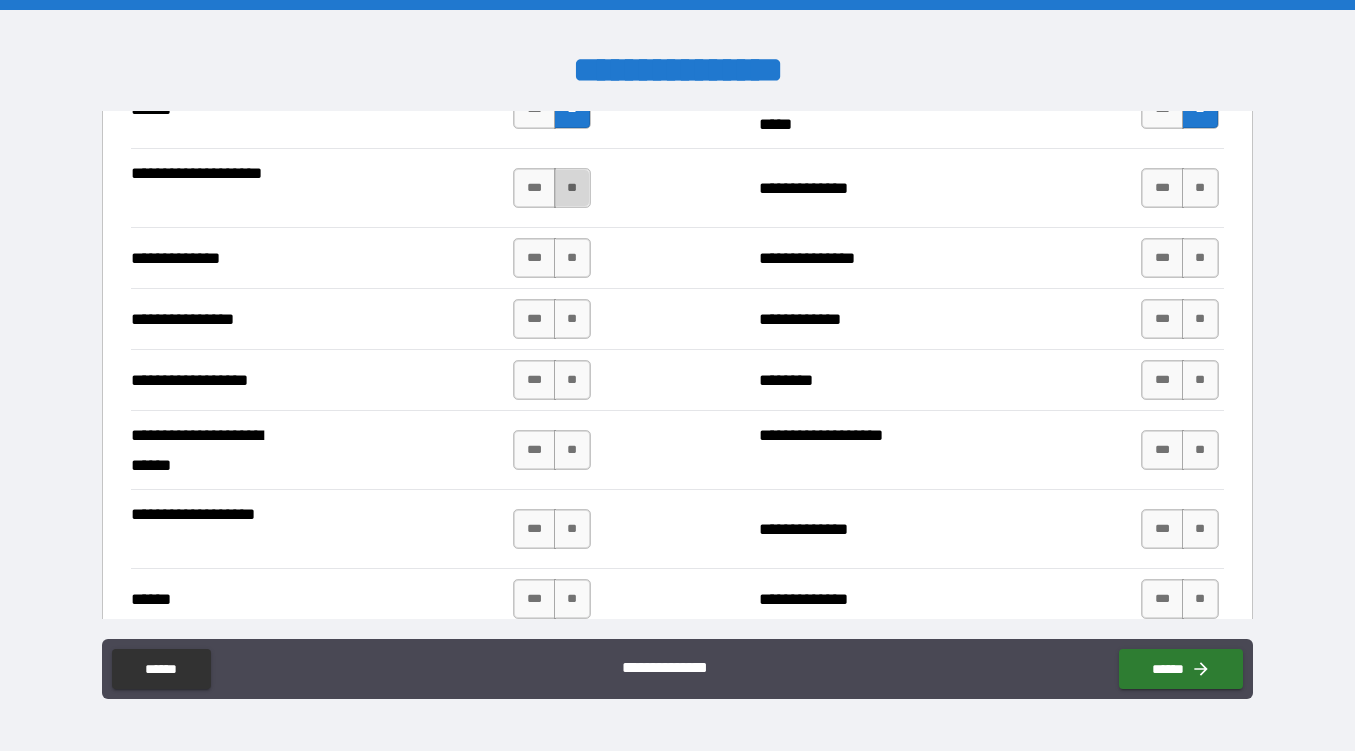 click on "**" at bounding box center (572, 188) 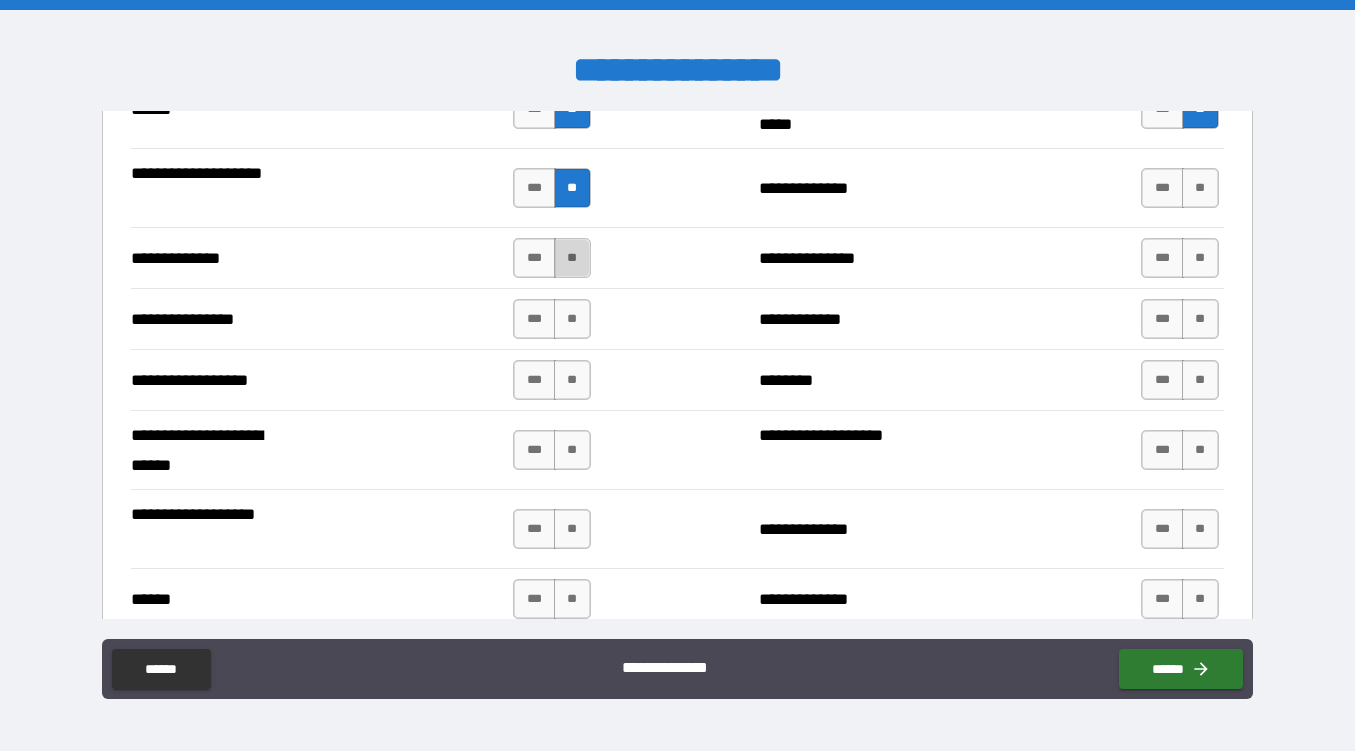 click on "**" at bounding box center [572, 258] 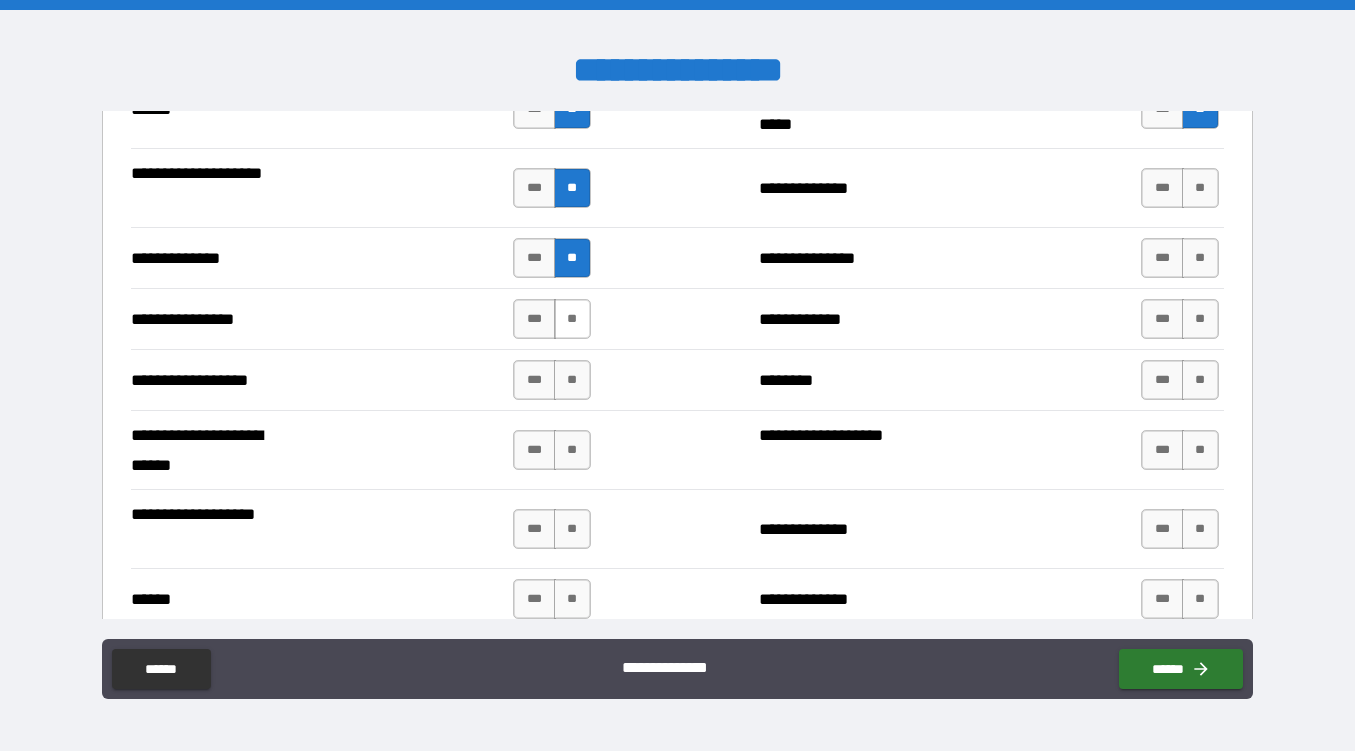 click on "**" at bounding box center [572, 319] 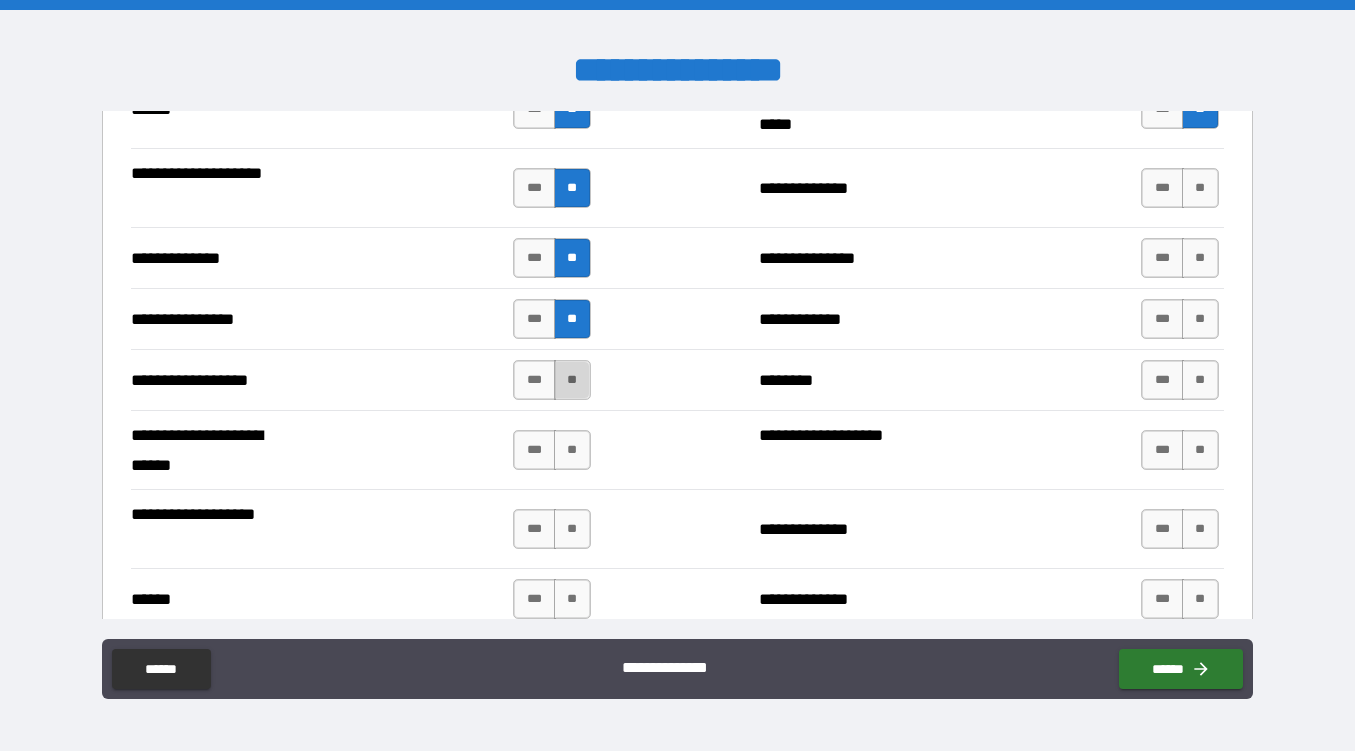 click on "**" at bounding box center [572, 380] 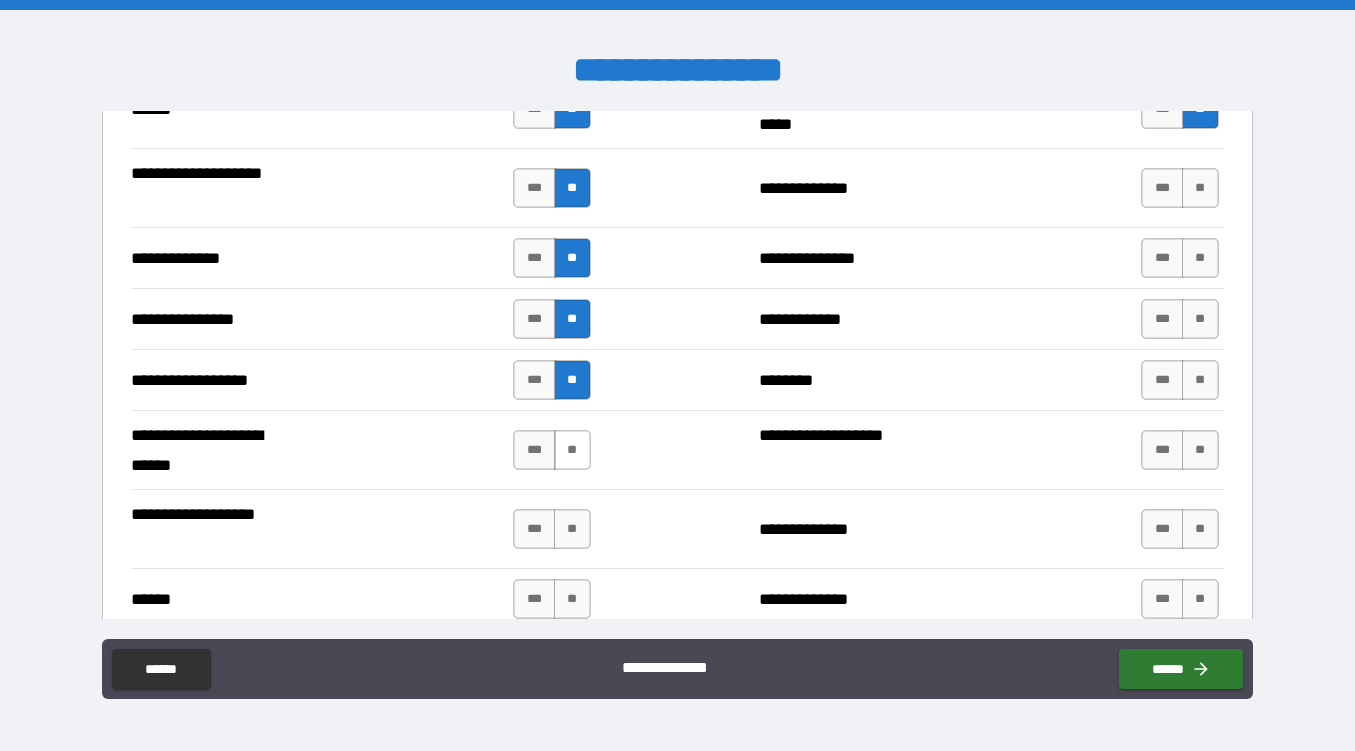 click on "**" at bounding box center (572, 450) 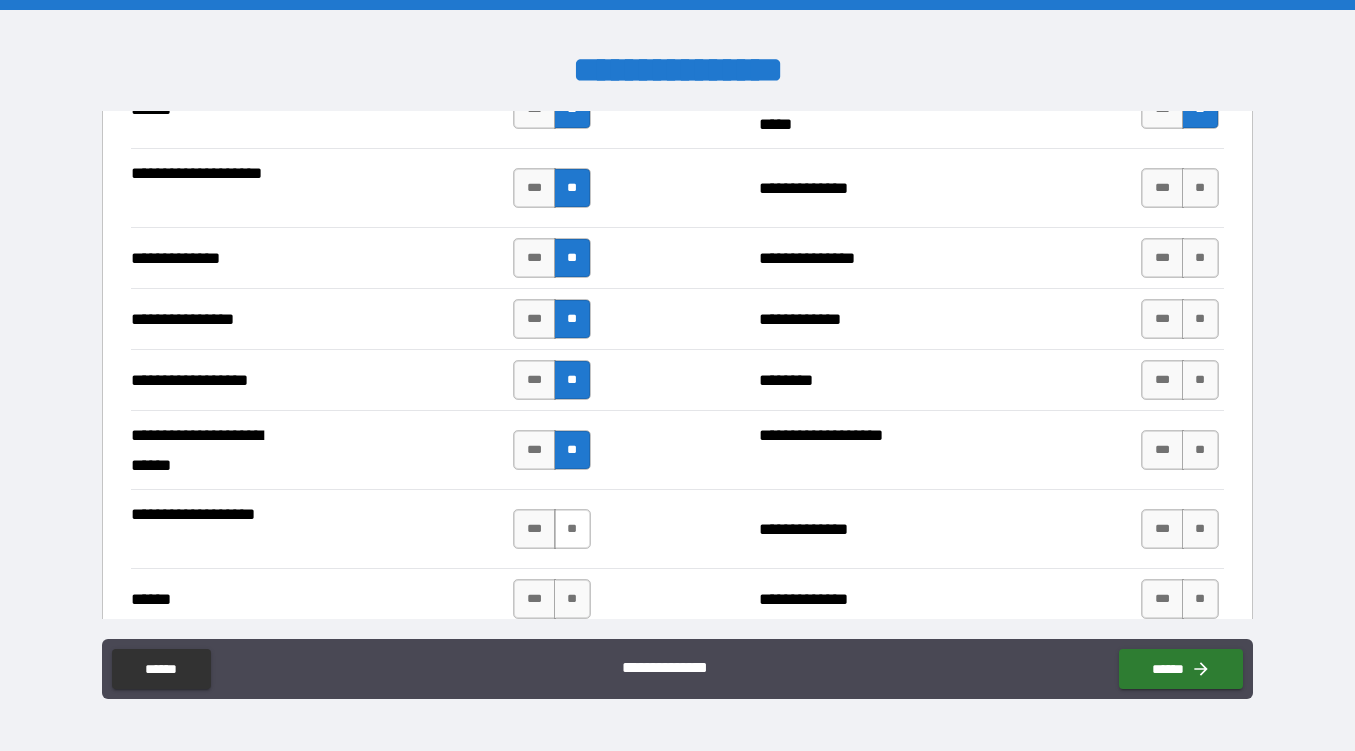 click on "**" at bounding box center [572, 529] 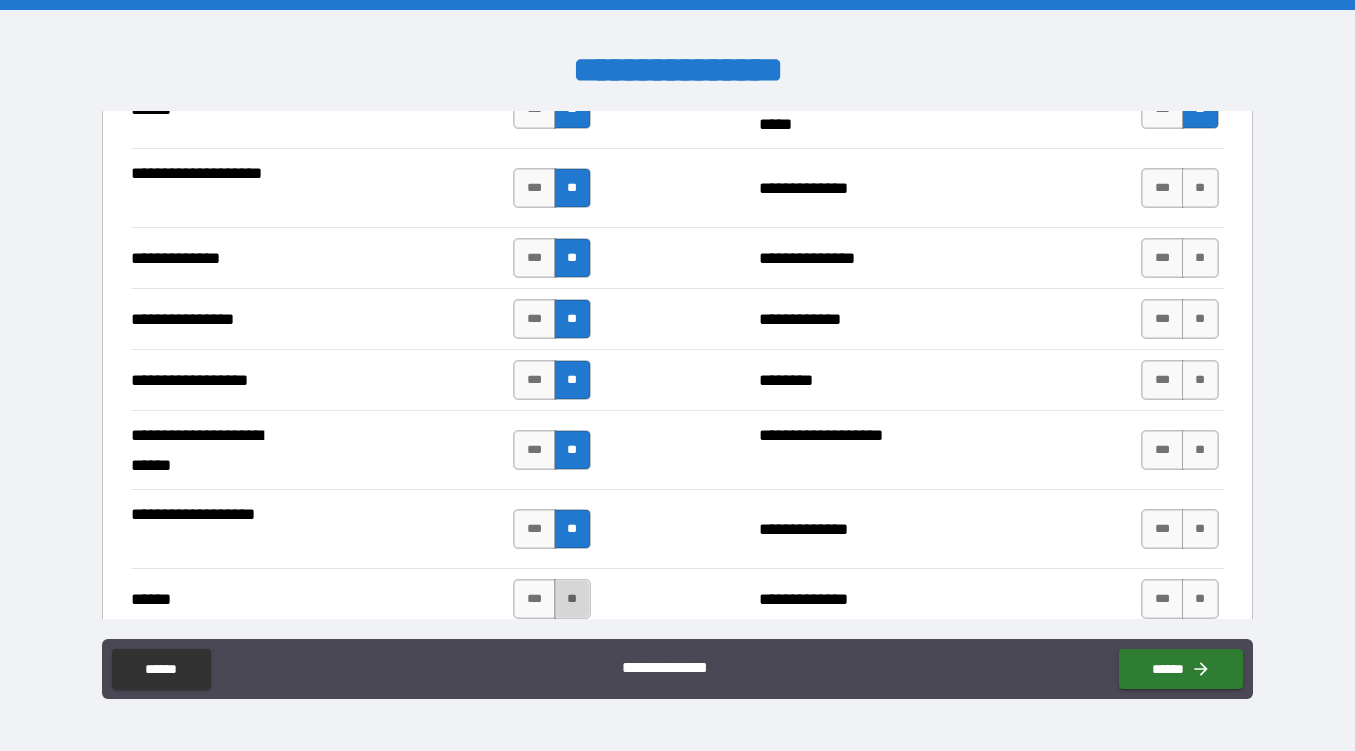 click on "**" at bounding box center [572, 599] 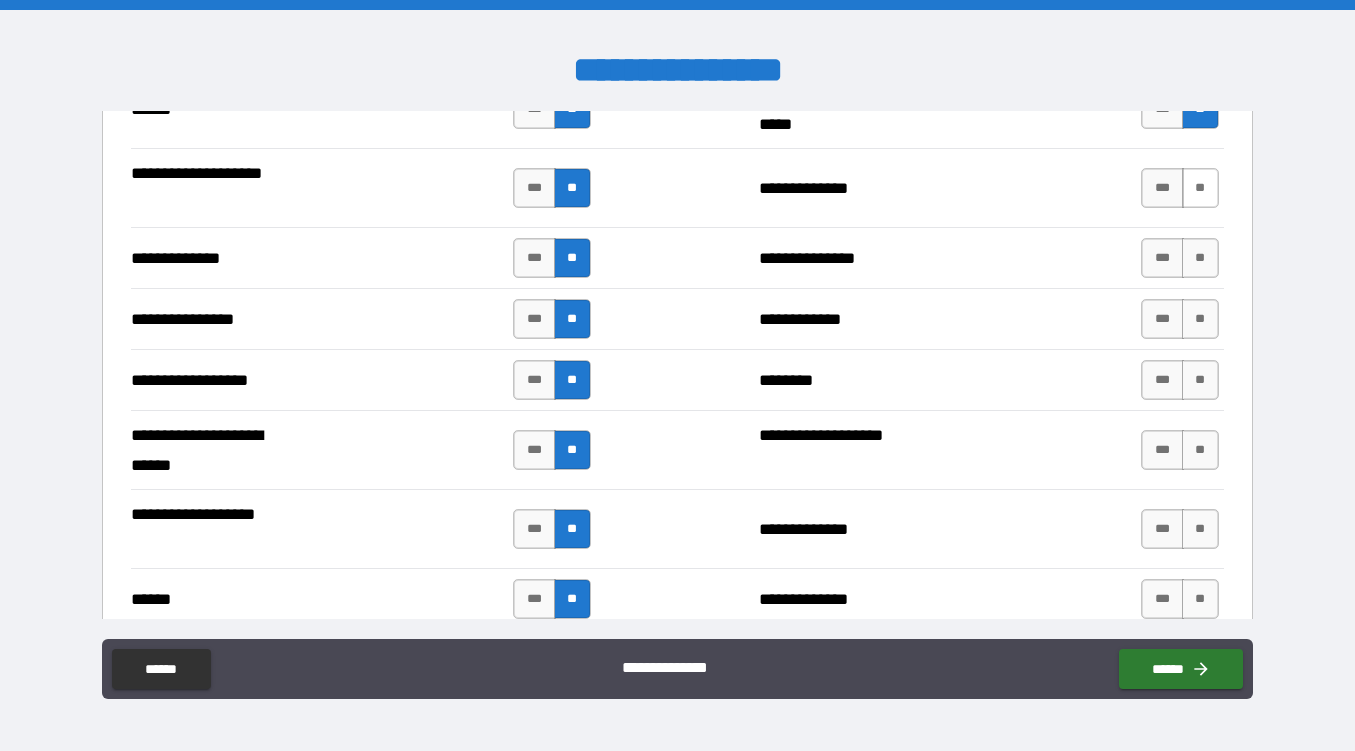click on "**" at bounding box center [1200, 188] 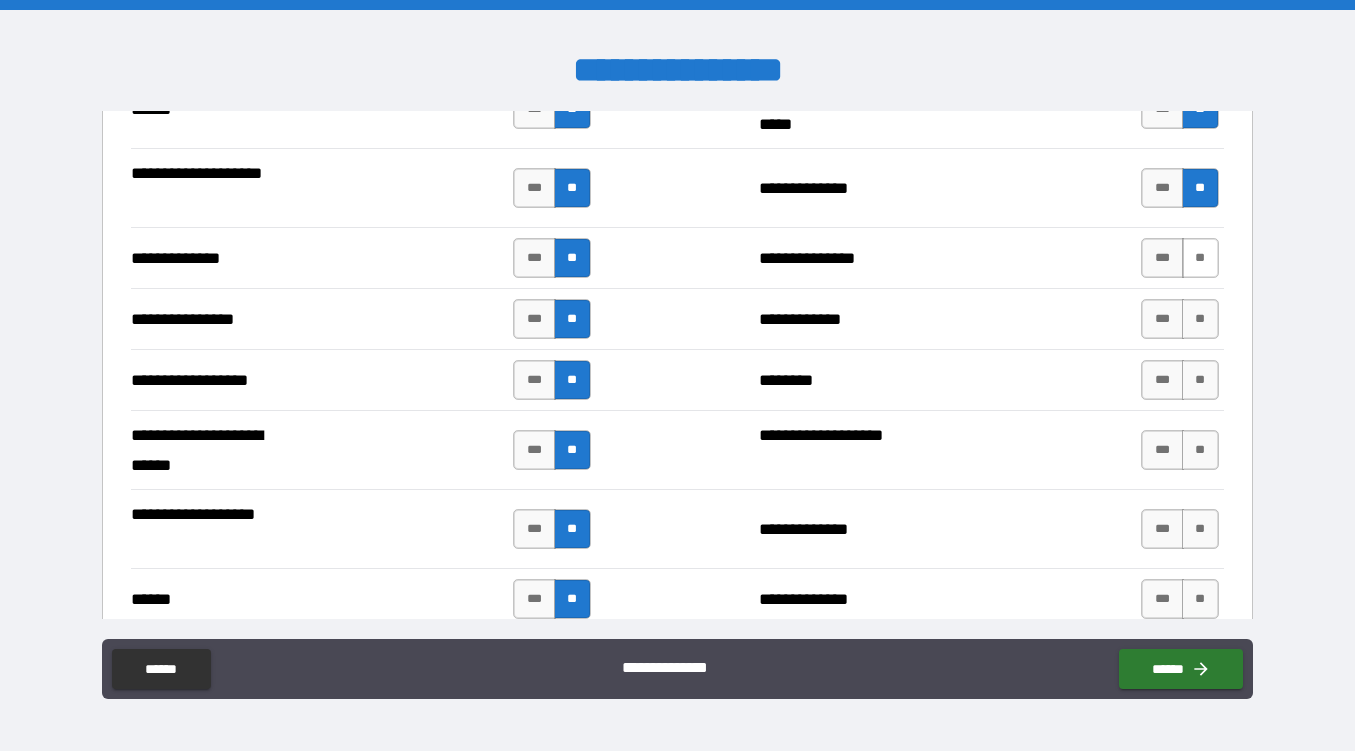 click on "**" at bounding box center (1200, 258) 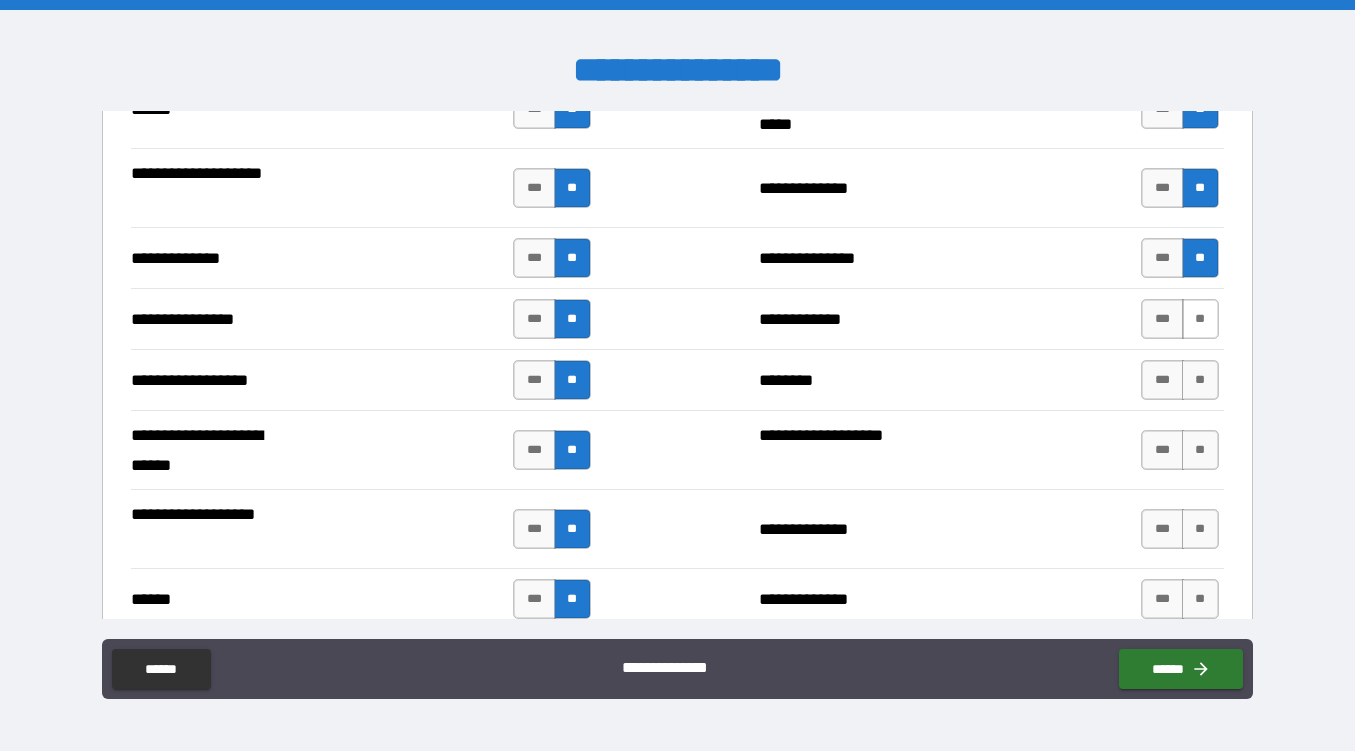 click on "**" at bounding box center (1200, 319) 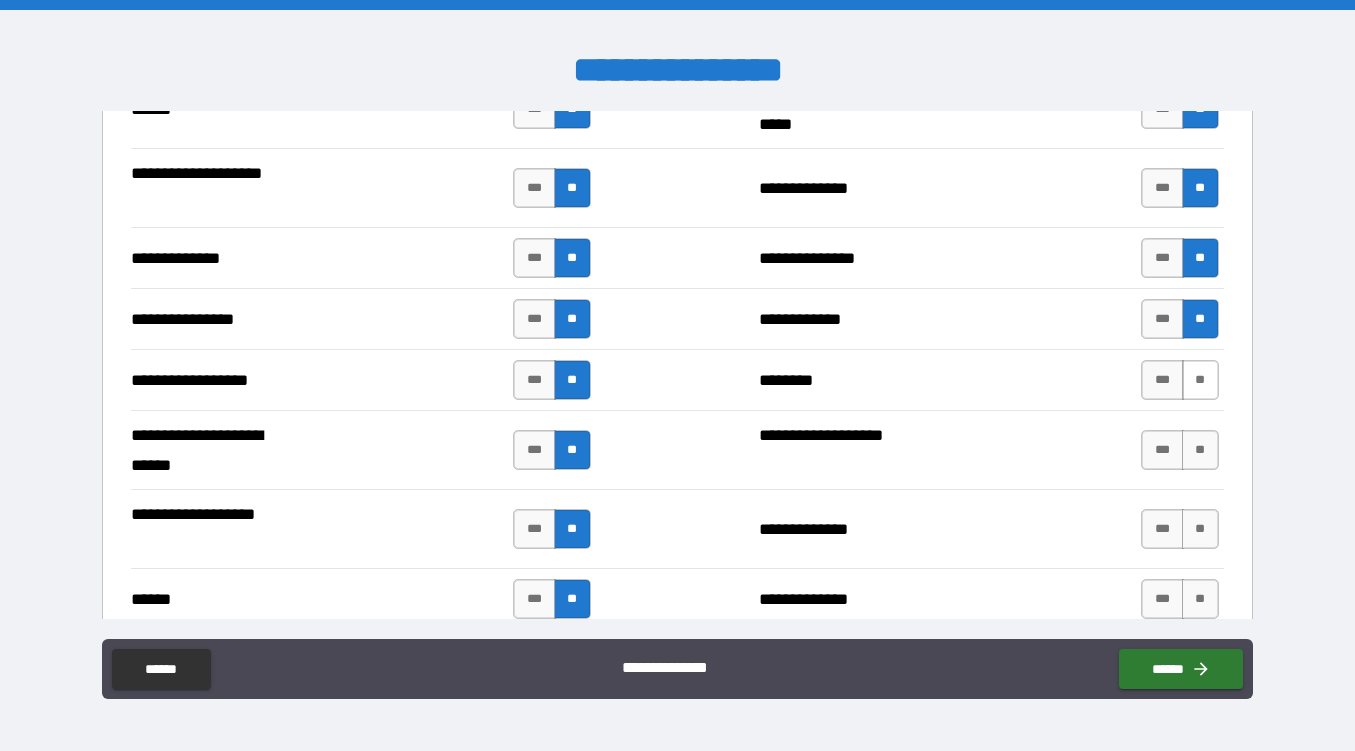 click on "**" at bounding box center [1200, 380] 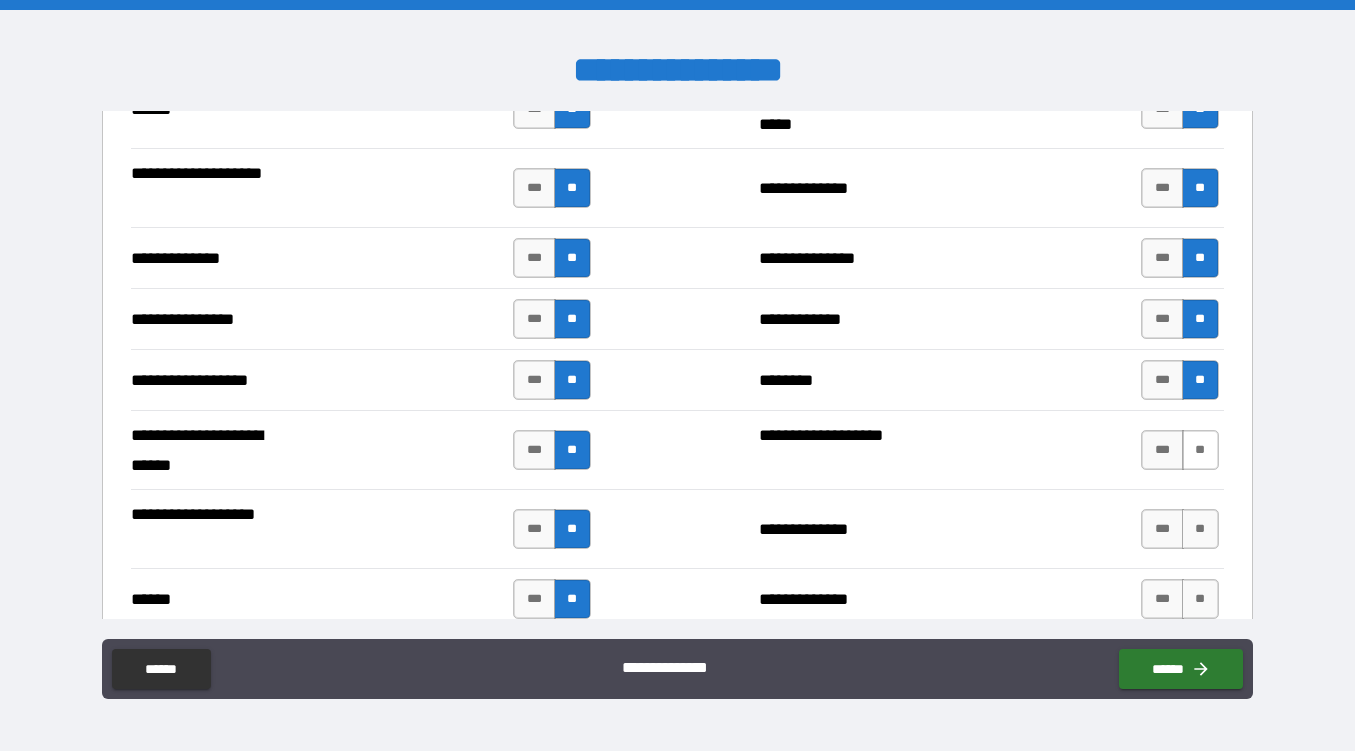 click on "**" at bounding box center [1200, 450] 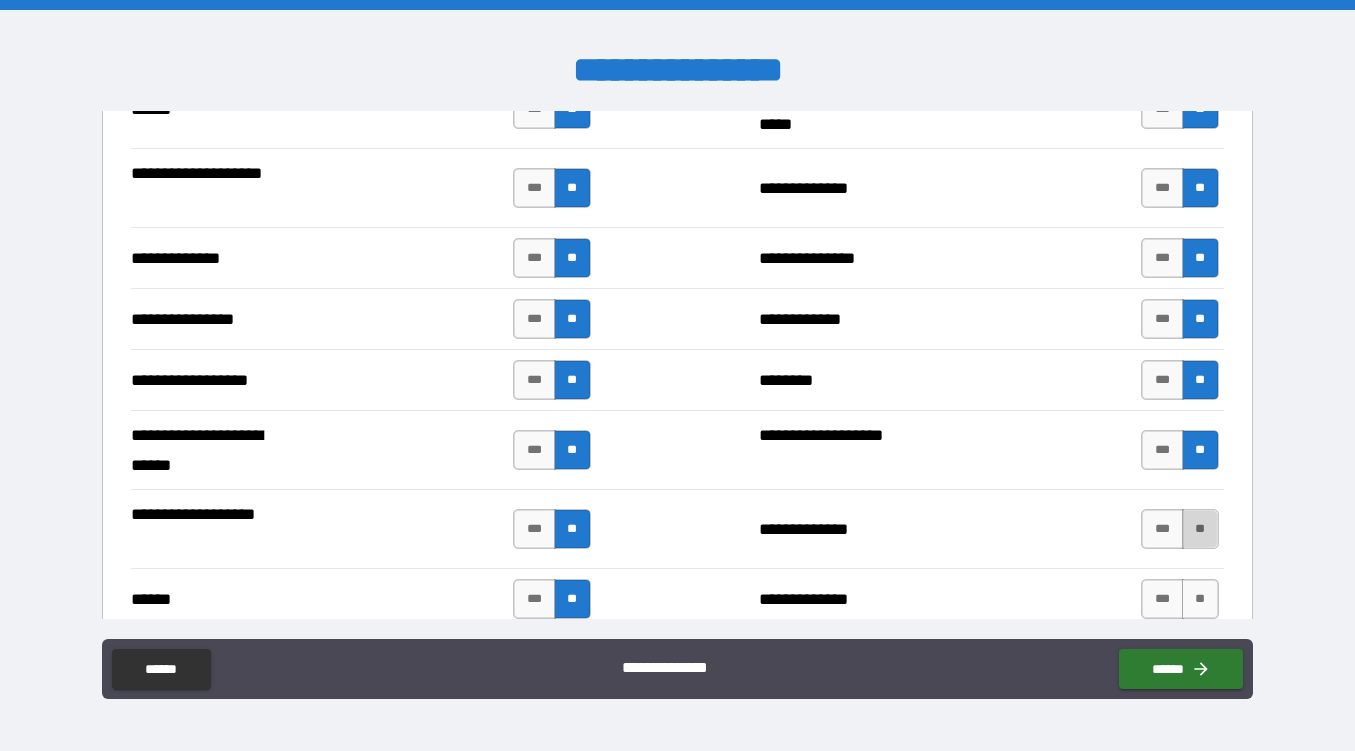 click on "**" at bounding box center (1200, 529) 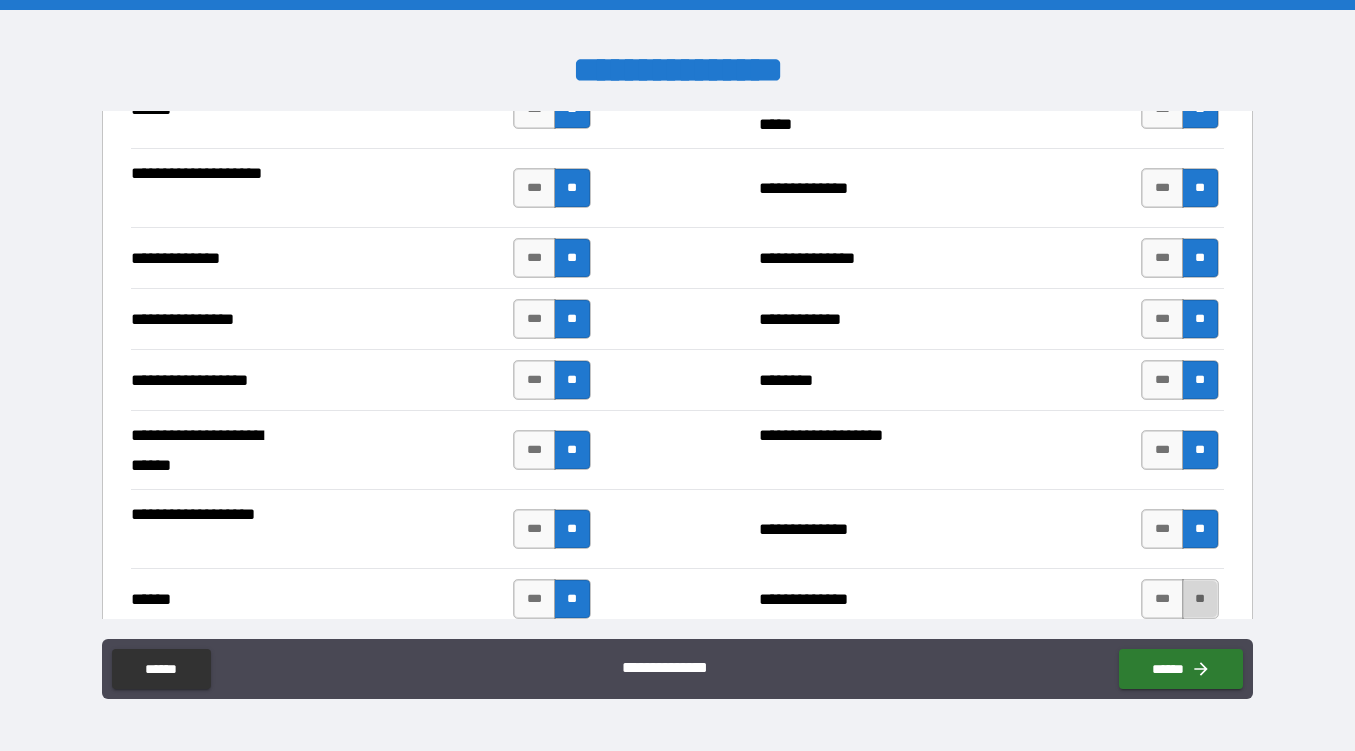click on "**" at bounding box center [1200, 599] 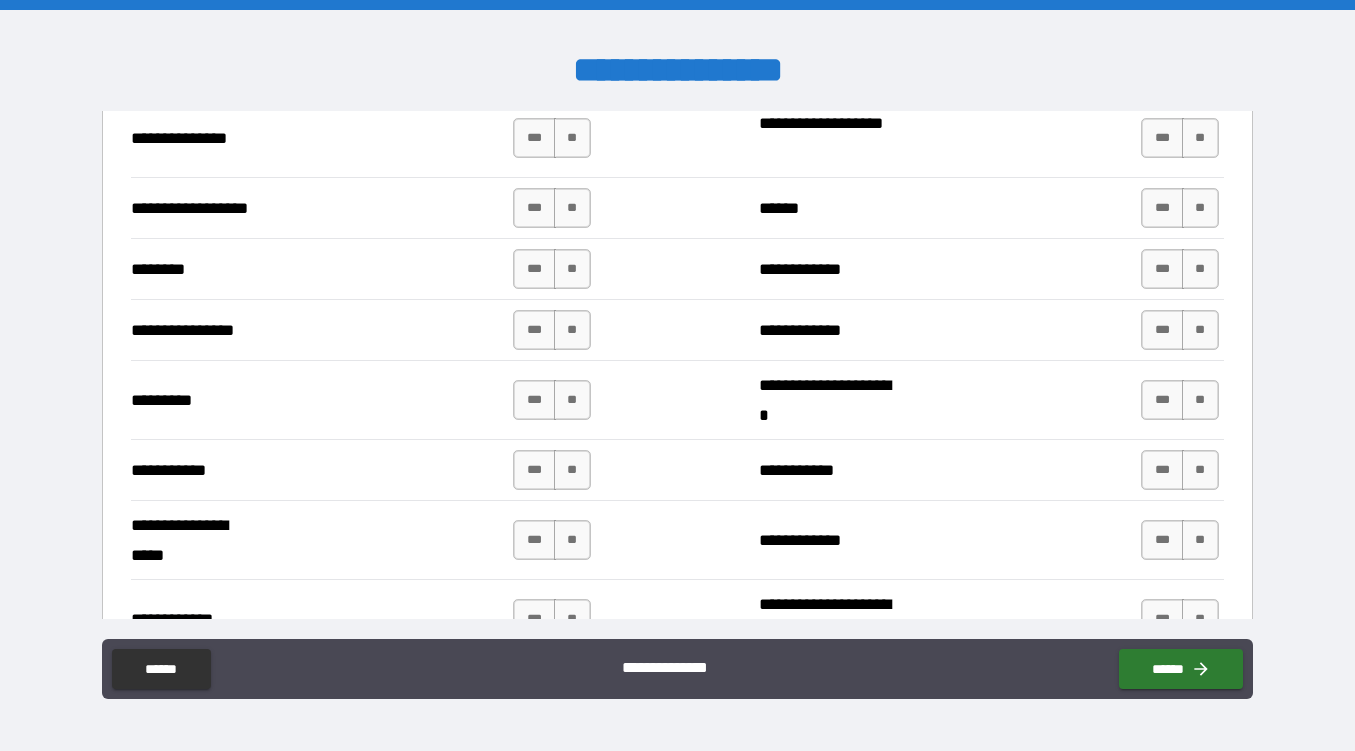 scroll, scrollTop: 3735, scrollLeft: 0, axis: vertical 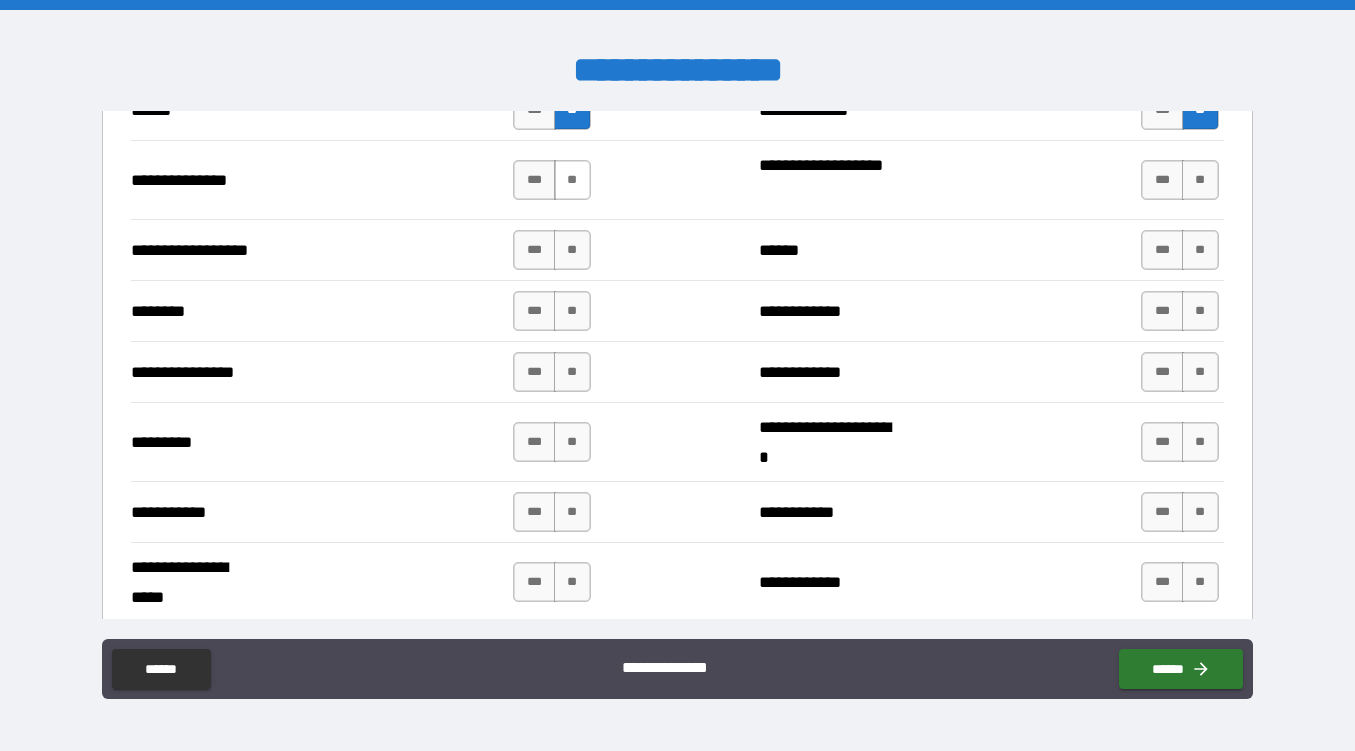 click on "**" at bounding box center (572, 180) 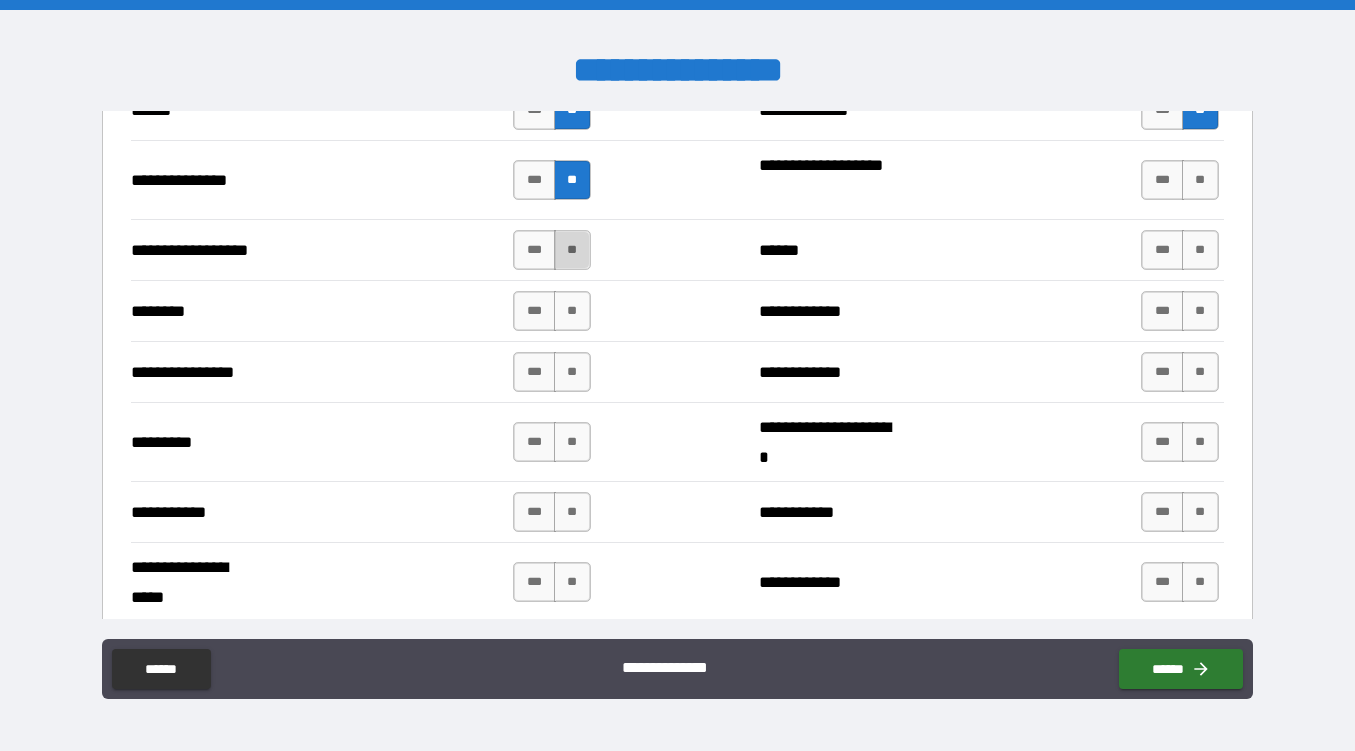 click on "**" at bounding box center (572, 250) 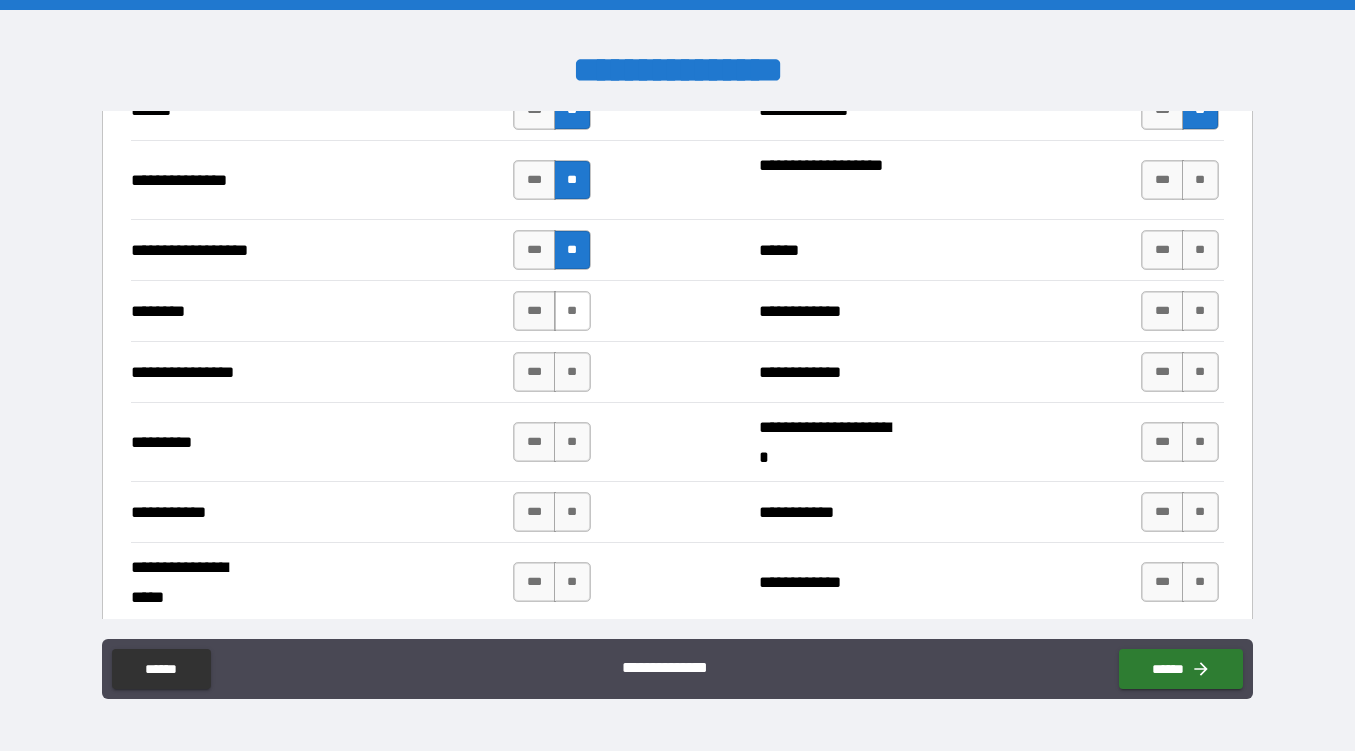click on "**" at bounding box center [572, 311] 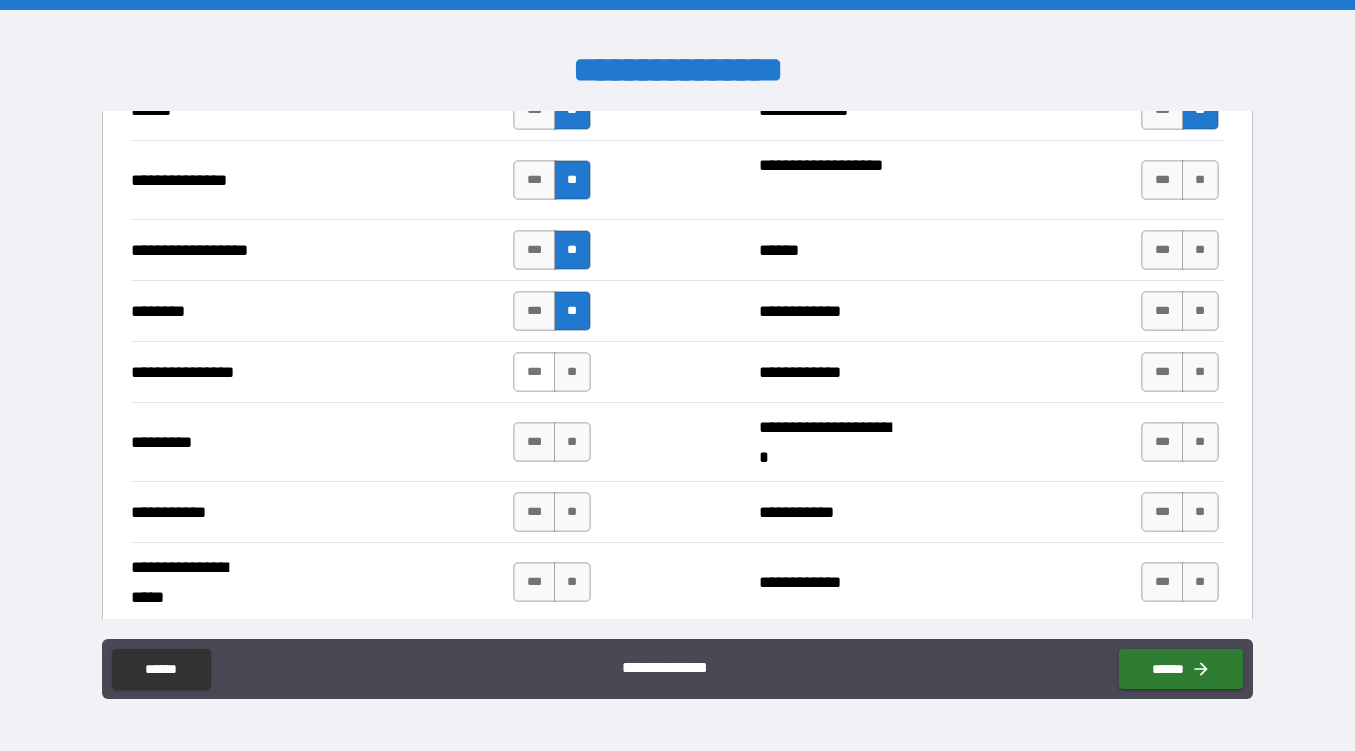 click on "***" at bounding box center (534, 372) 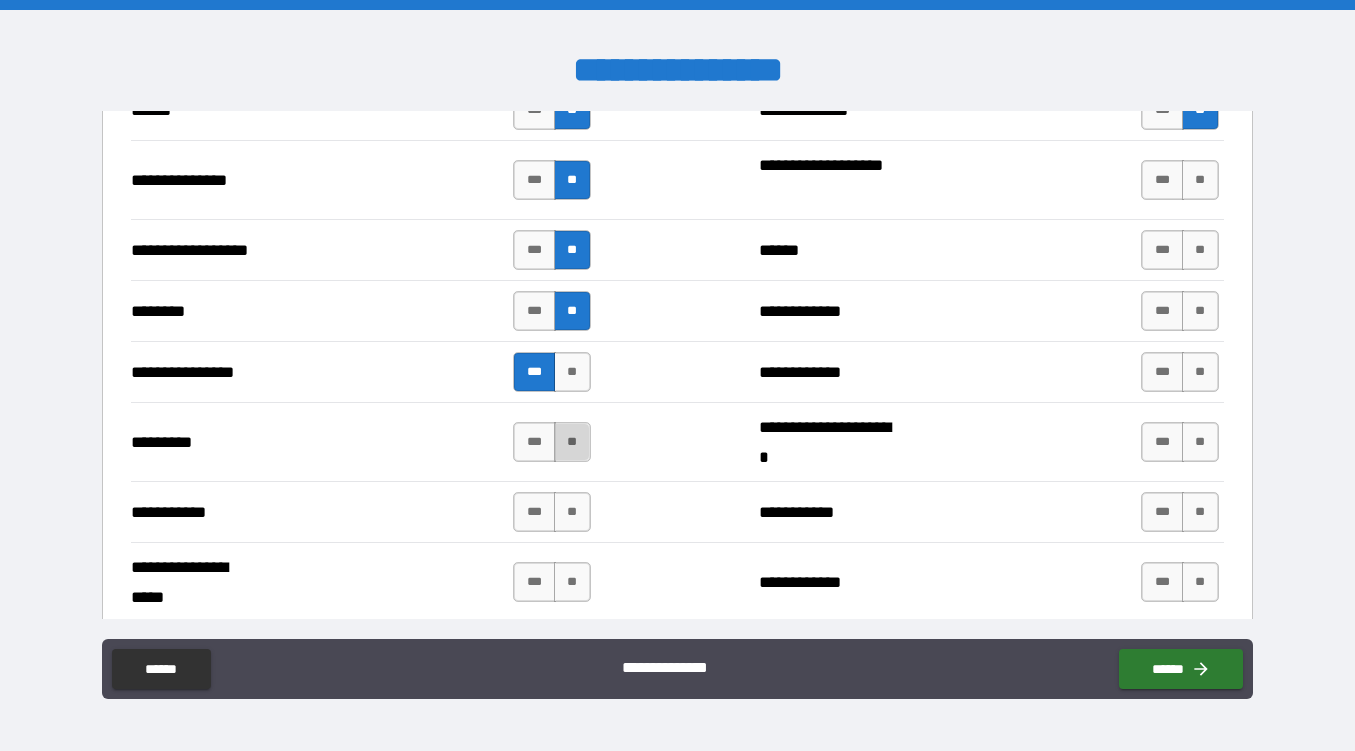 click on "**" at bounding box center [572, 442] 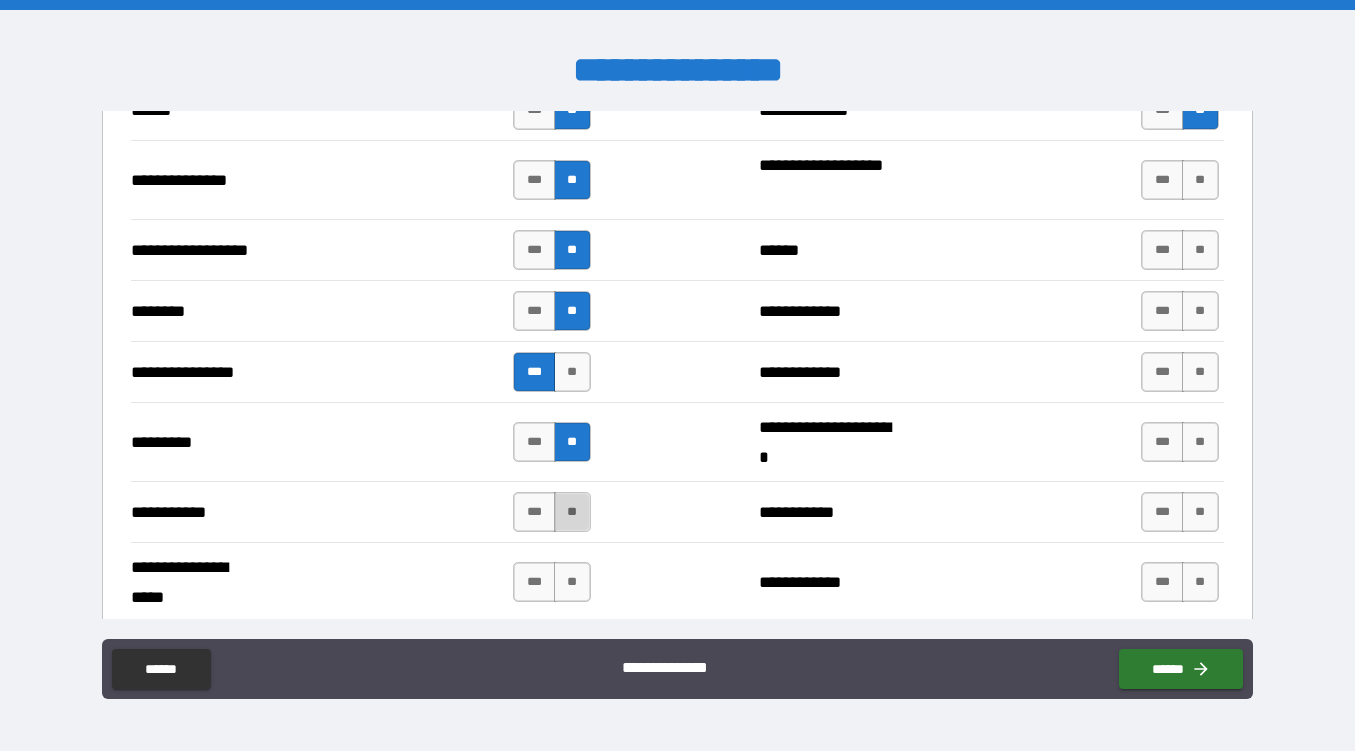 click on "**" at bounding box center (572, 512) 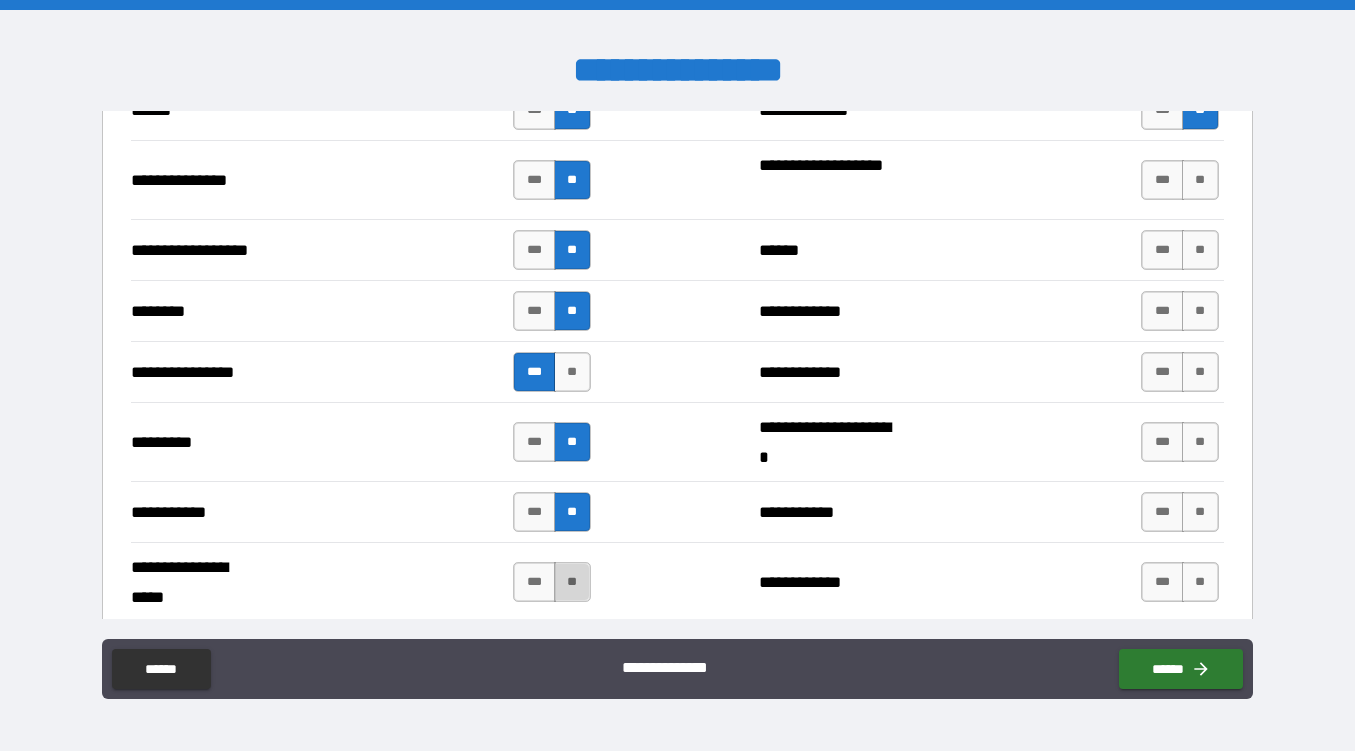 click on "**" at bounding box center (572, 582) 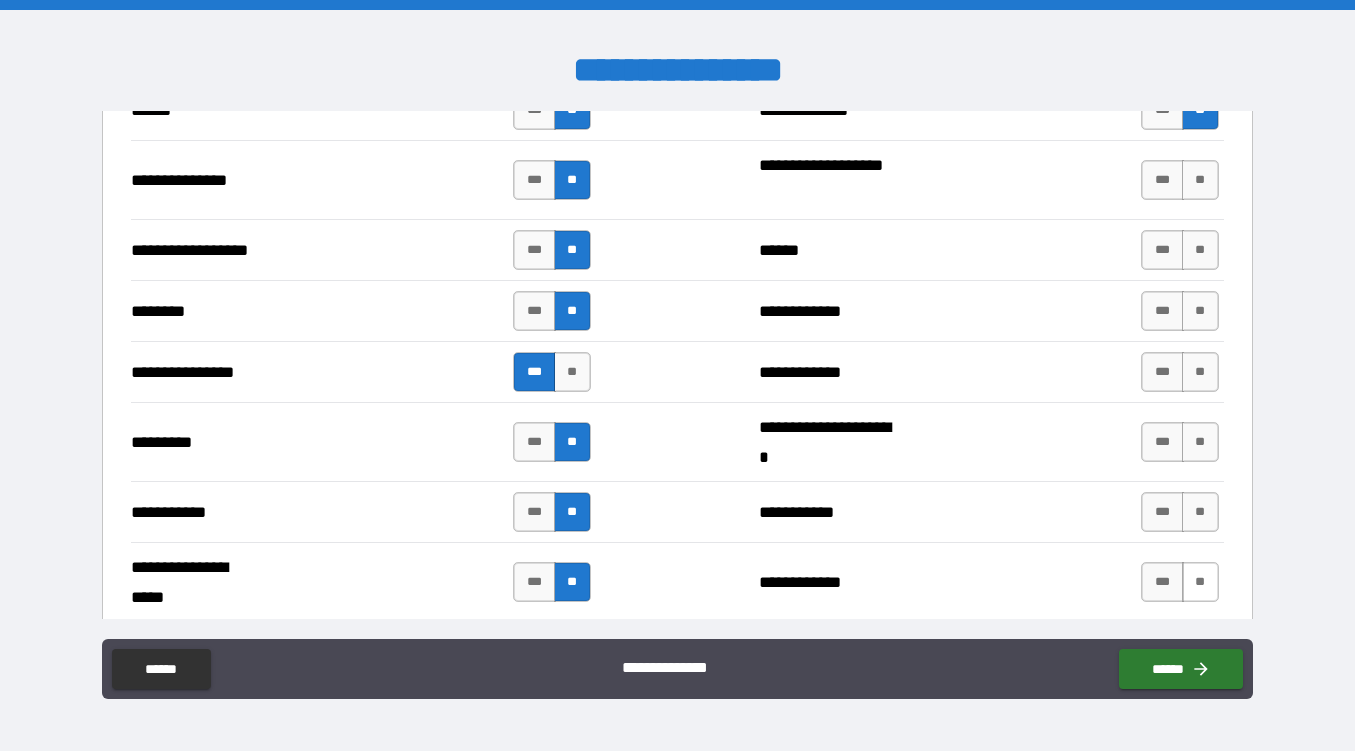 click on "**" at bounding box center [1200, 582] 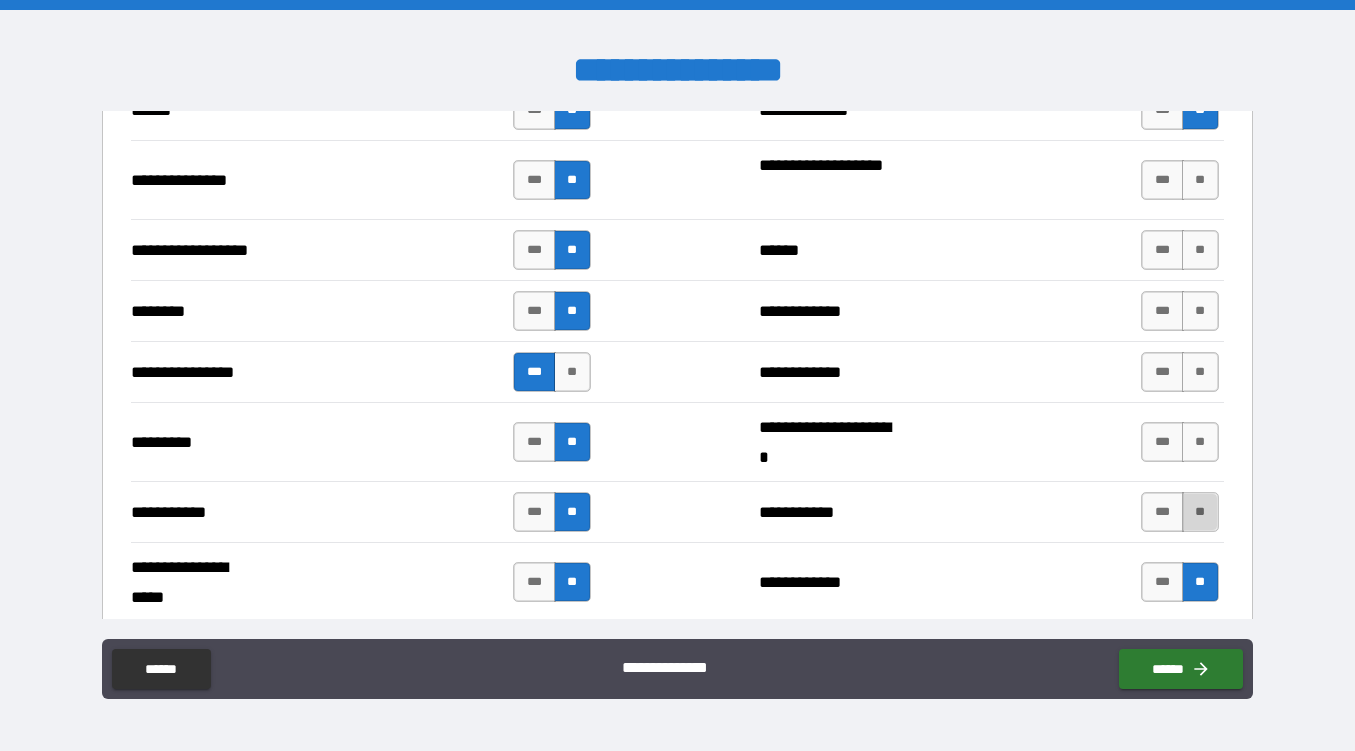 click on "**" at bounding box center [1200, 512] 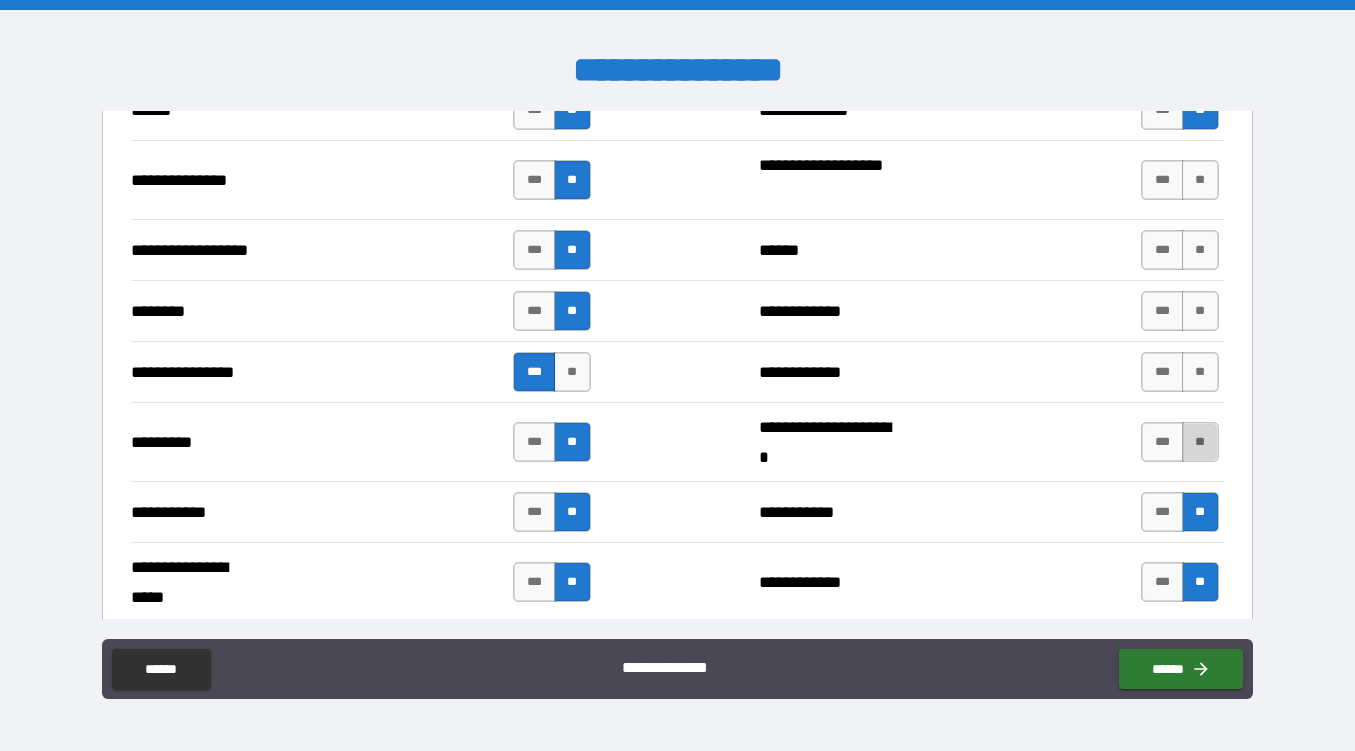 click on "**" at bounding box center (1200, 442) 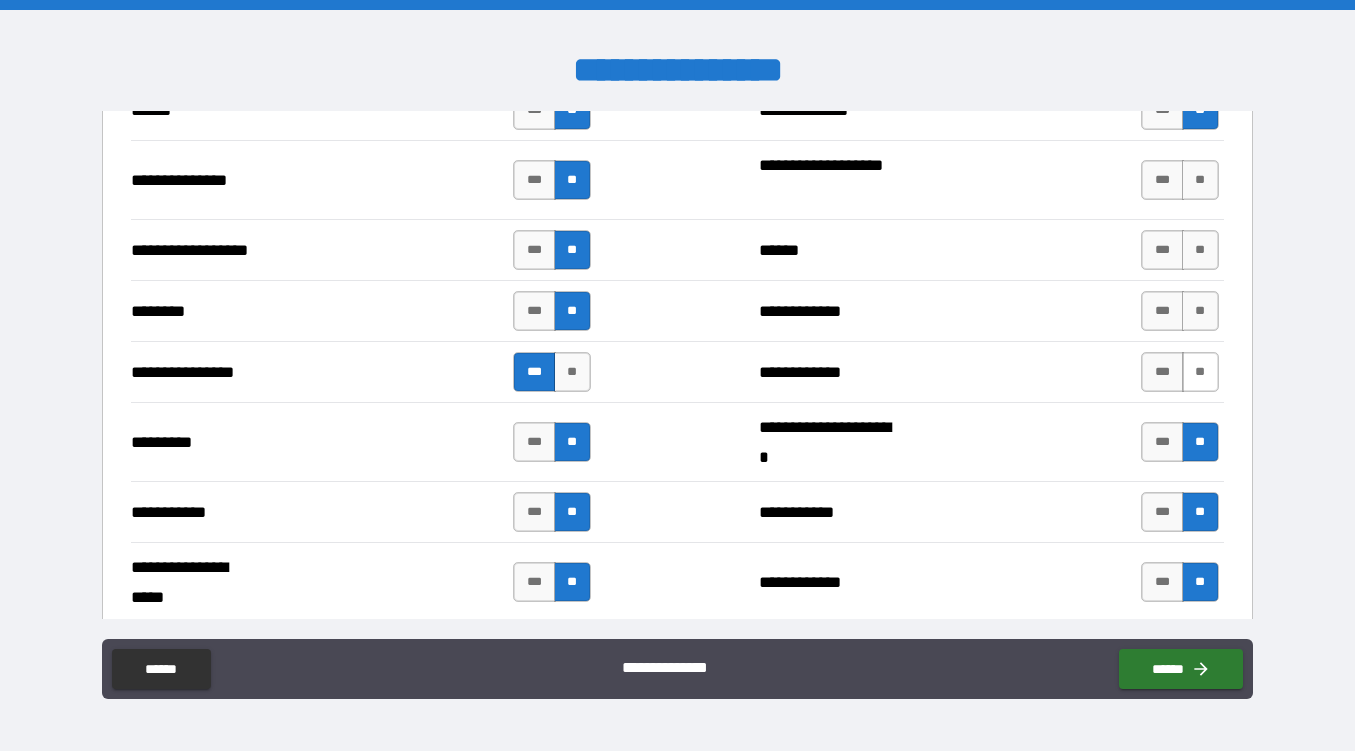 click on "**" at bounding box center [1200, 372] 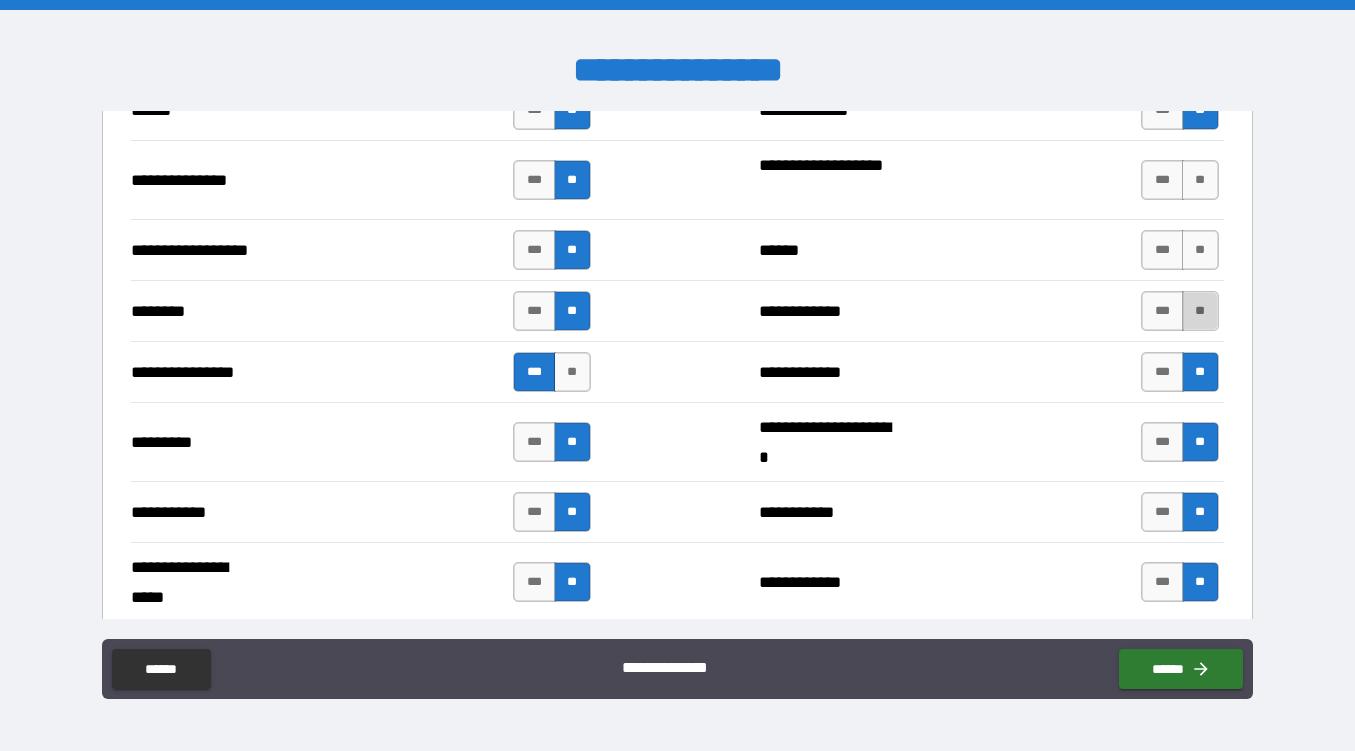 click on "**" at bounding box center [1200, 311] 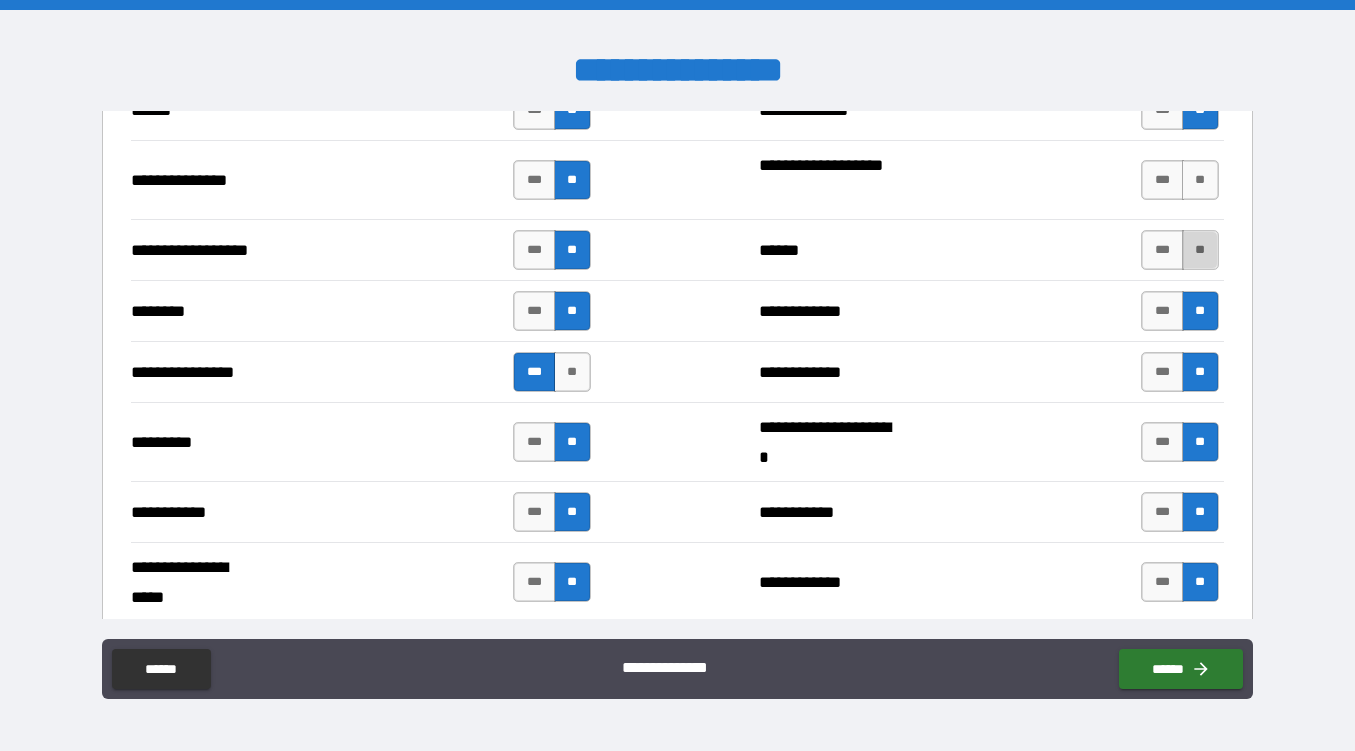 click on "**" at bounding box center (1200, 250) 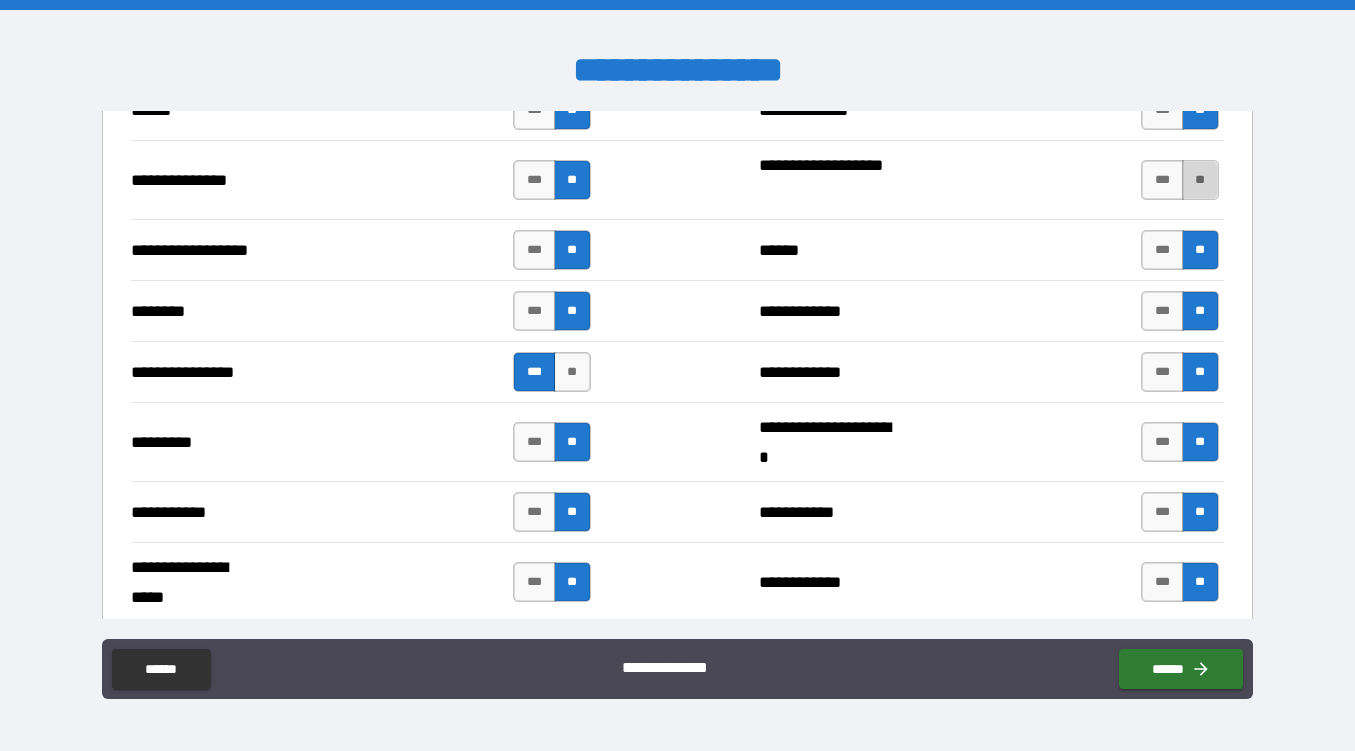 click on "**" at bounding box center (1200, 180) 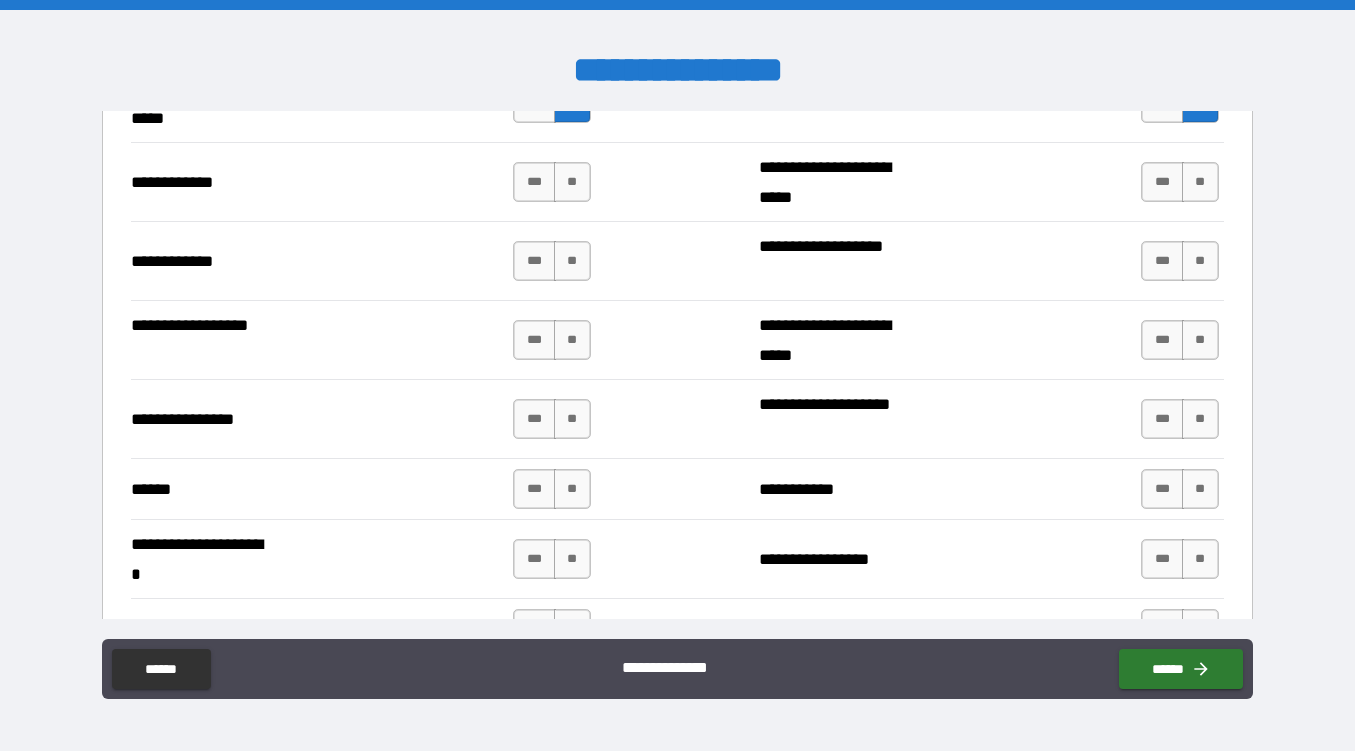 scroll, scrollTop: 4214, scrollLeft: 0, axis: vertical 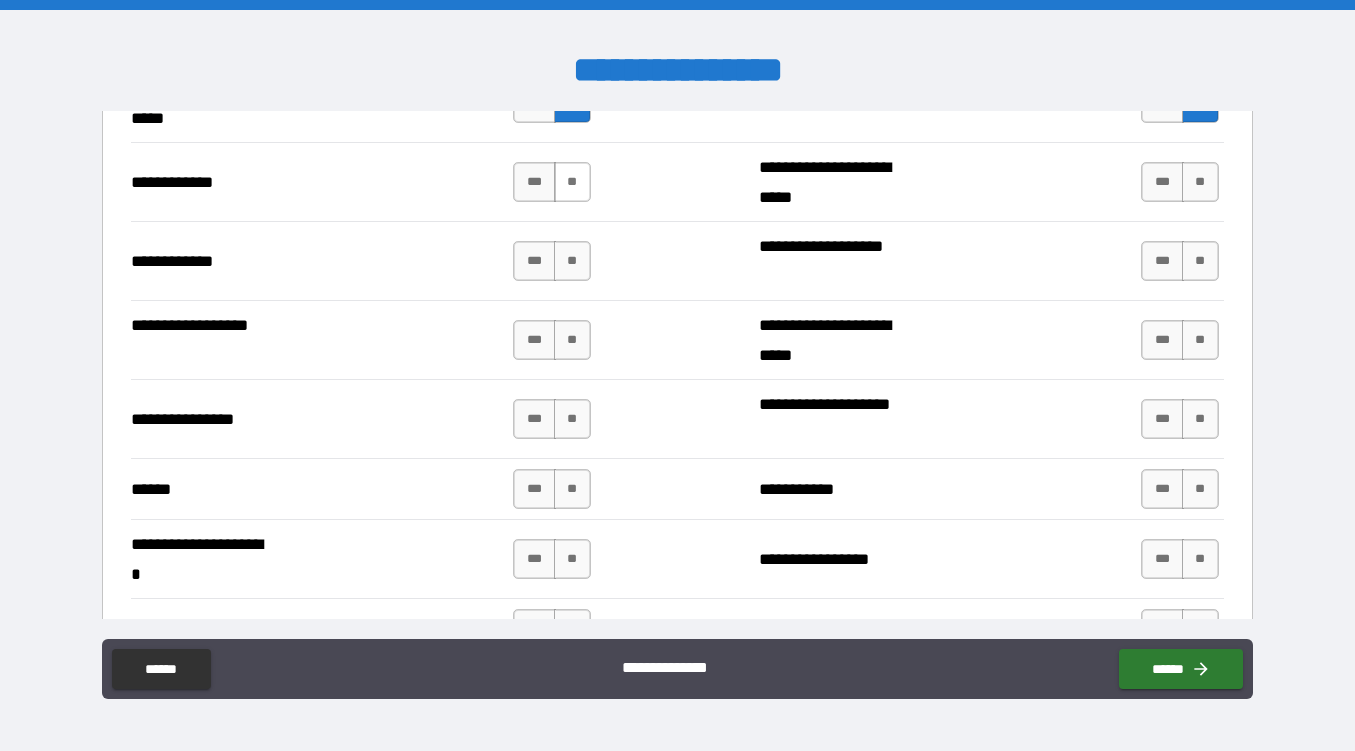 click on "**" at bounding box center (572, 182) 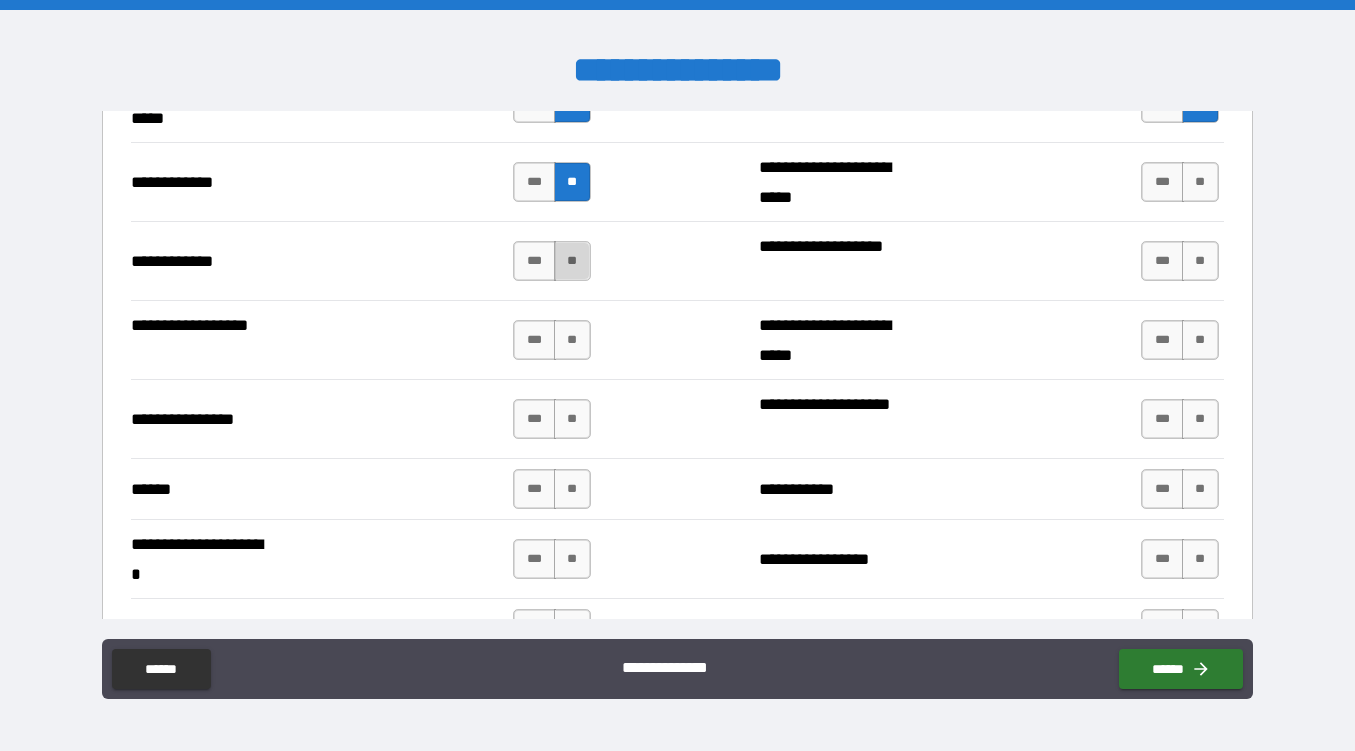 click on "**" at bounding box center [572, 261] 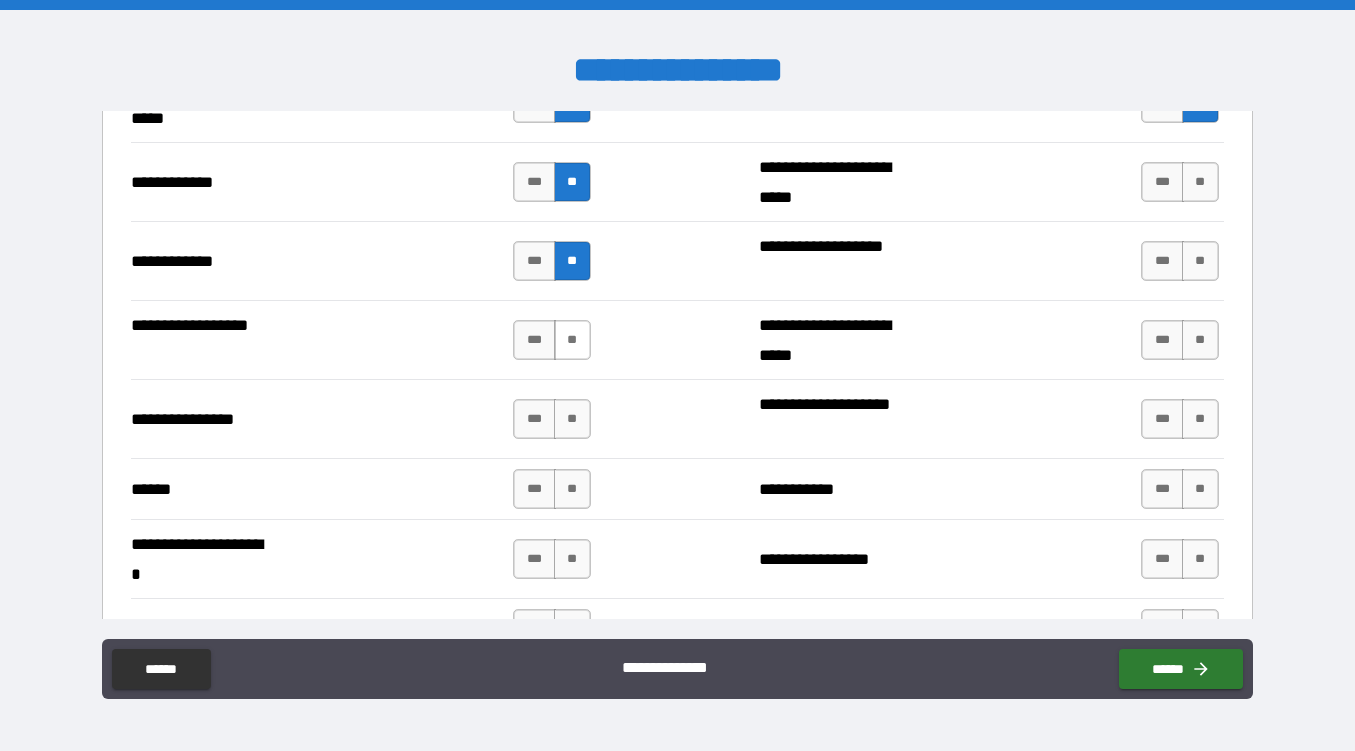 click on "**" at bounding box center [572, 340] 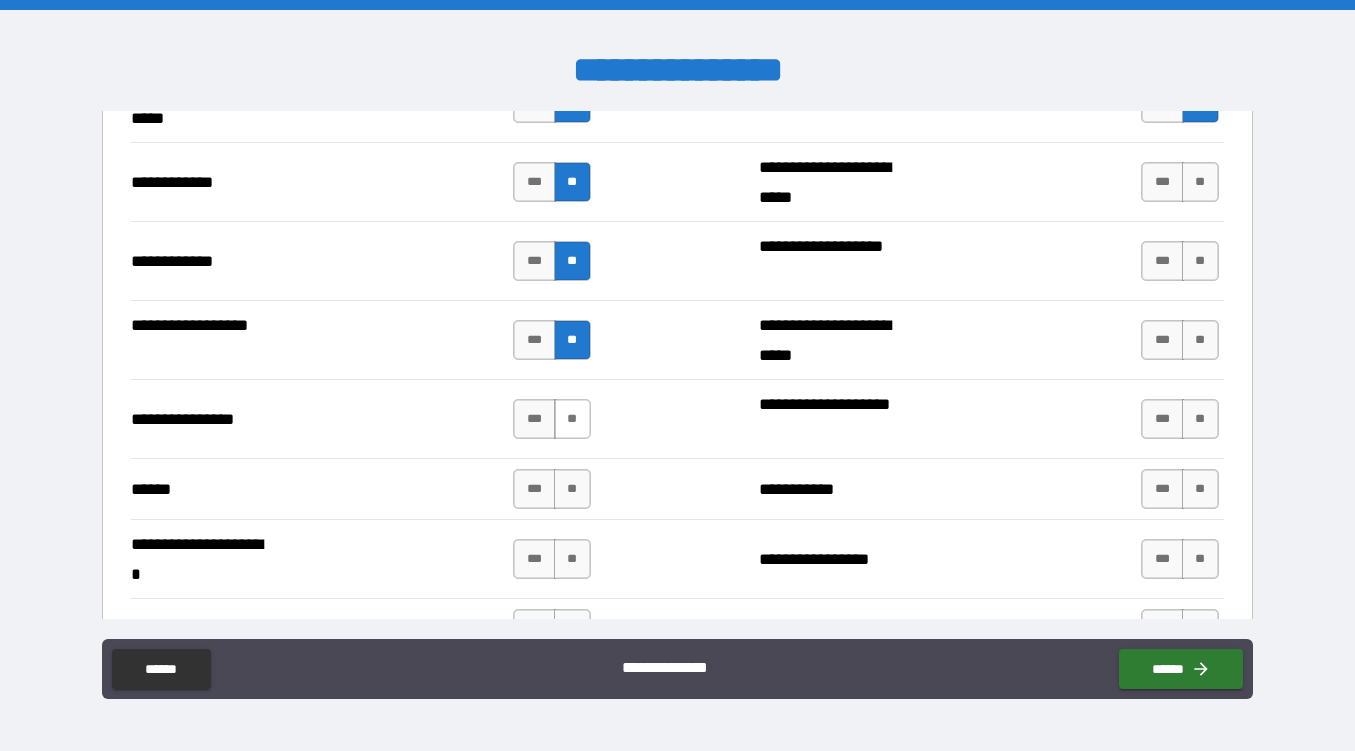 click on "**" at bounding box center [572, 419] 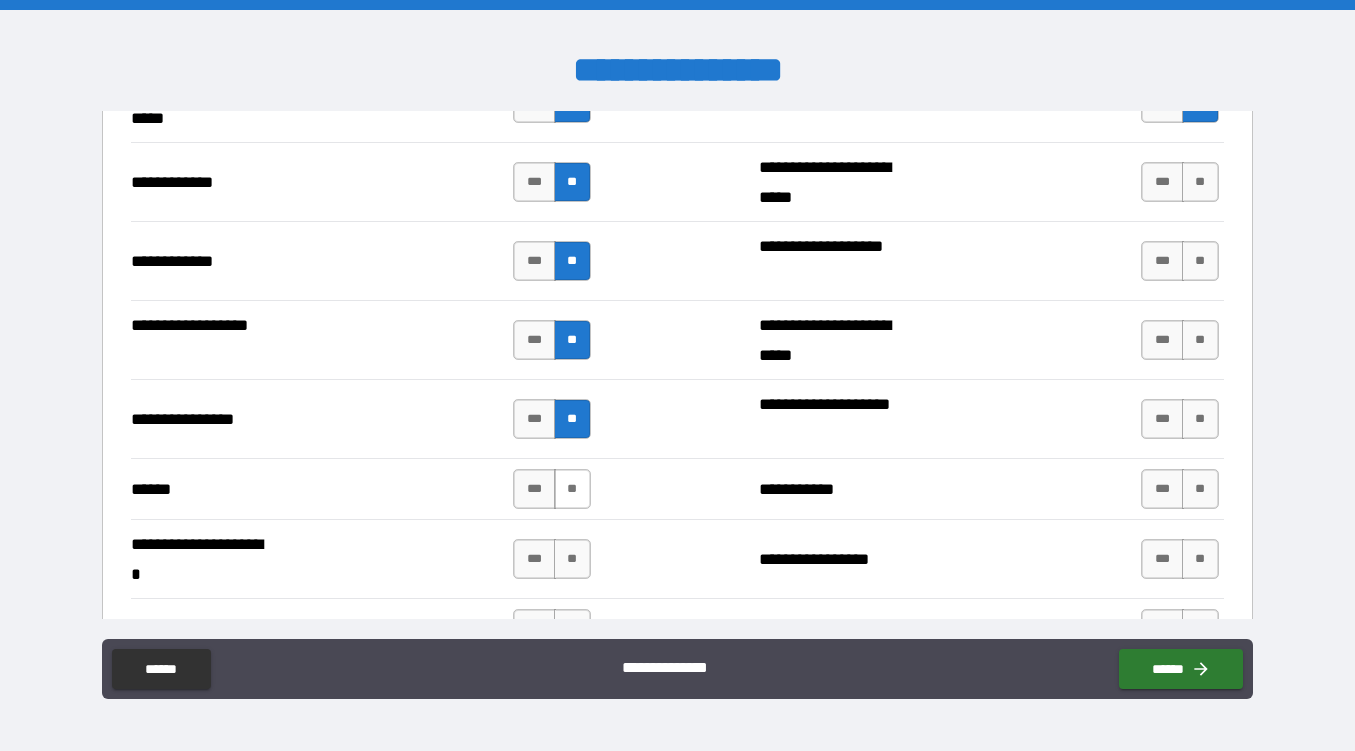 click on "**" at bounding box center [572, 489] 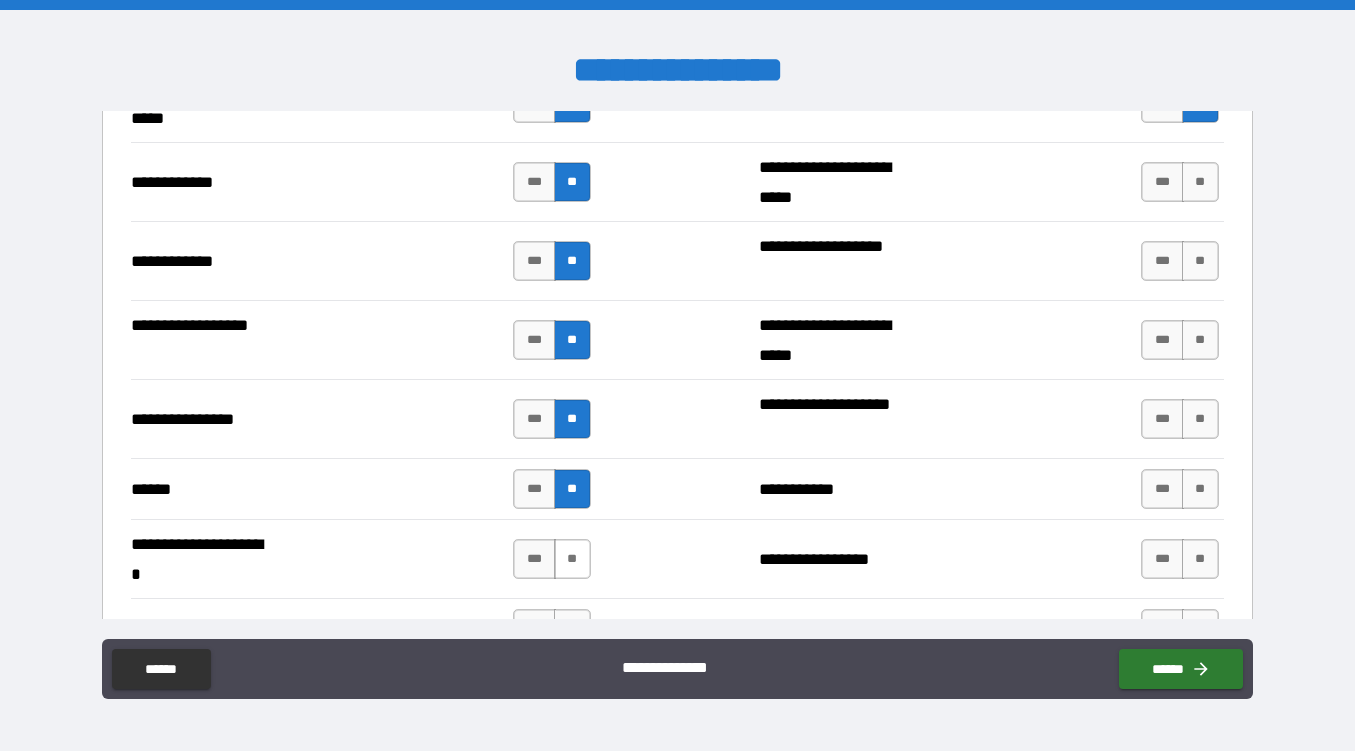 click on "**" at bounding box center [572, 559] 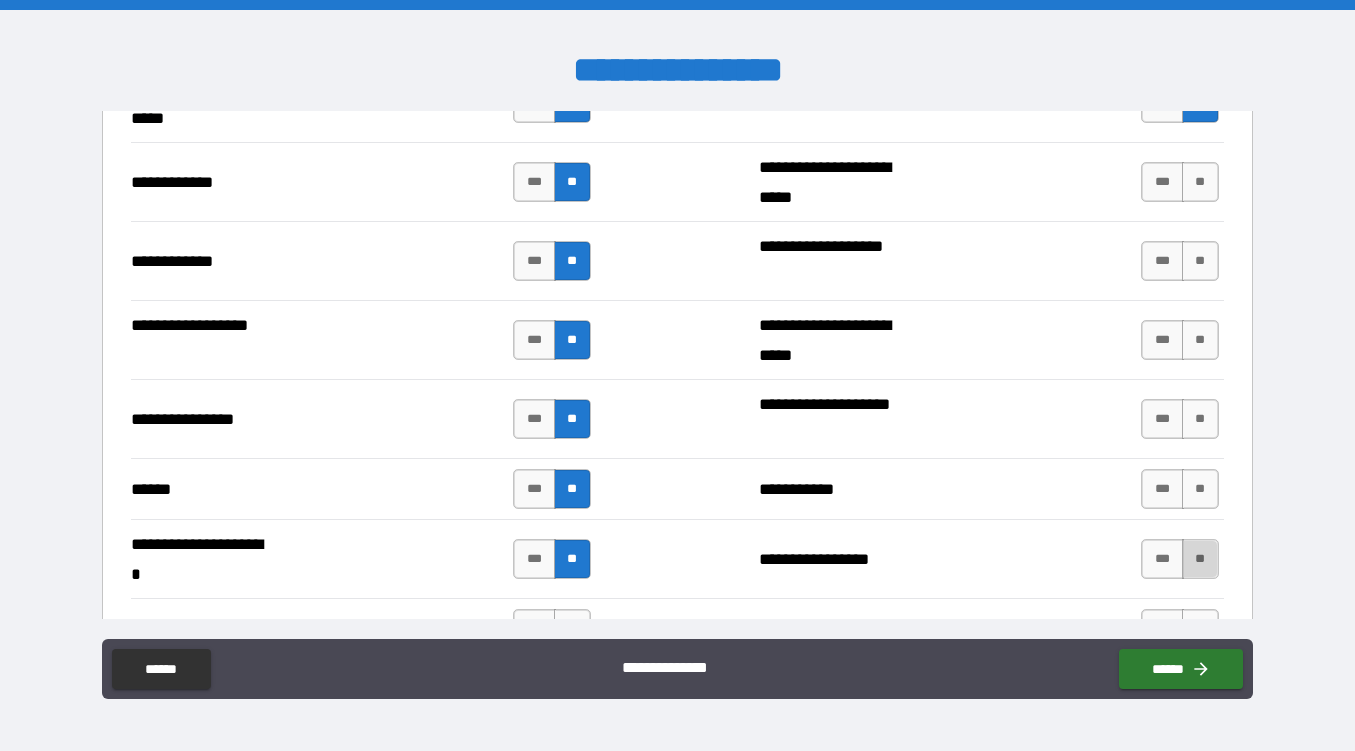 click on "**" at bounding box center (1200, 559) 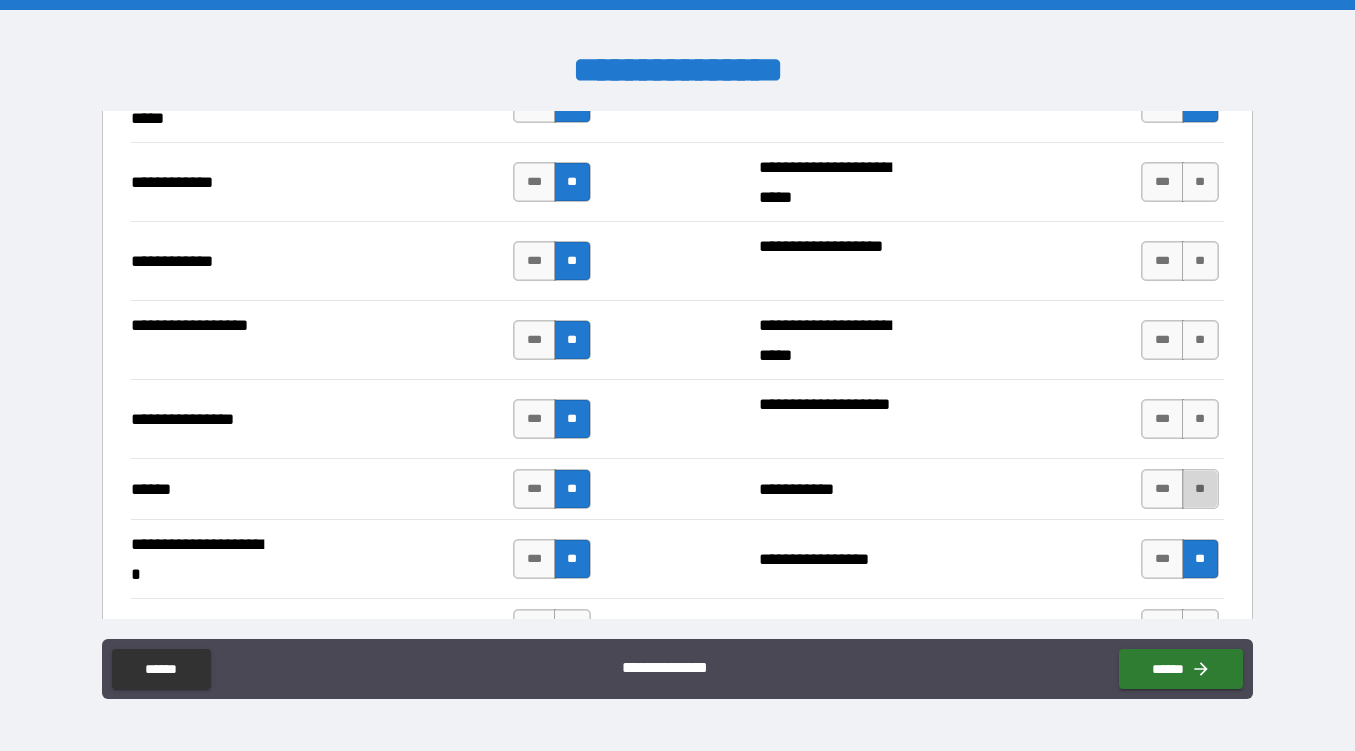 click on "**" at bounding box center [1200, 489] 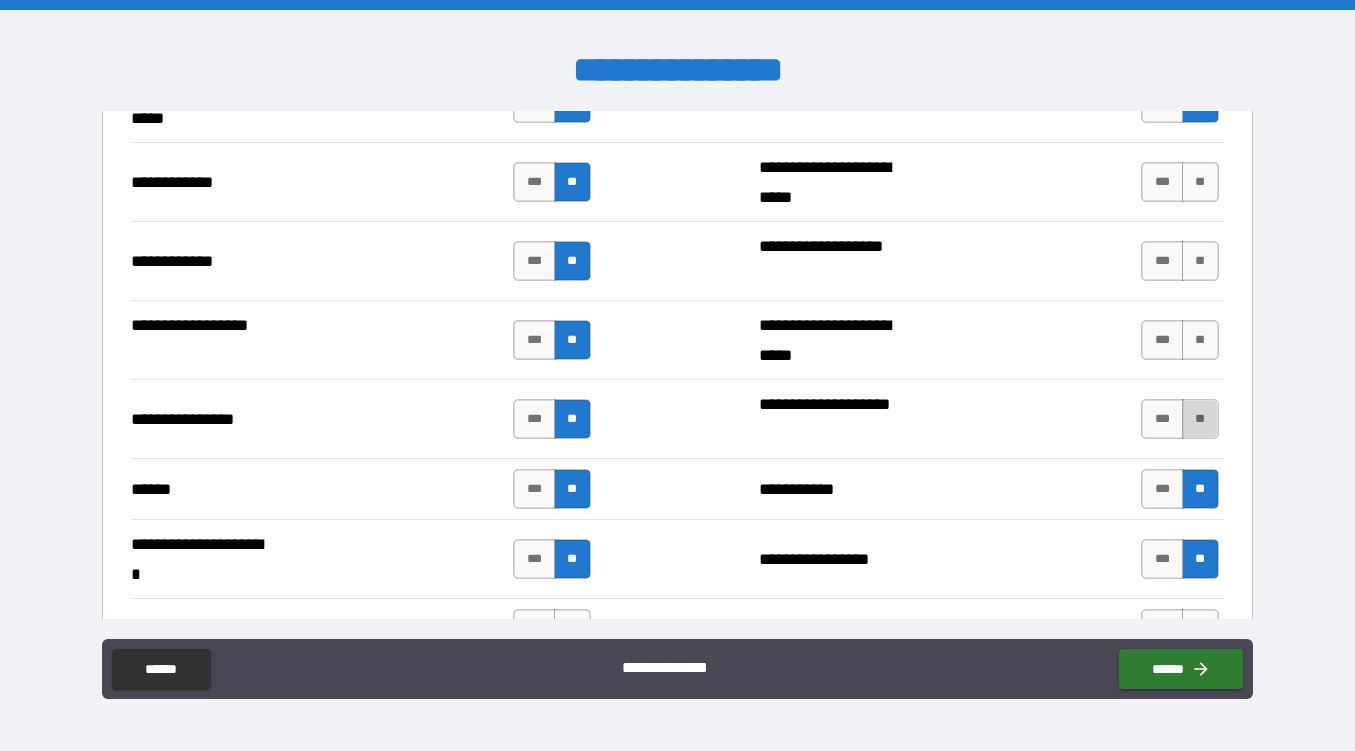 click on "**" at bounding box center (1200, 419) 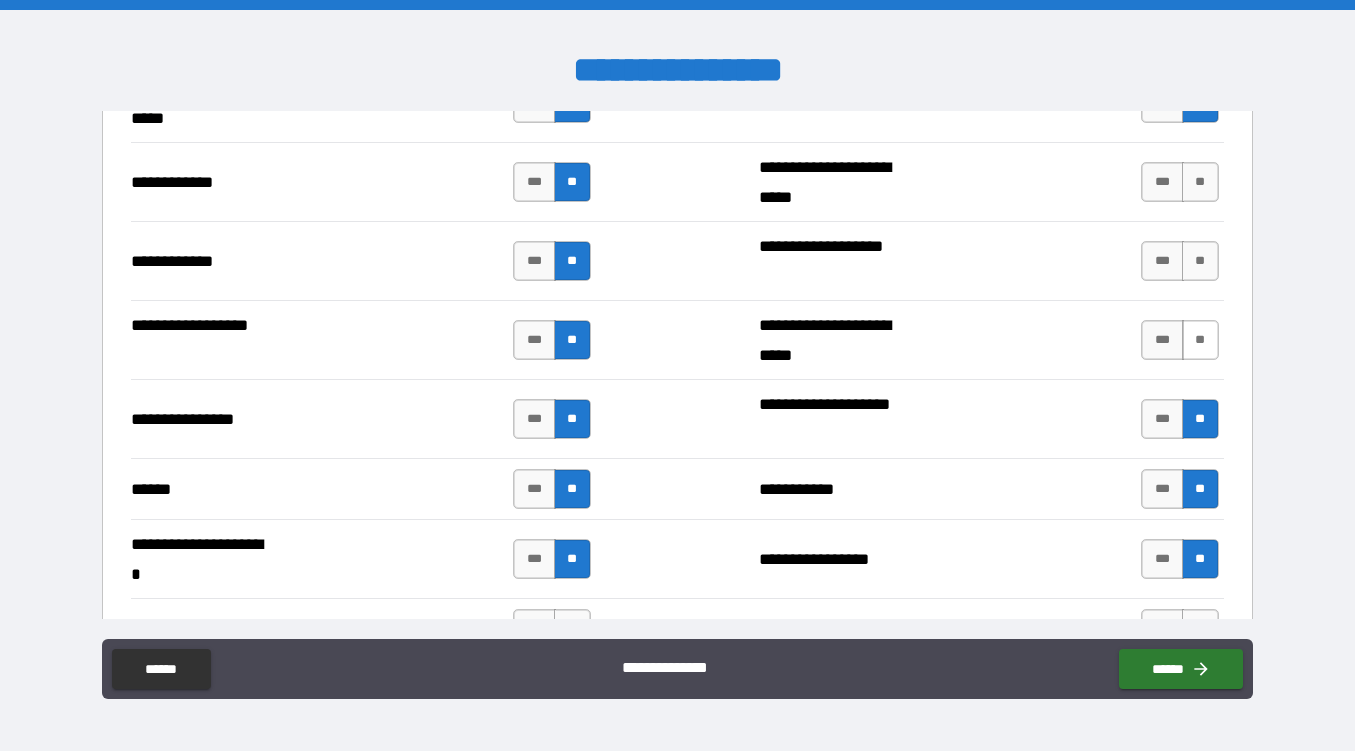 click on "**" at bounding box center [1200, 340] 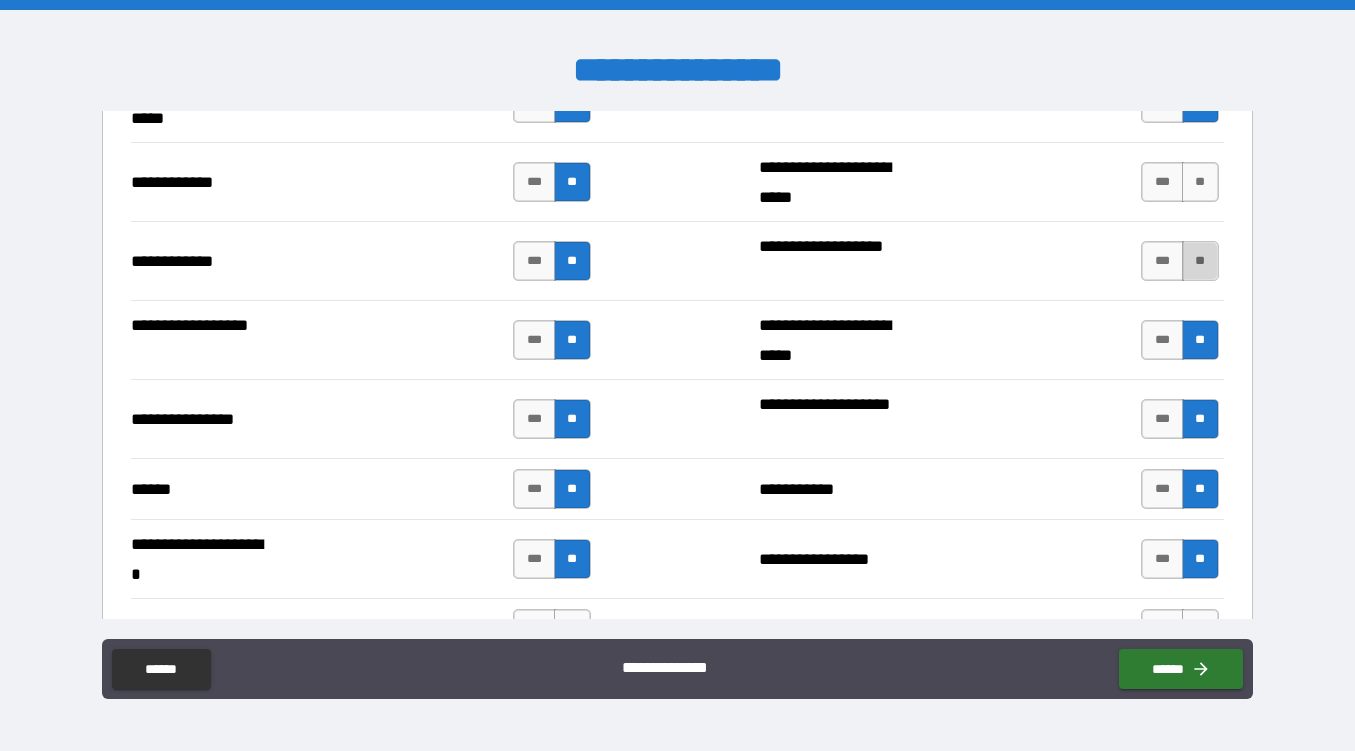 click on "**" at bounding box center [1200, 261] 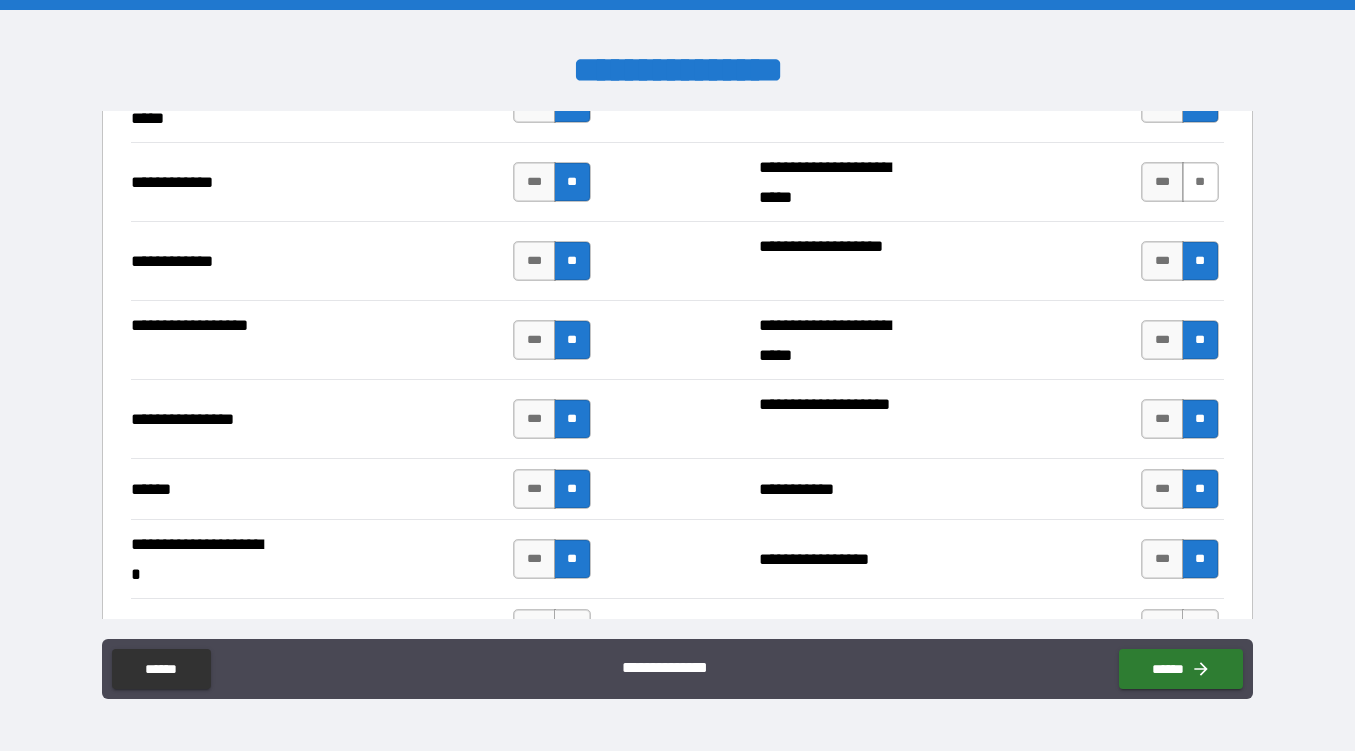 click on "**" at bounding box center [1200, 182] 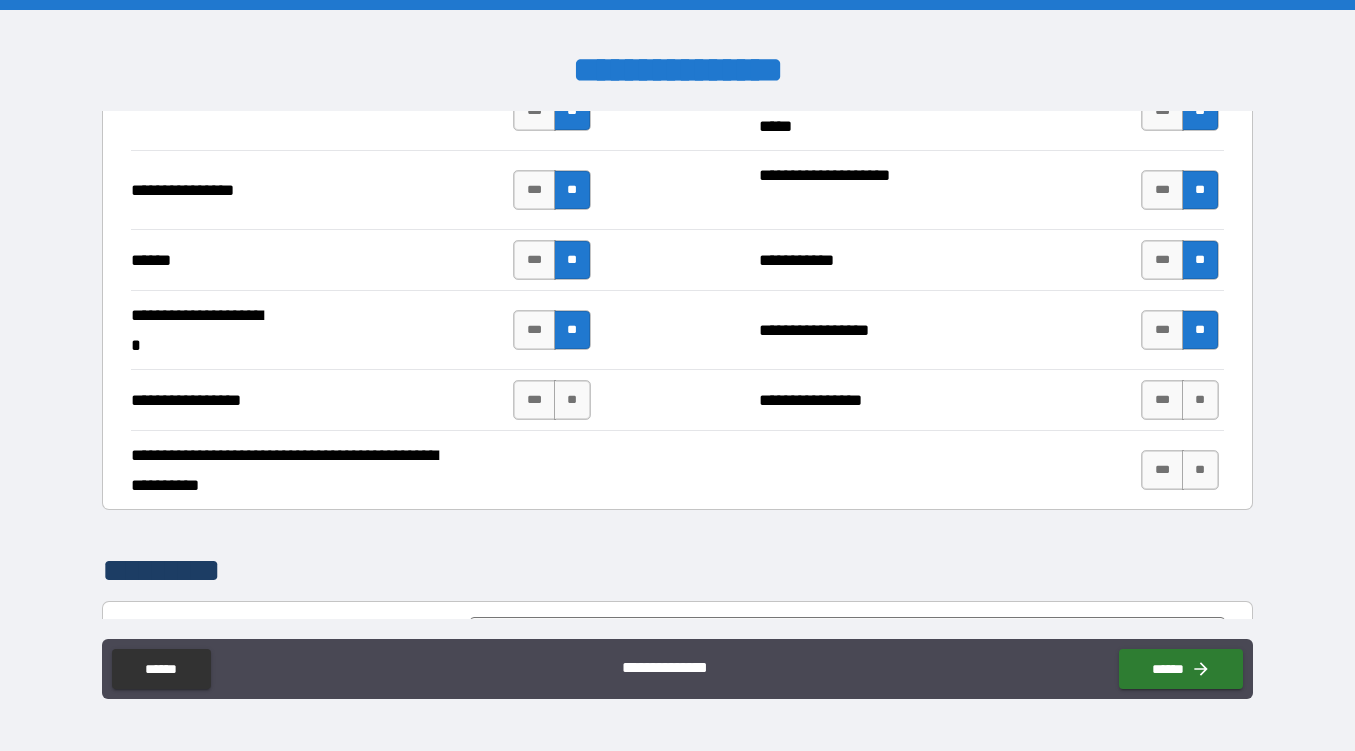 scroll, scrollTop: 4474, scrollLeft: 0, axis: vertical 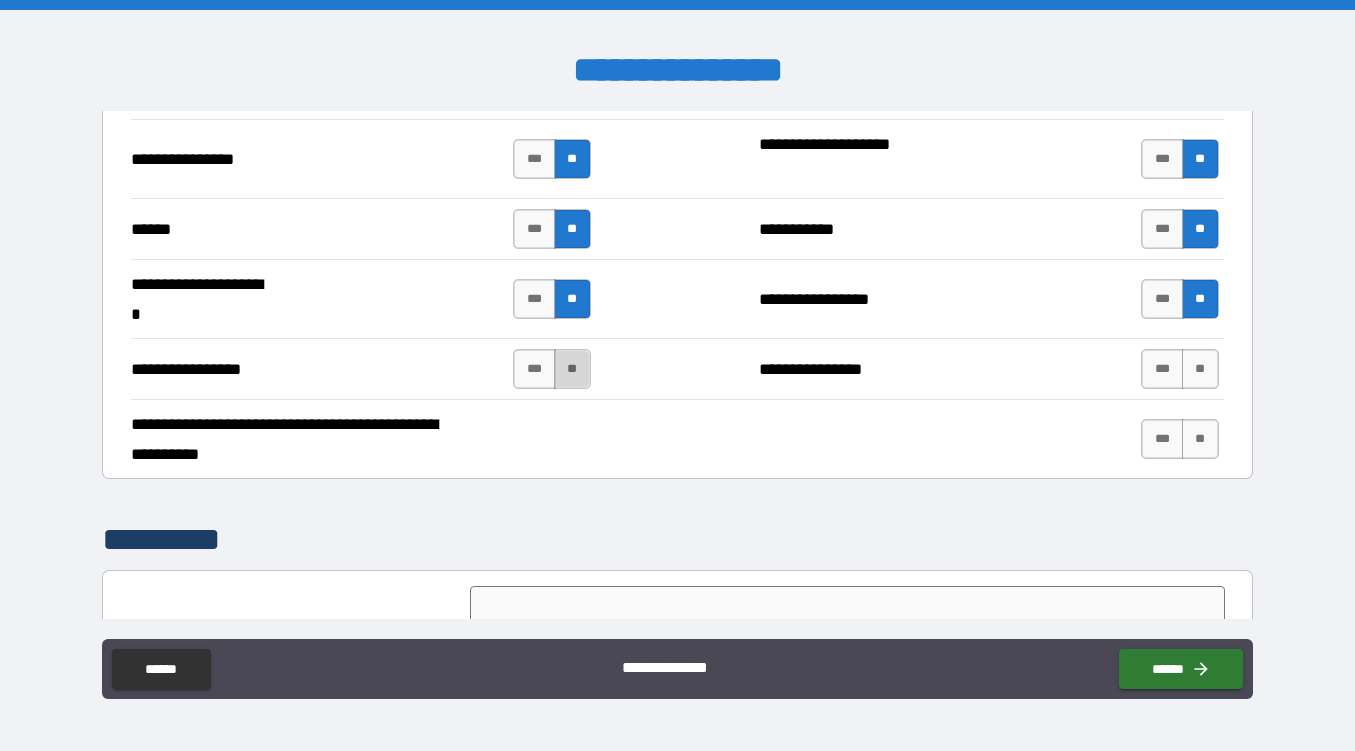 click on "**" at bounding box center [572, 369] 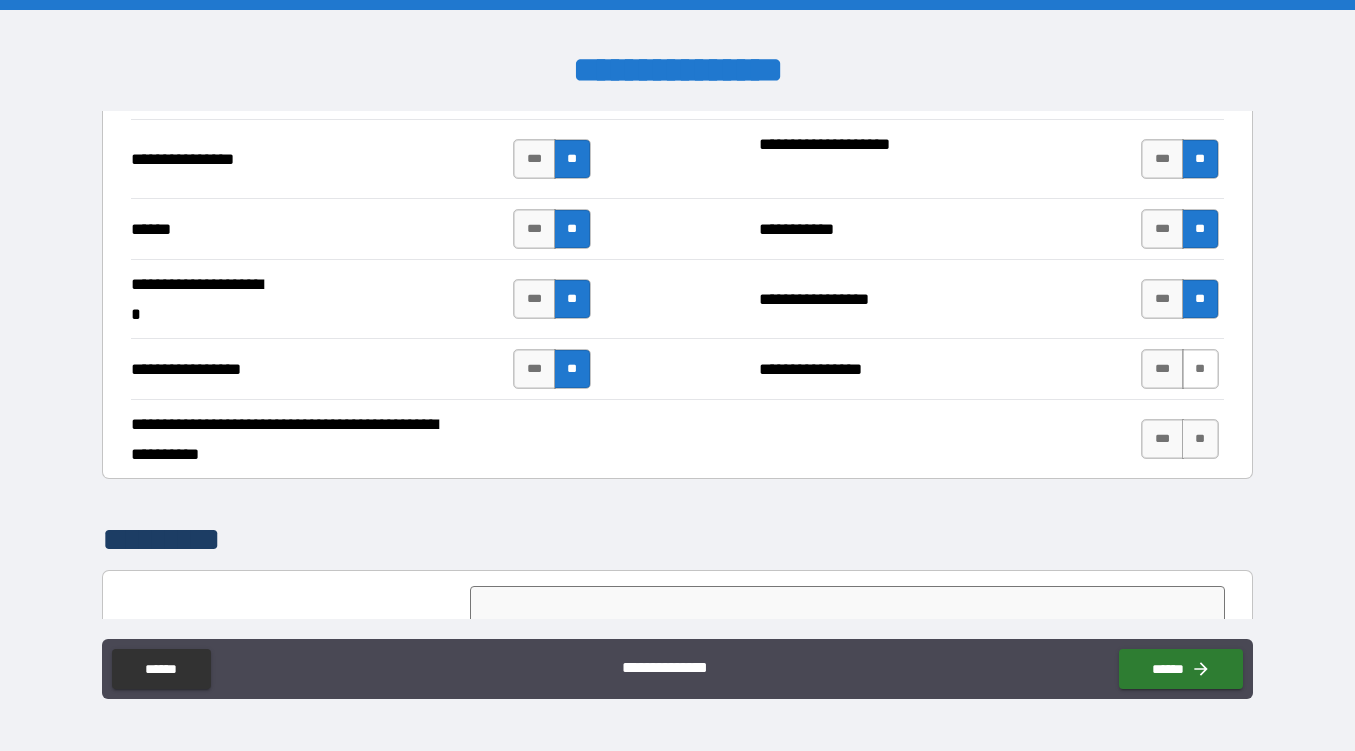 click on "**" at bounding box center [1200, 369] 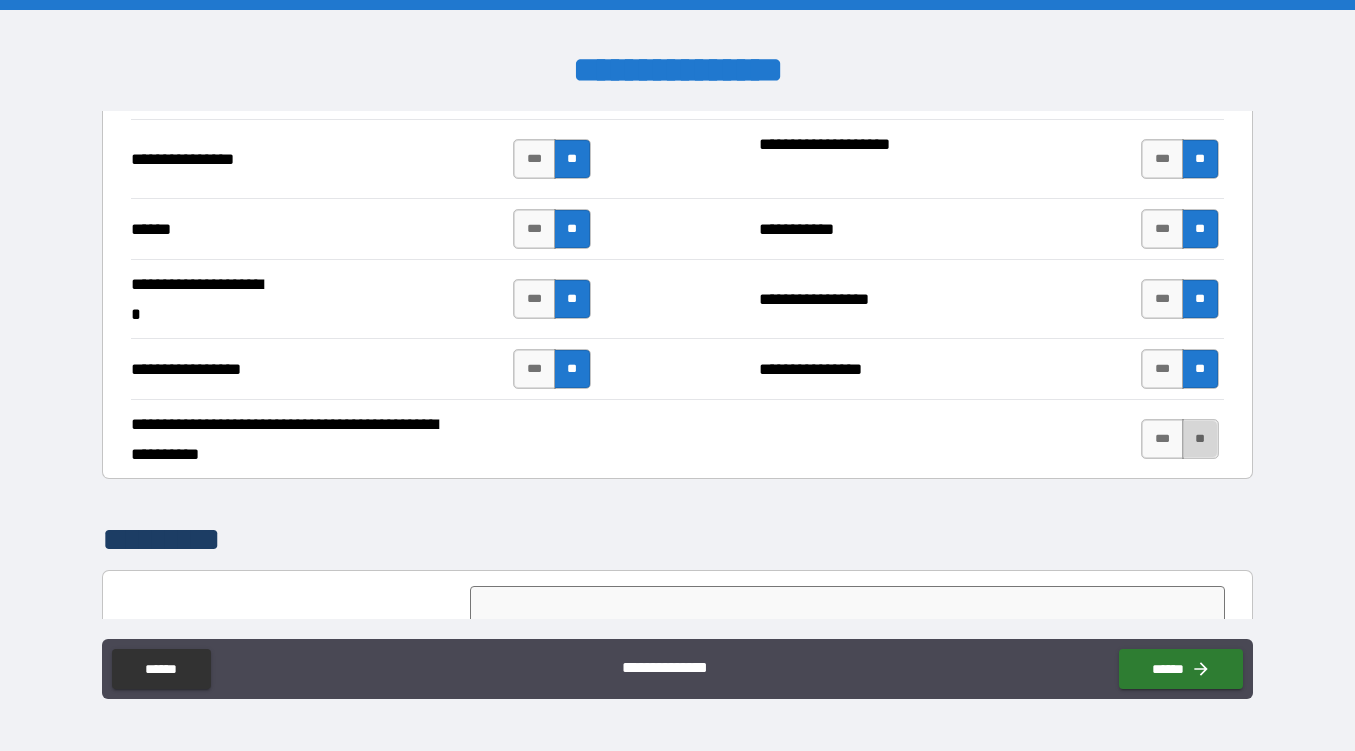 click on "**" at bounding box center (1200, 439) 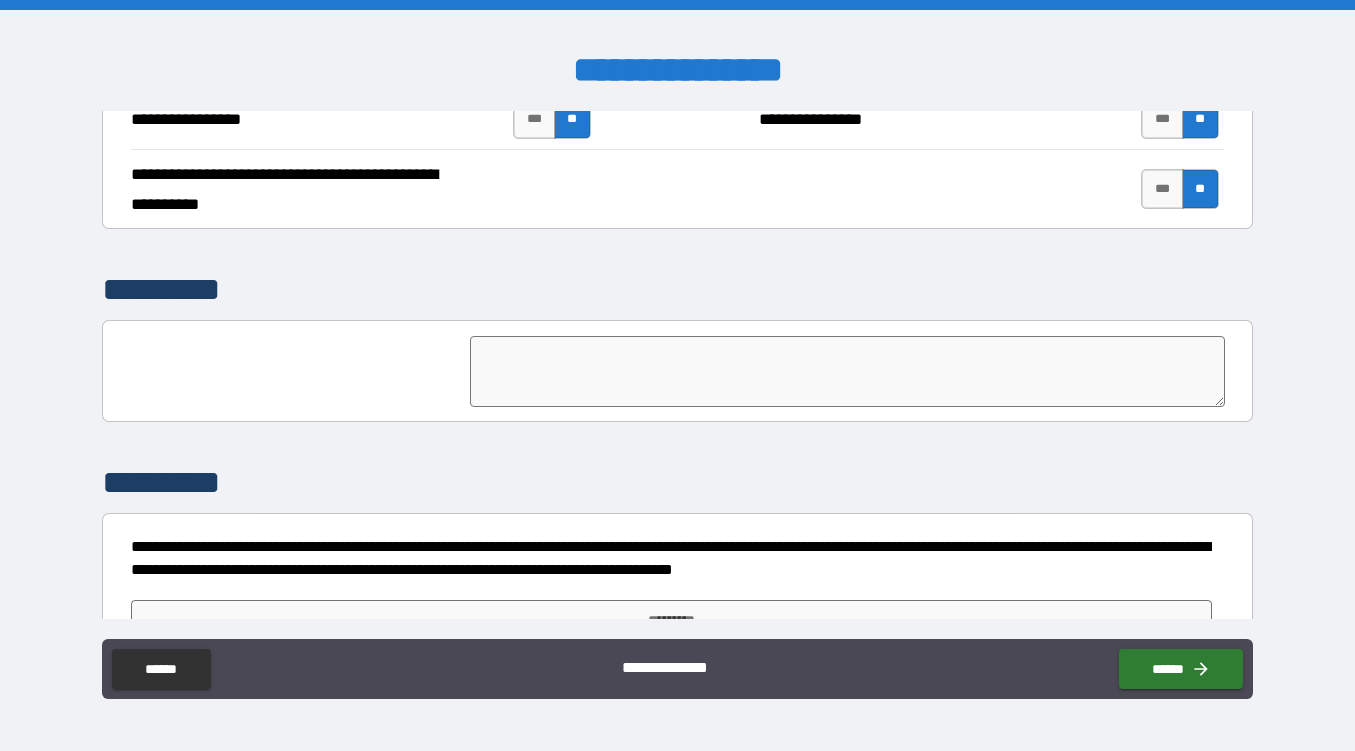 scroll, scrollTop: 4776, scrollLeft: 0, axis: vertical 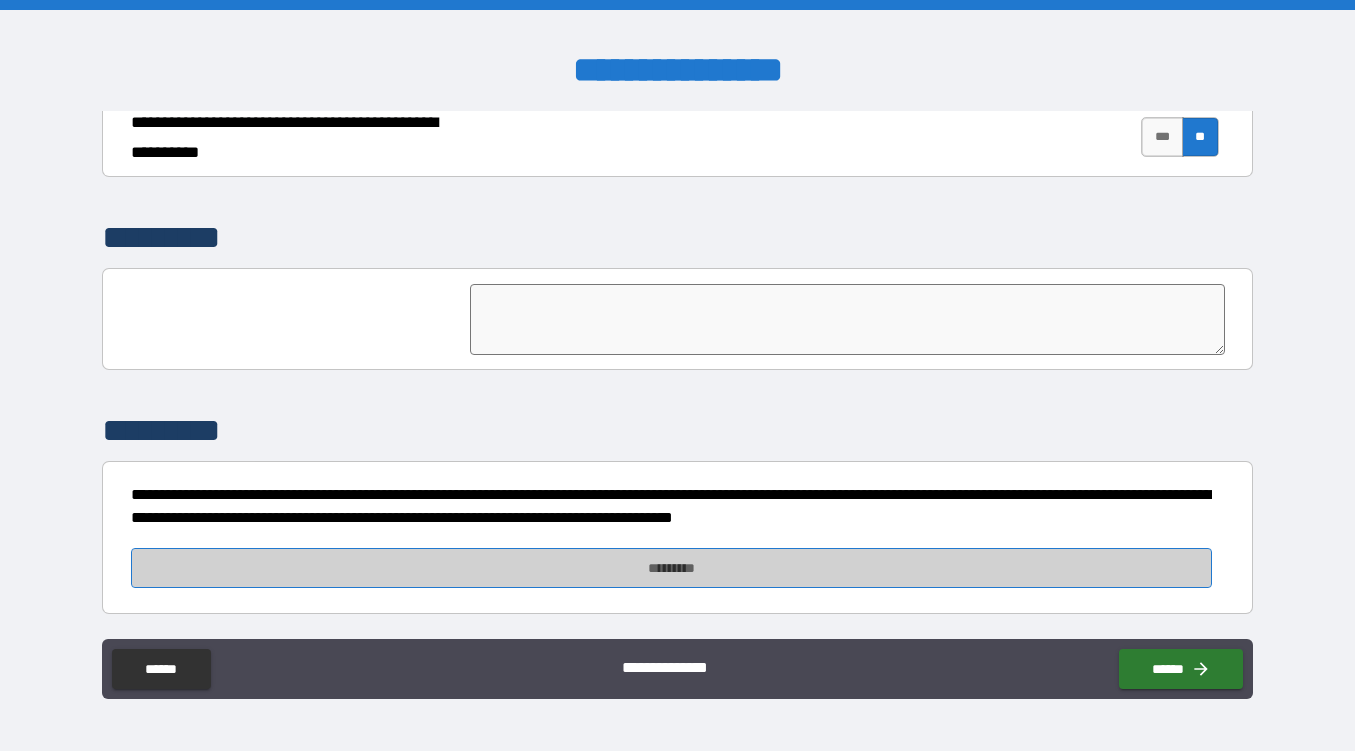 click on "*********" at bounding box center (671, 568) 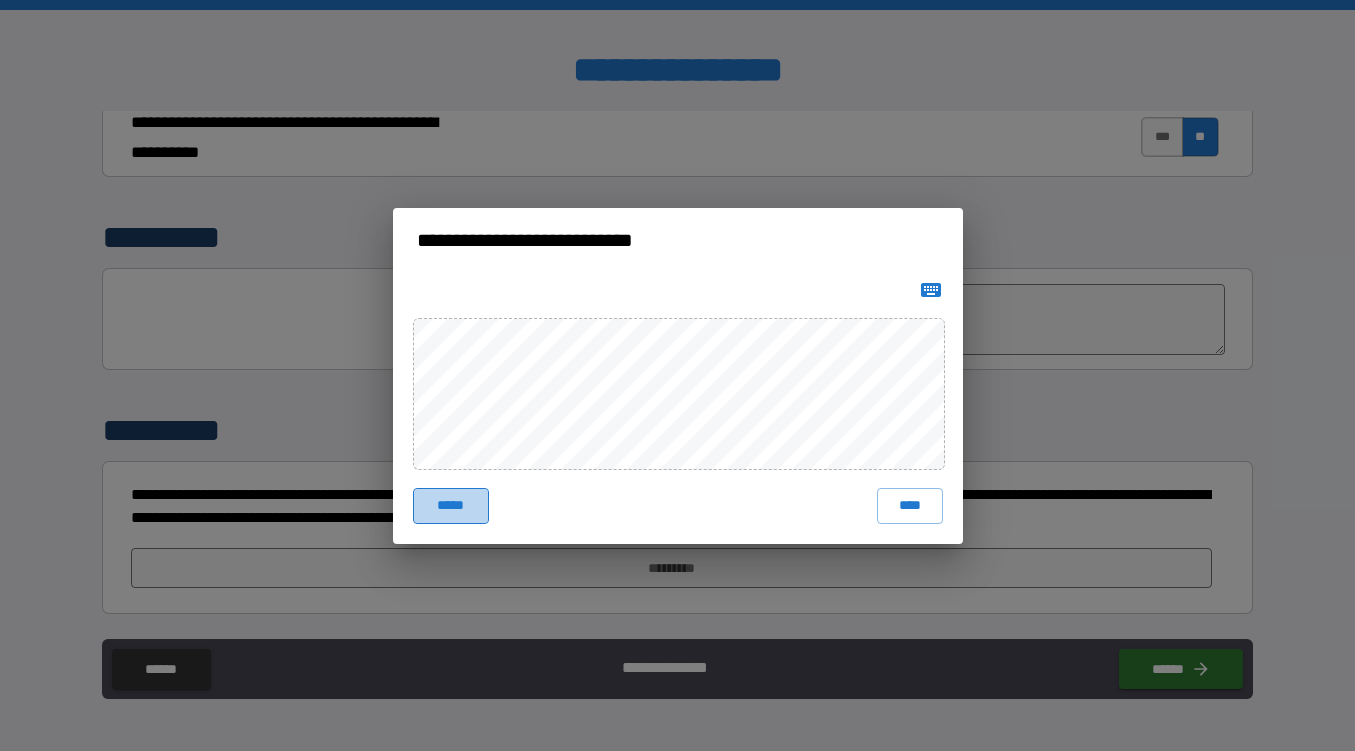 click on "*****" at bounding box center (451, 506) 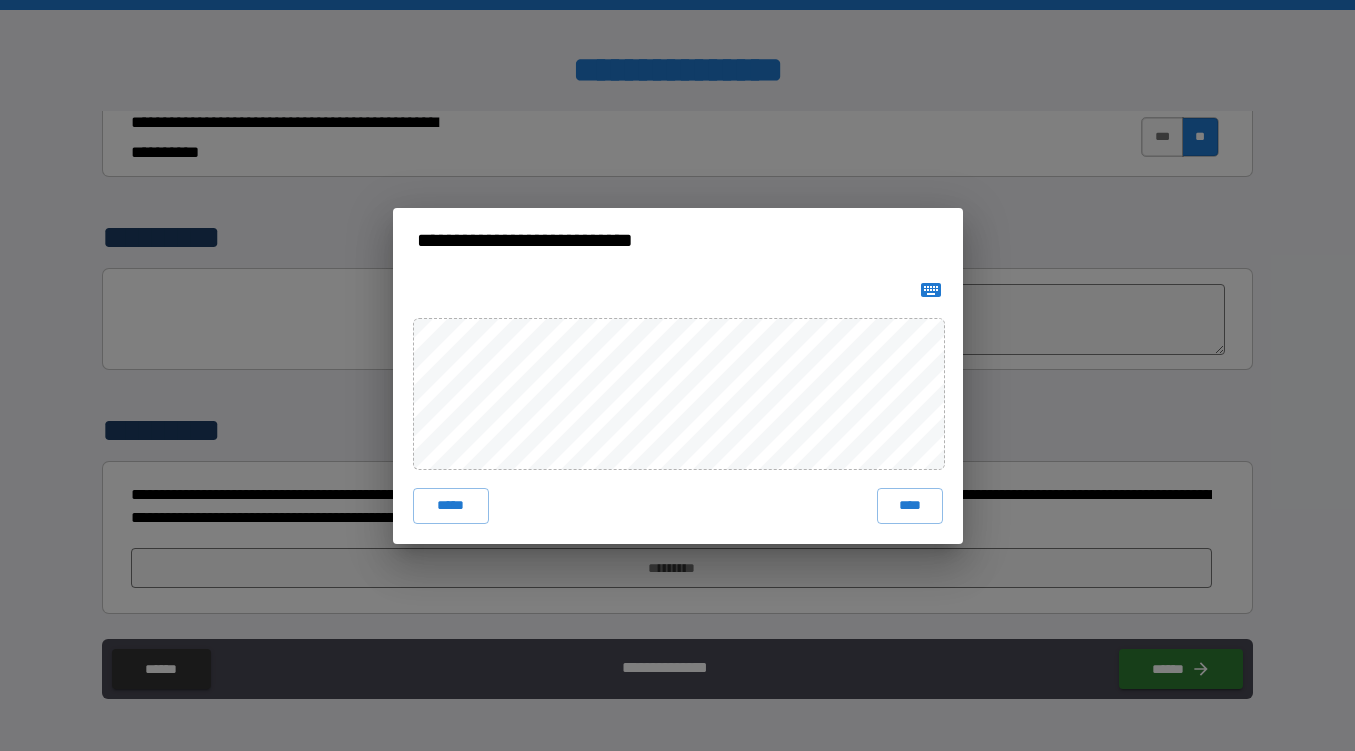 click 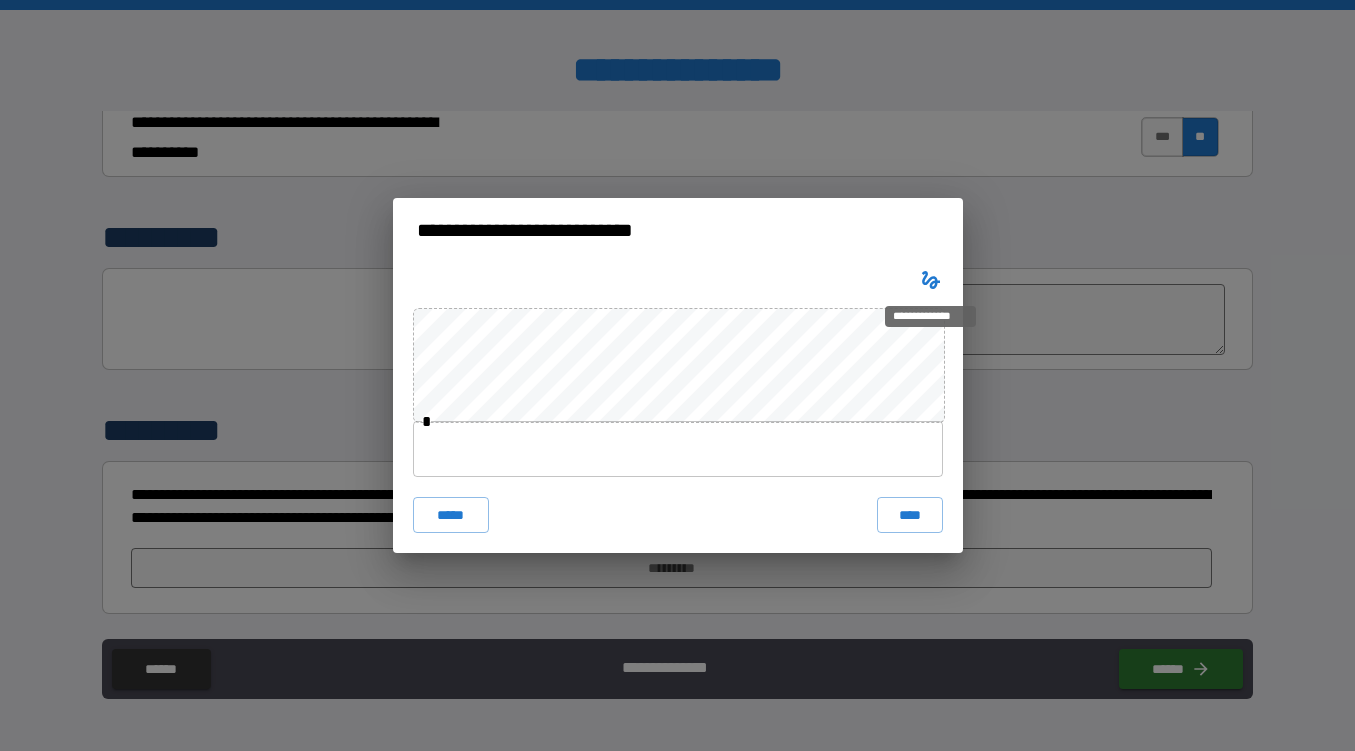 type 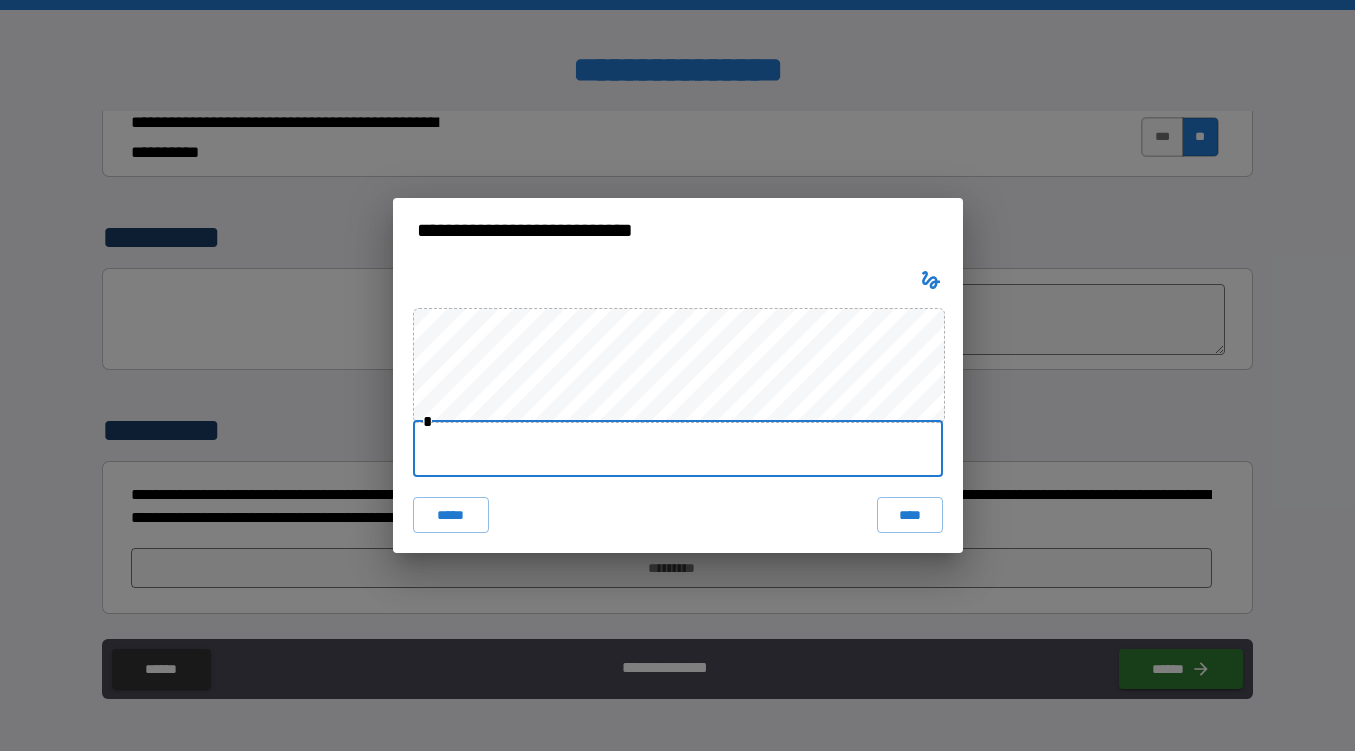 click at bounding box center [678, 449] 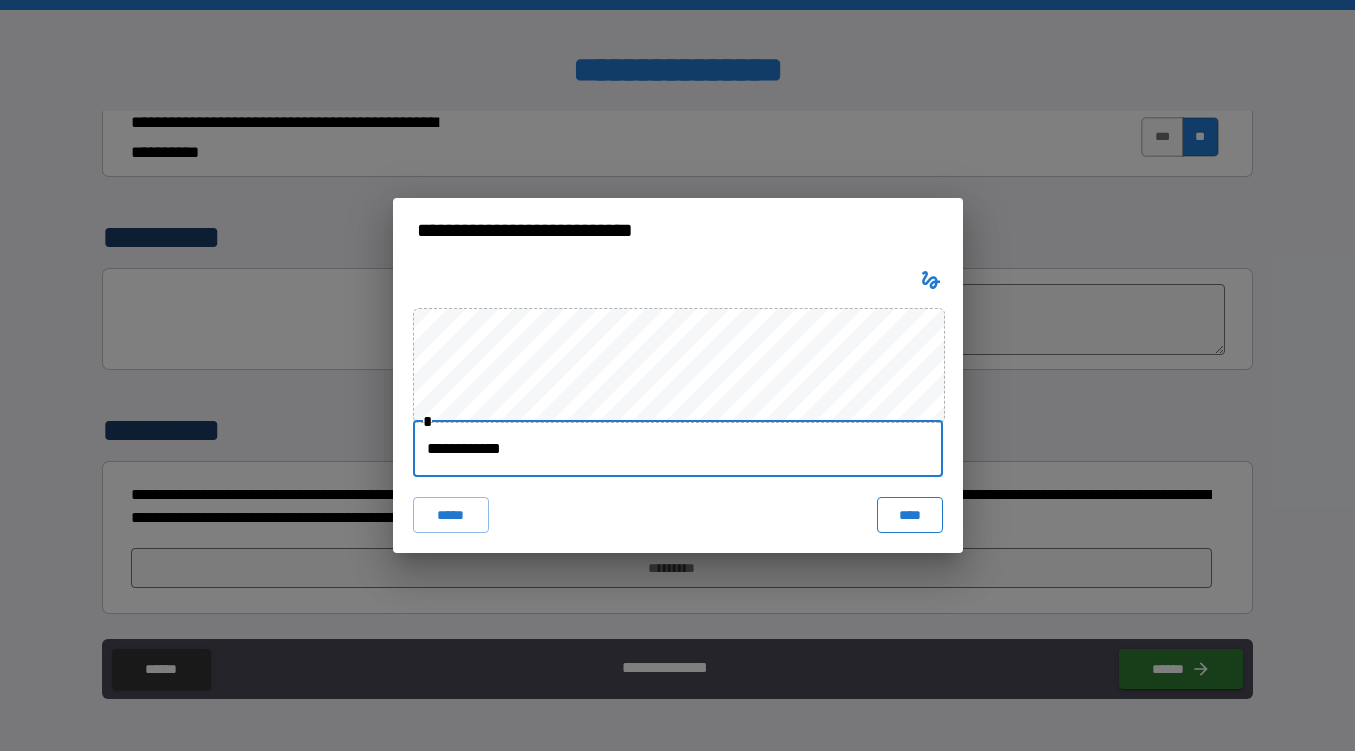 type on "**********" 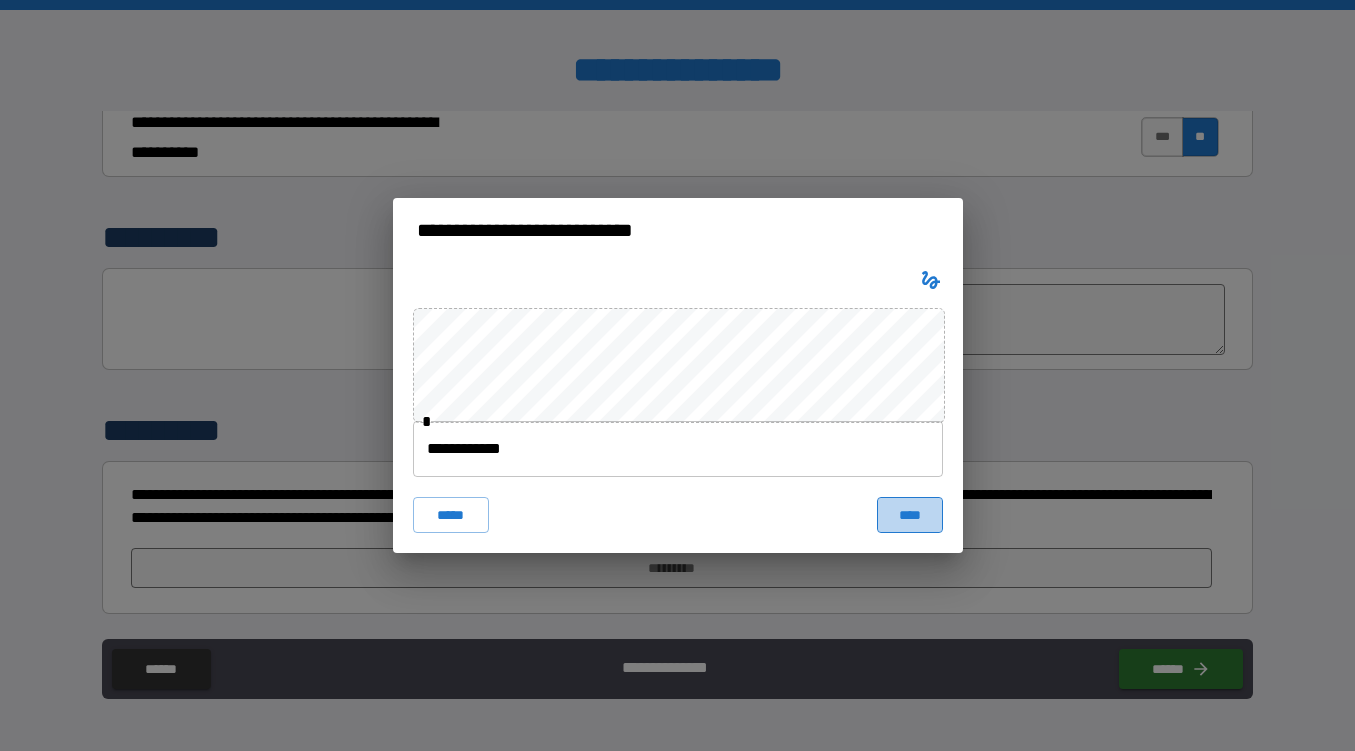 click on "****" at bounding box center [910, 515] 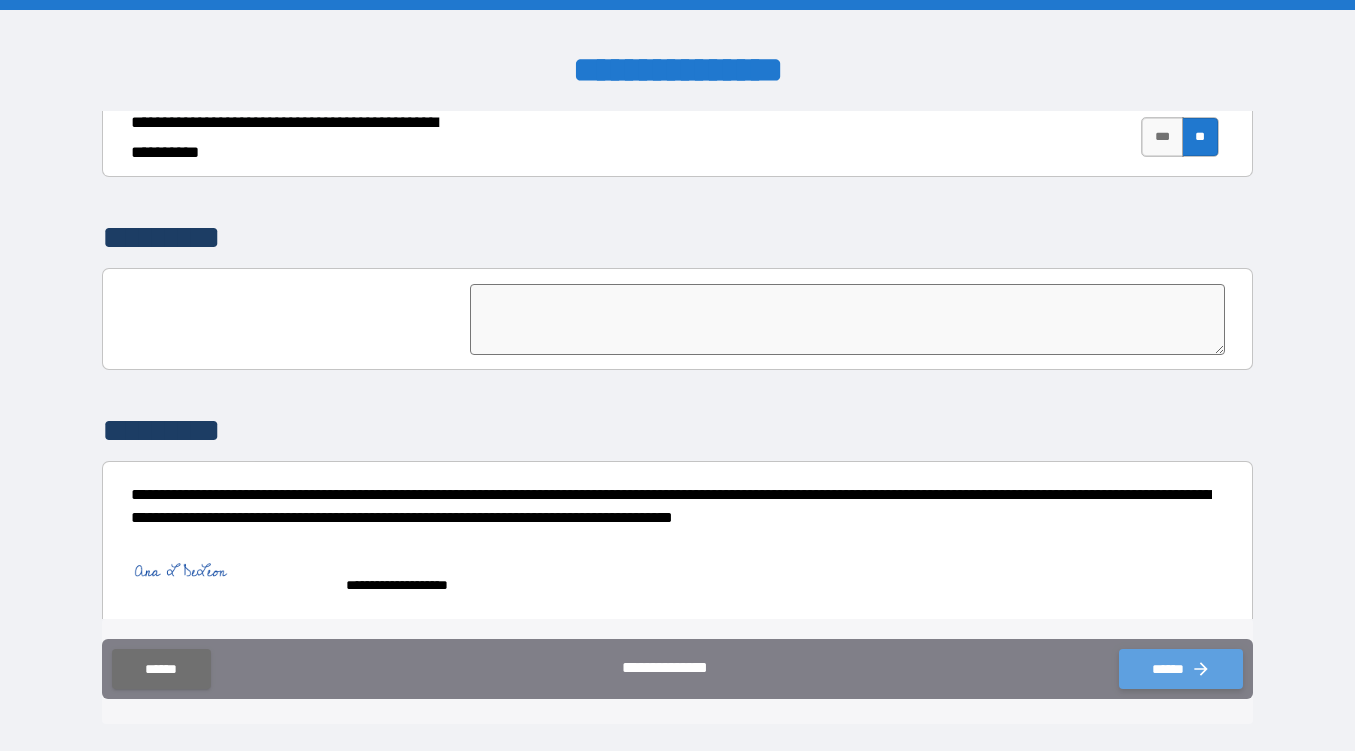 click on "******" at bounding box center [1181, 669] 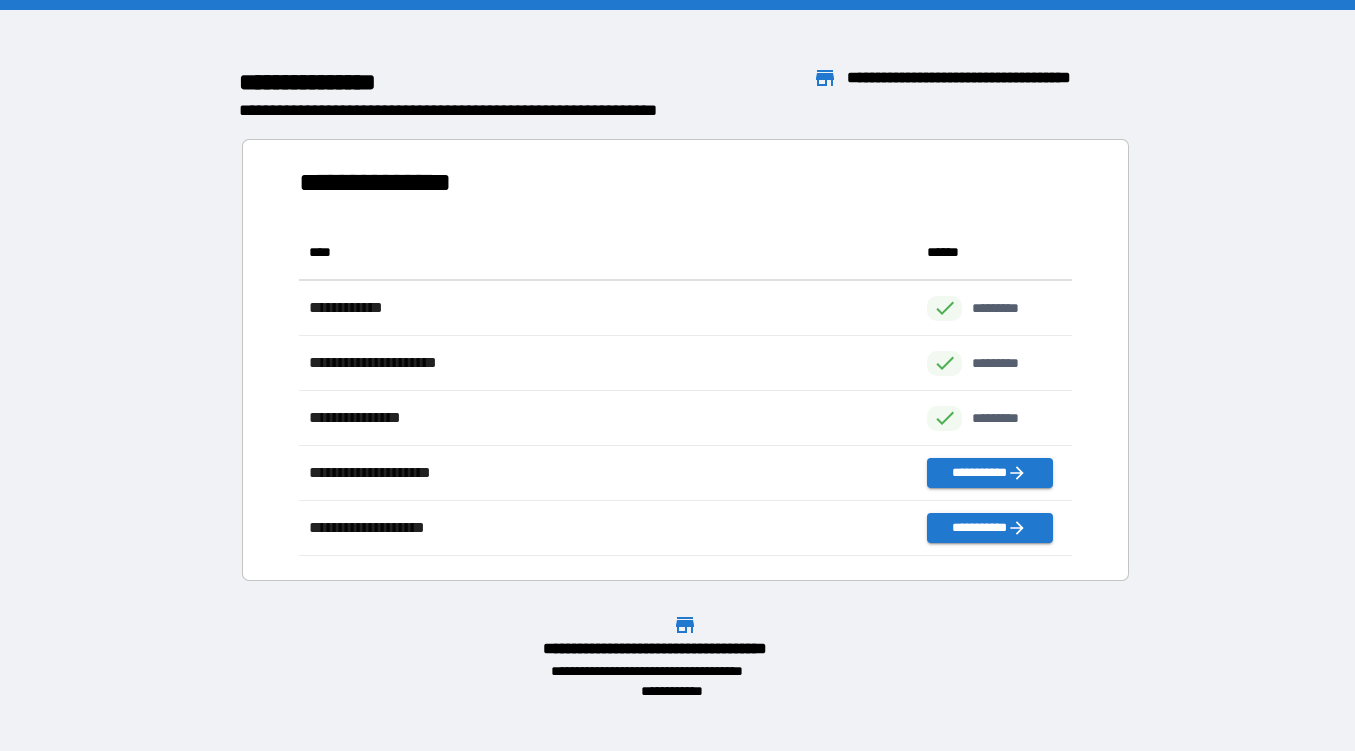 scroll, scrollTop: 1, scrollLeft: 1, axis: both 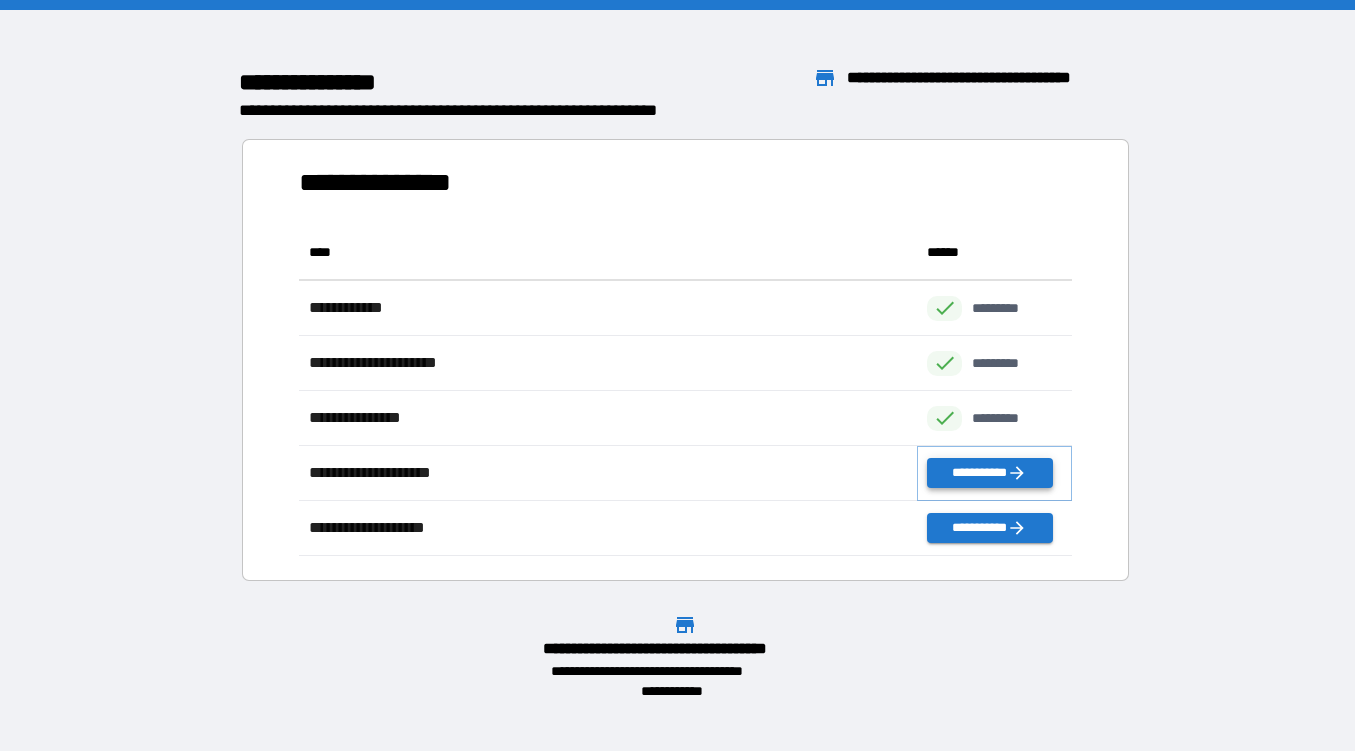 click 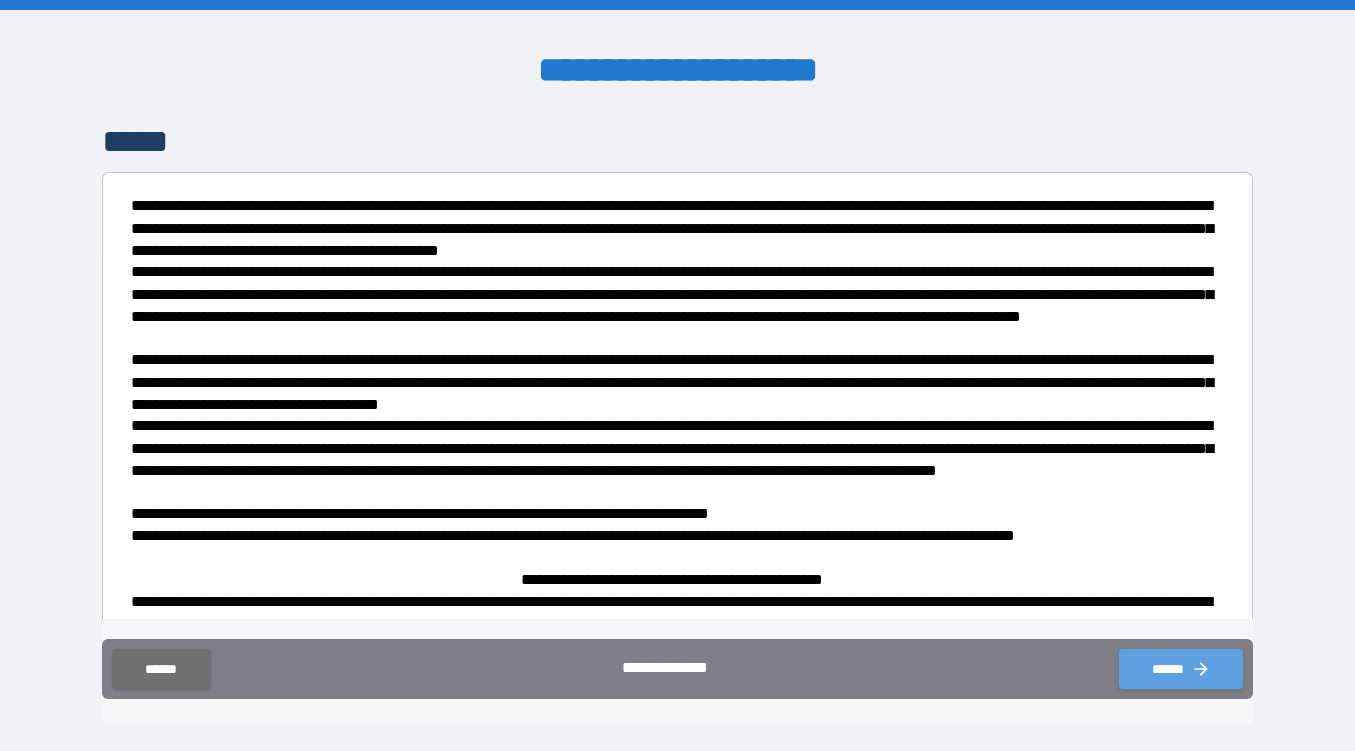 click on "******" at bounding box center [1181, 669] 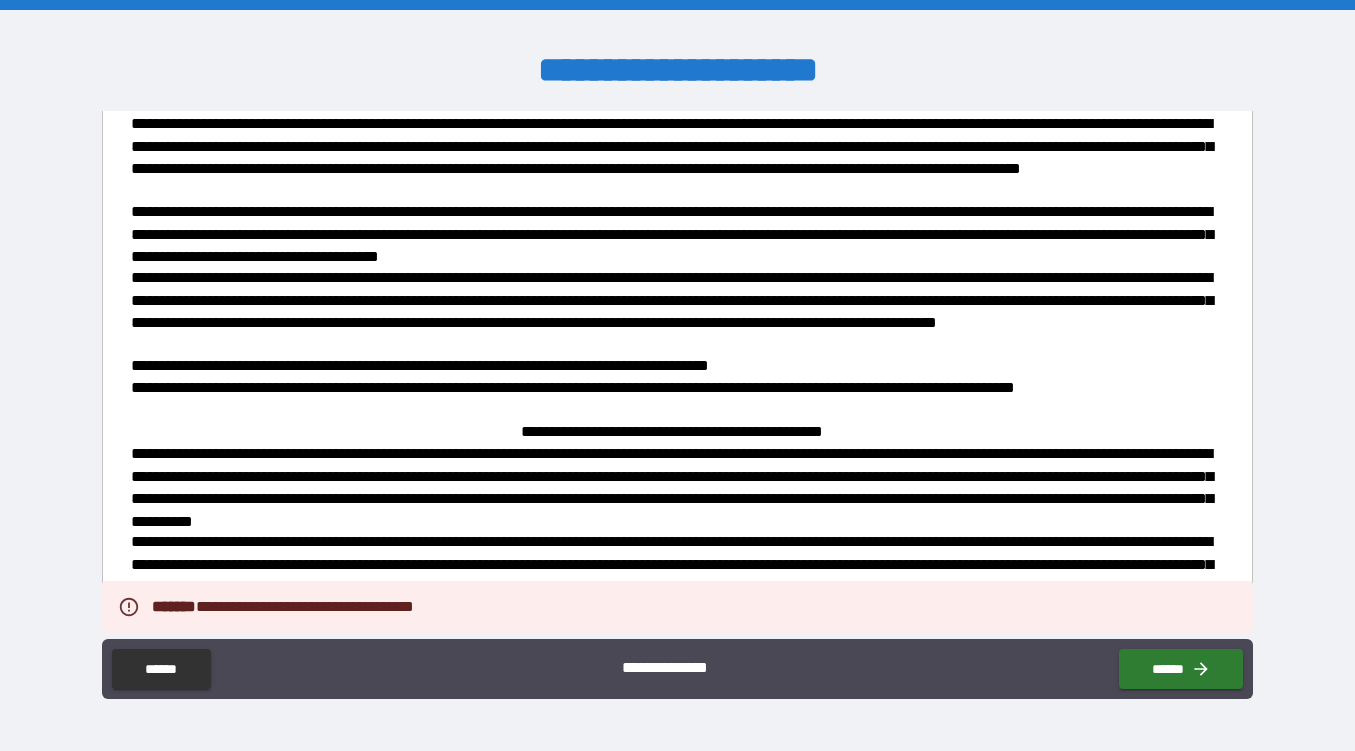 scroll, scrollTop: 217, scrollLeft: 0, axis: vertical 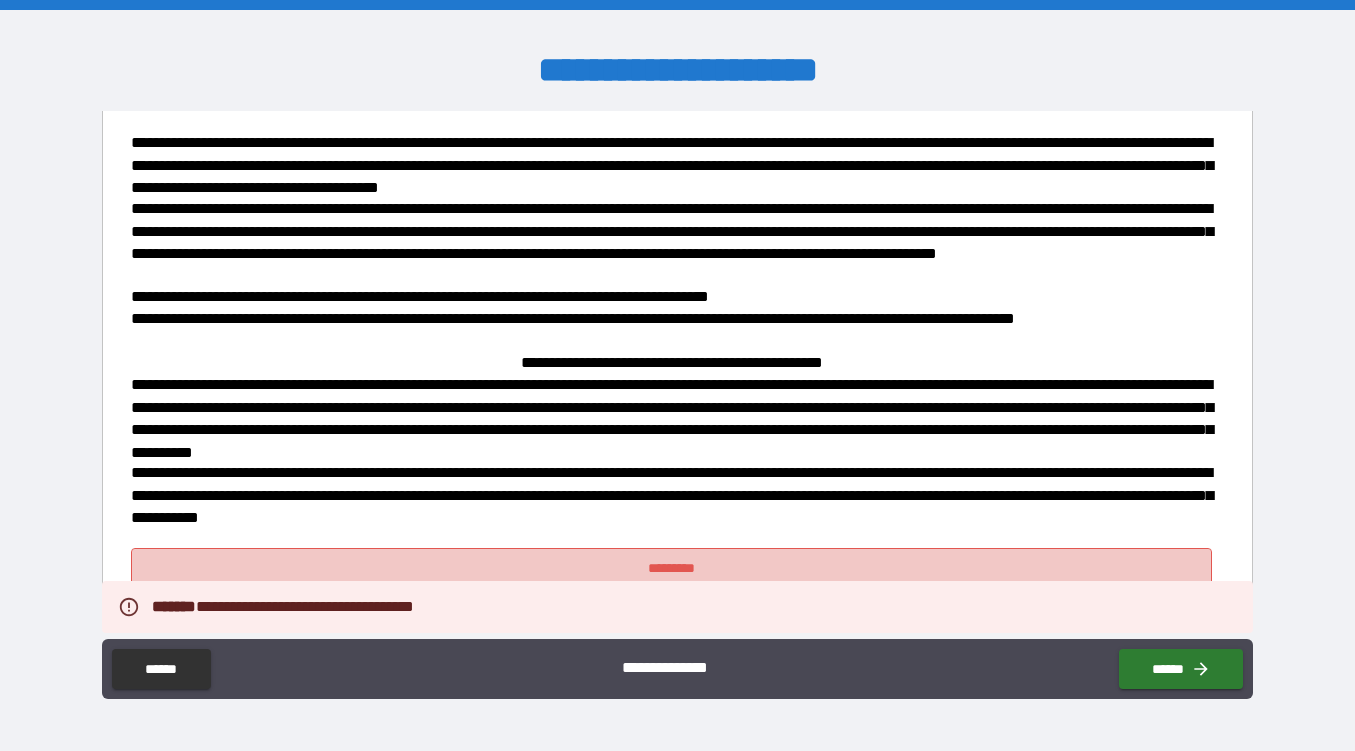 click on "*********" at bounding box center [671, 568] 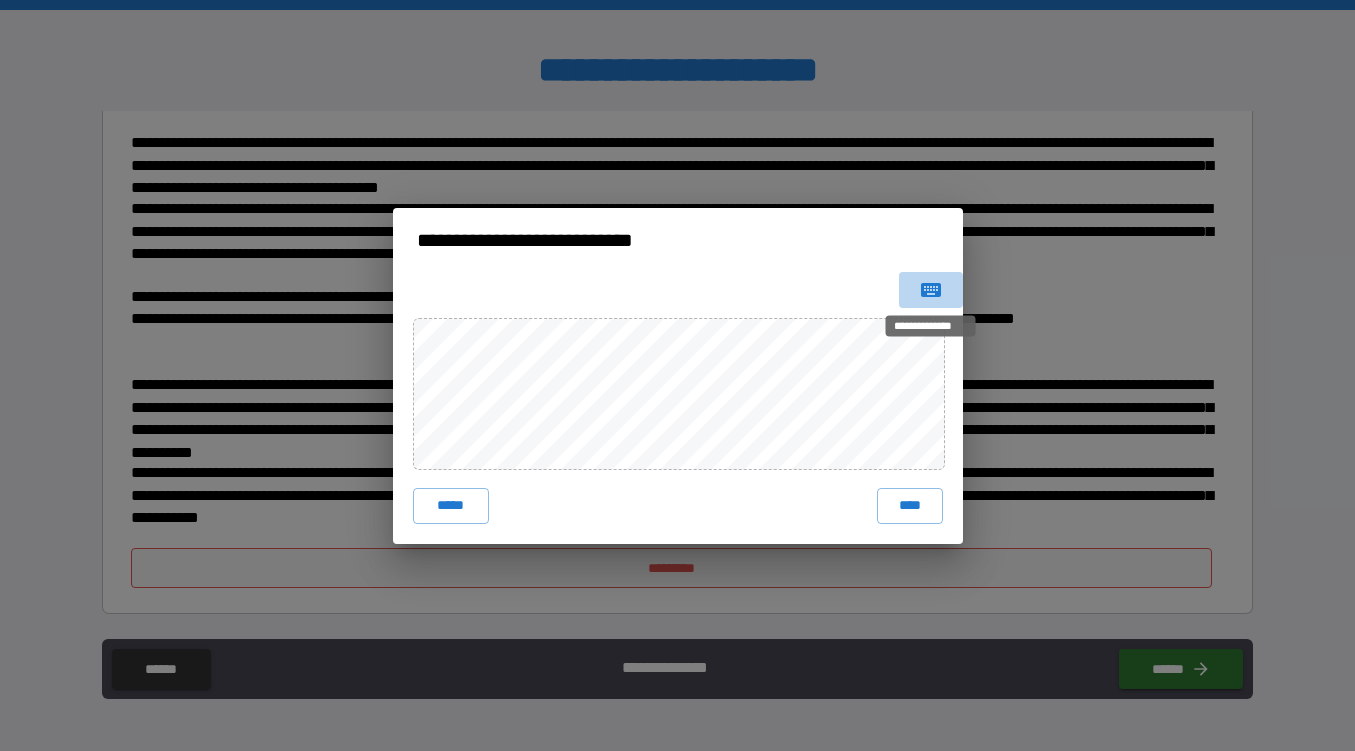 click 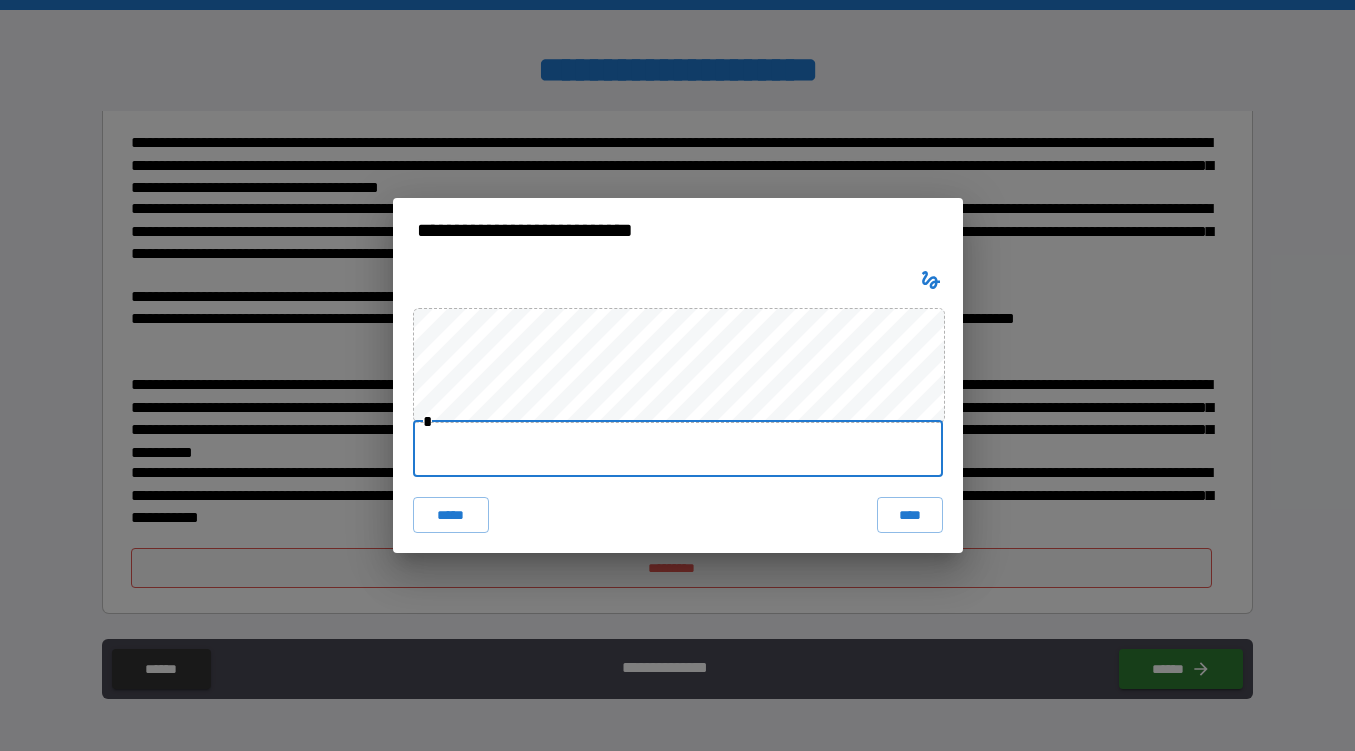 click at bounding box center [678, 449] 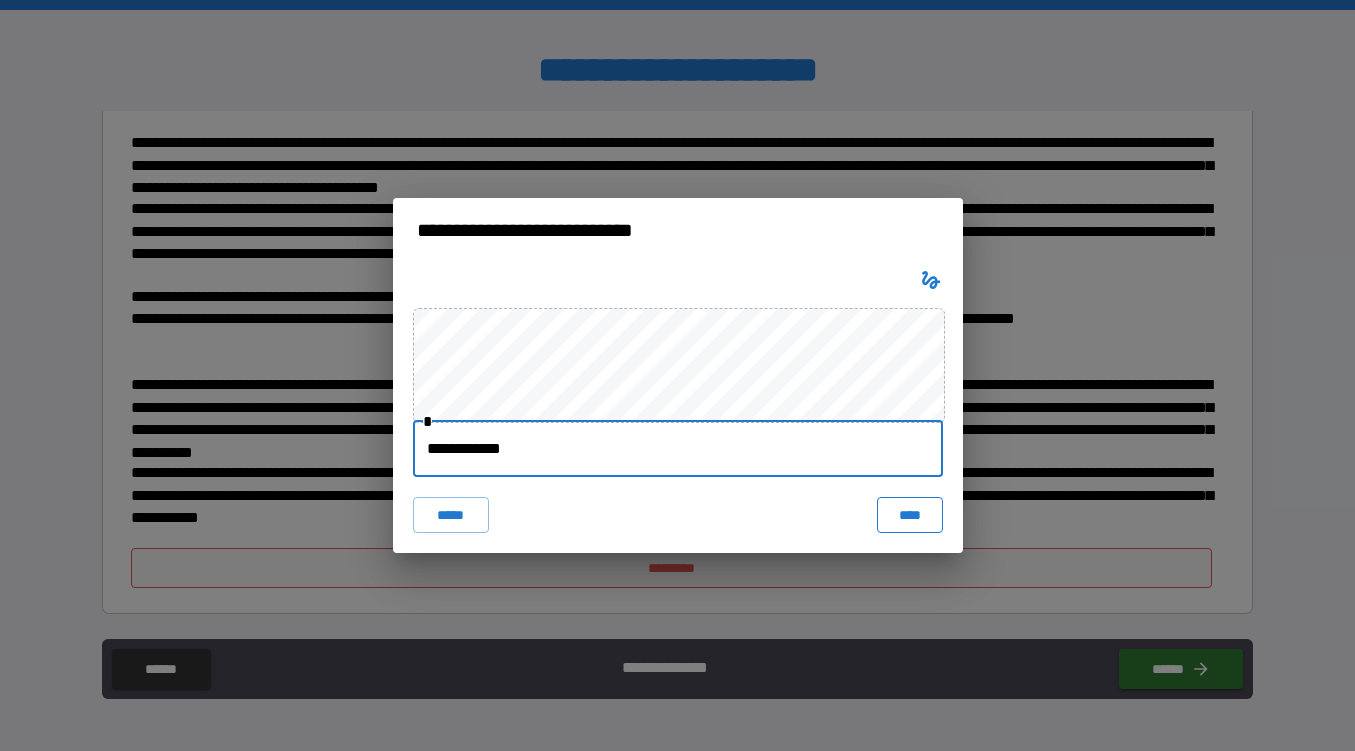 type on "**********" 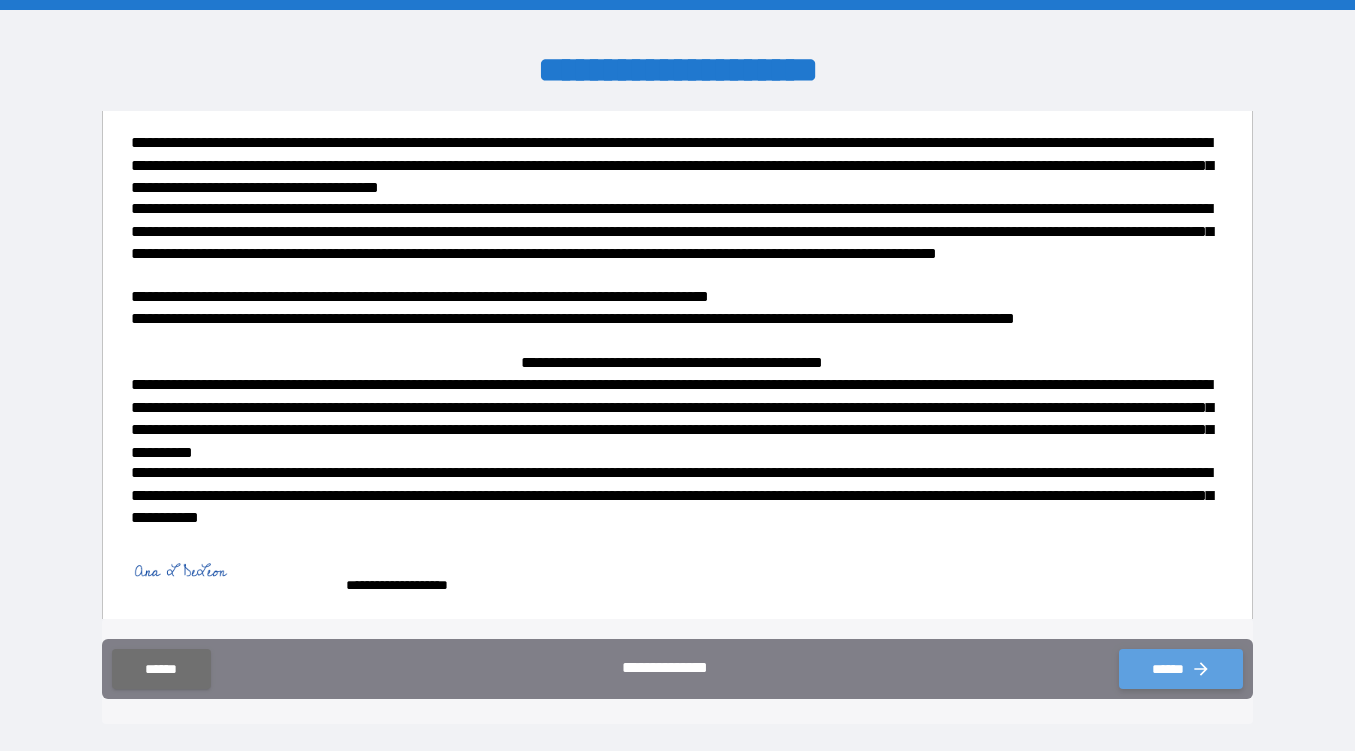 click on "******" at bounding box center (1181, 669) 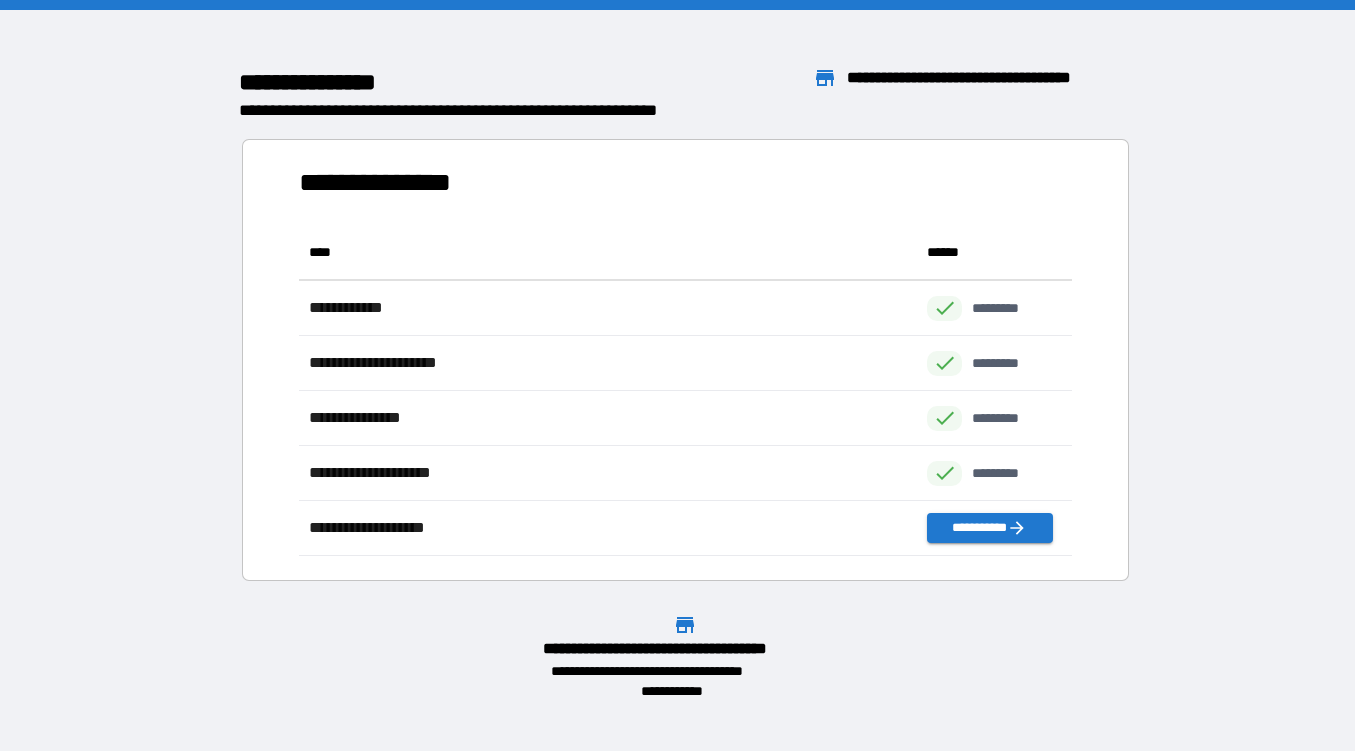 scroll, scrollTop: 1, scrollLeft: 1, axis: both 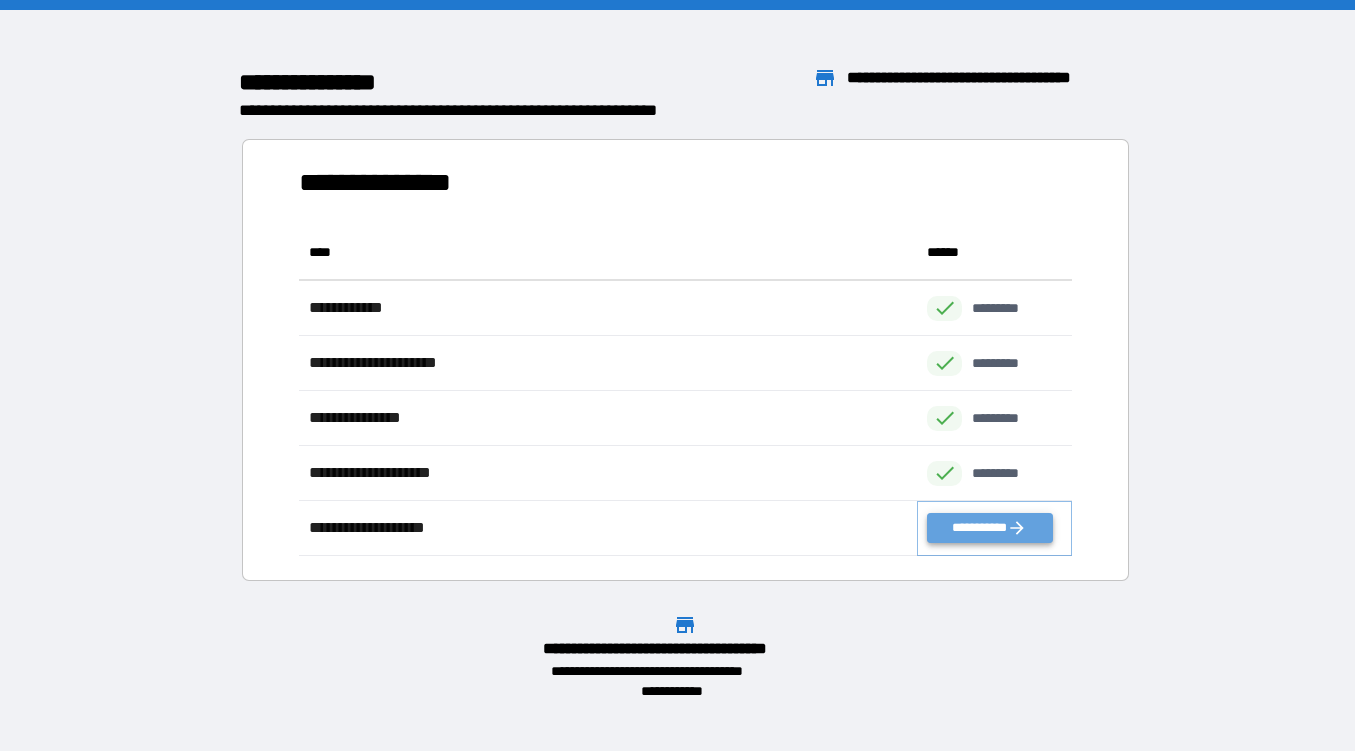 click on "**********" at bounding box center (989, 528) 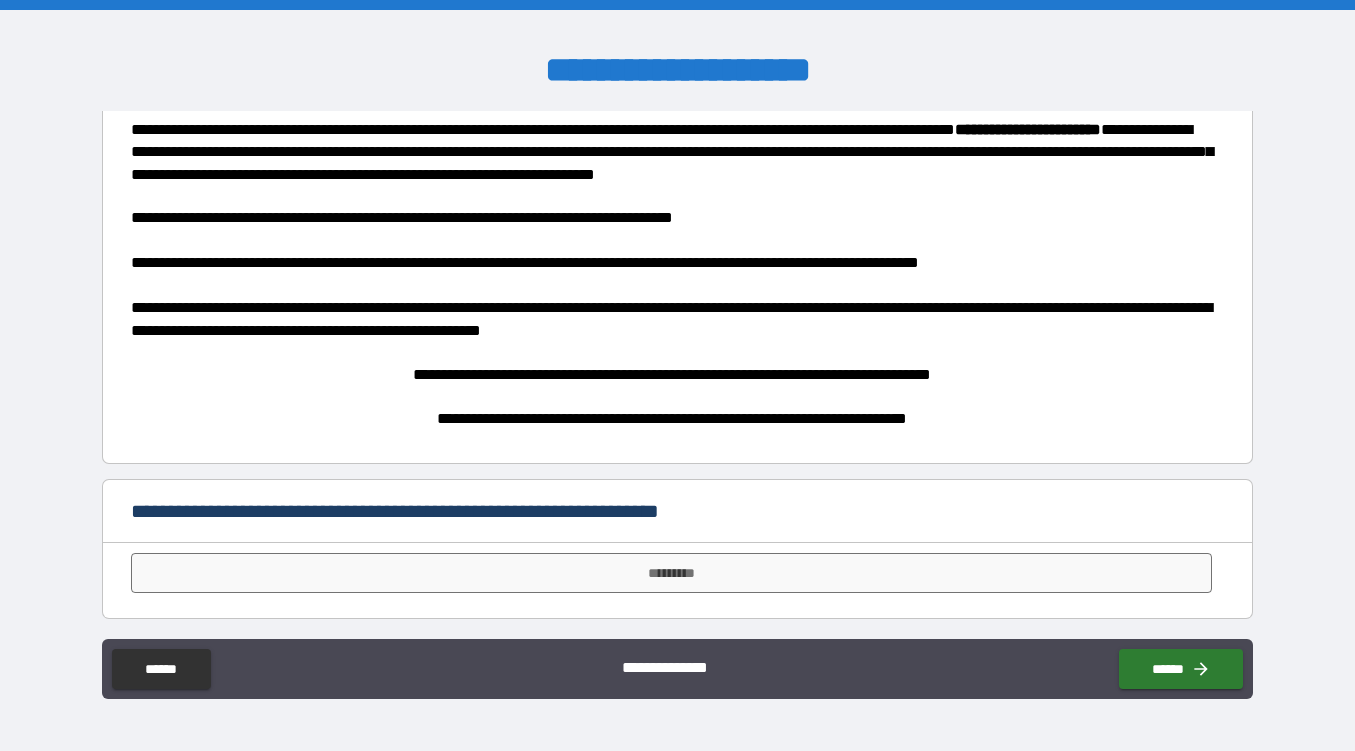 scroll, scrollTop: 99, scrollLeft: 0, axis: vertical 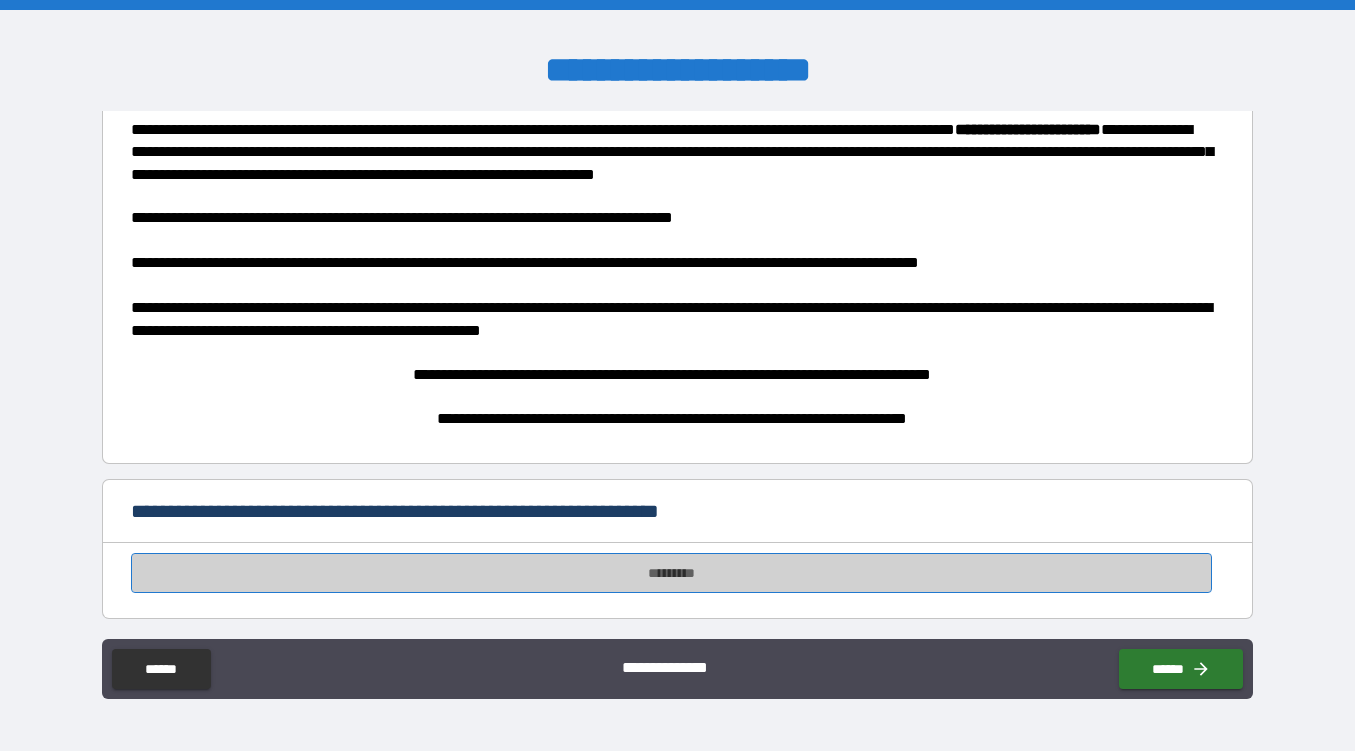click on "*********" at bounding box center (671, 573) 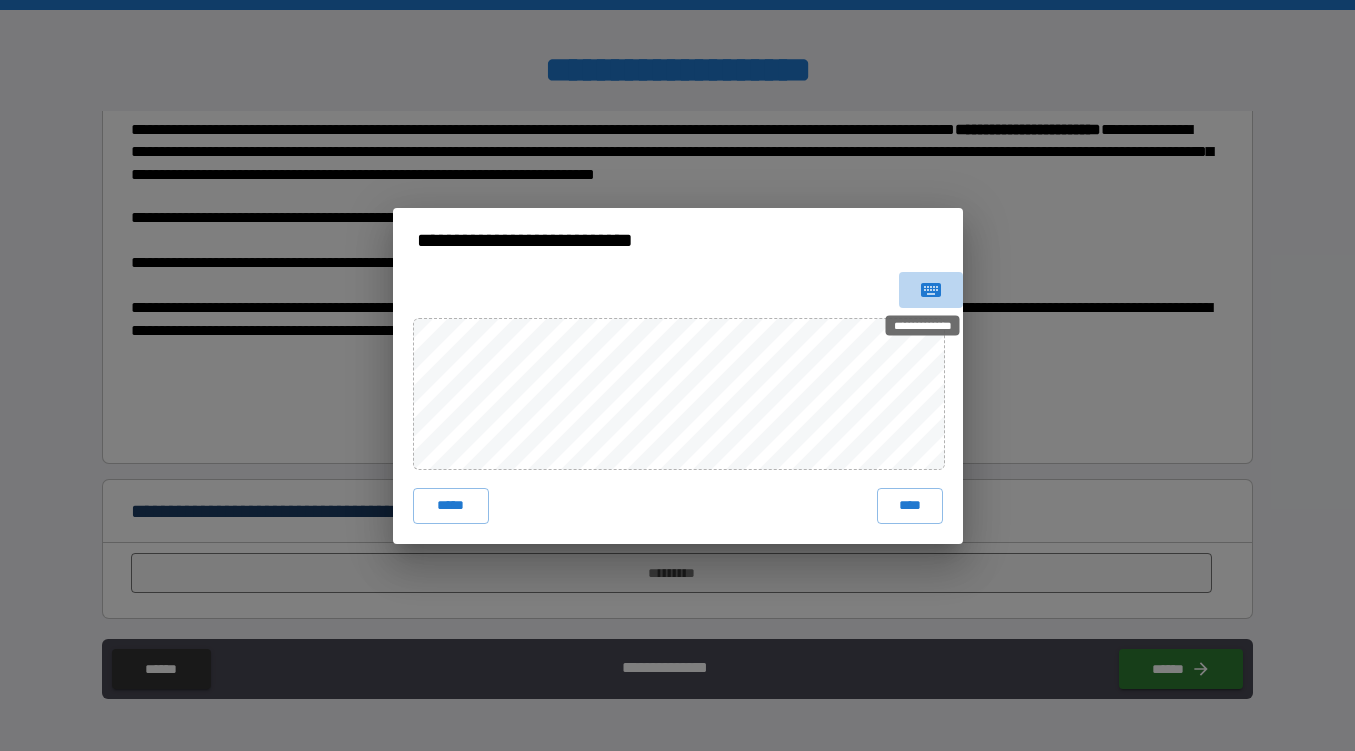 click 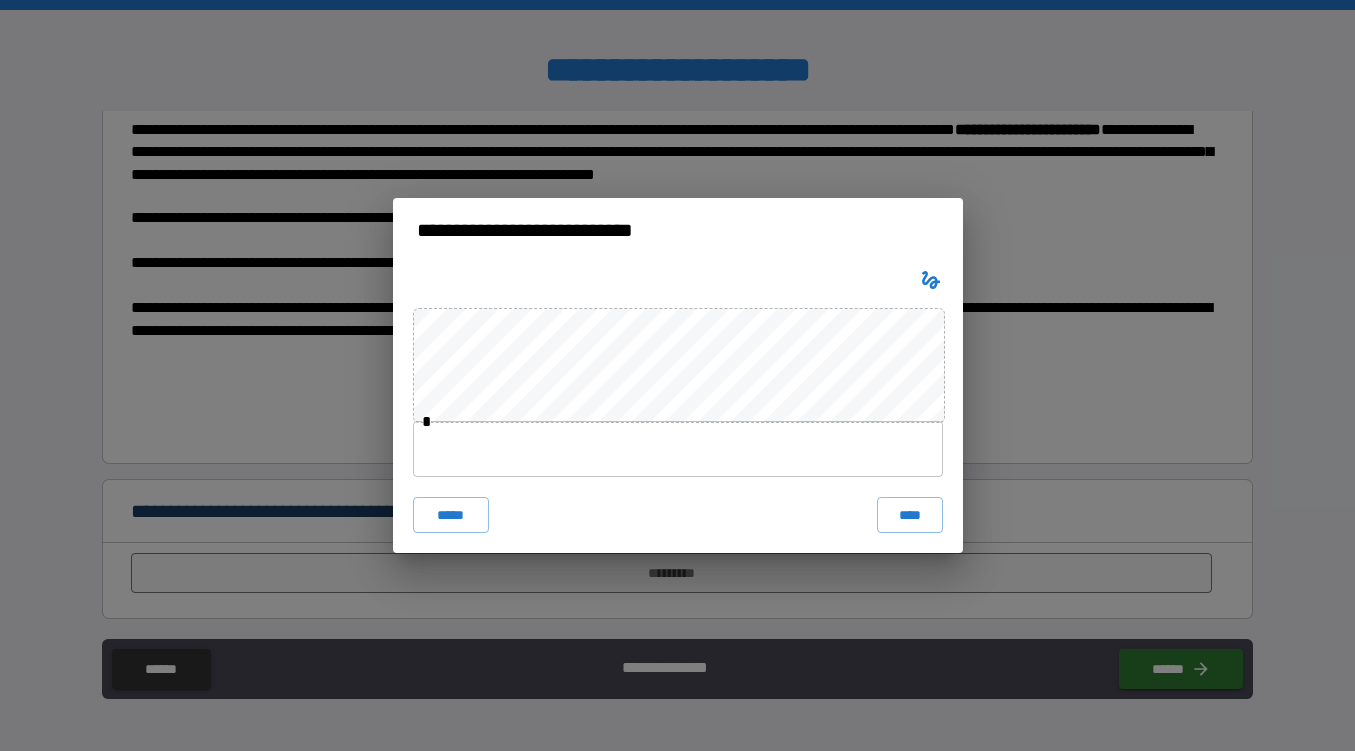 click at bounding box center (678, 449) 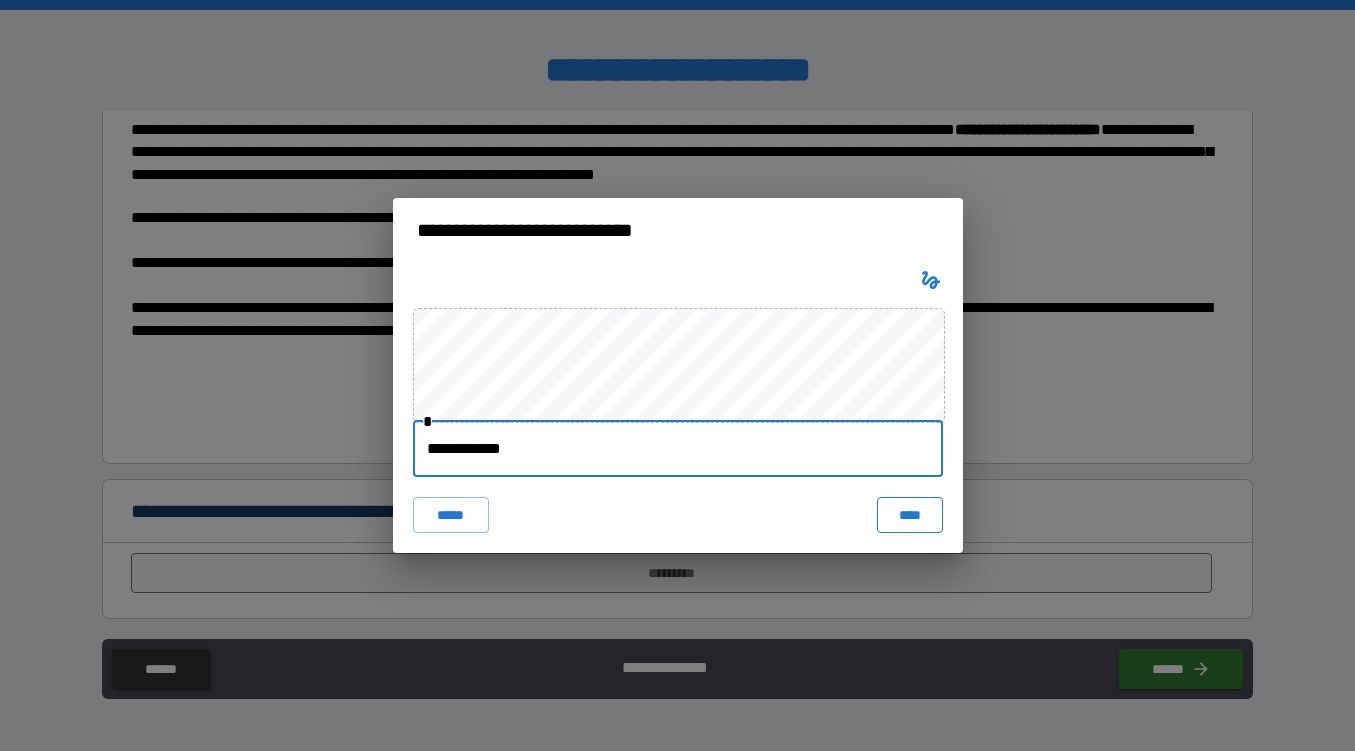 type on "**********" 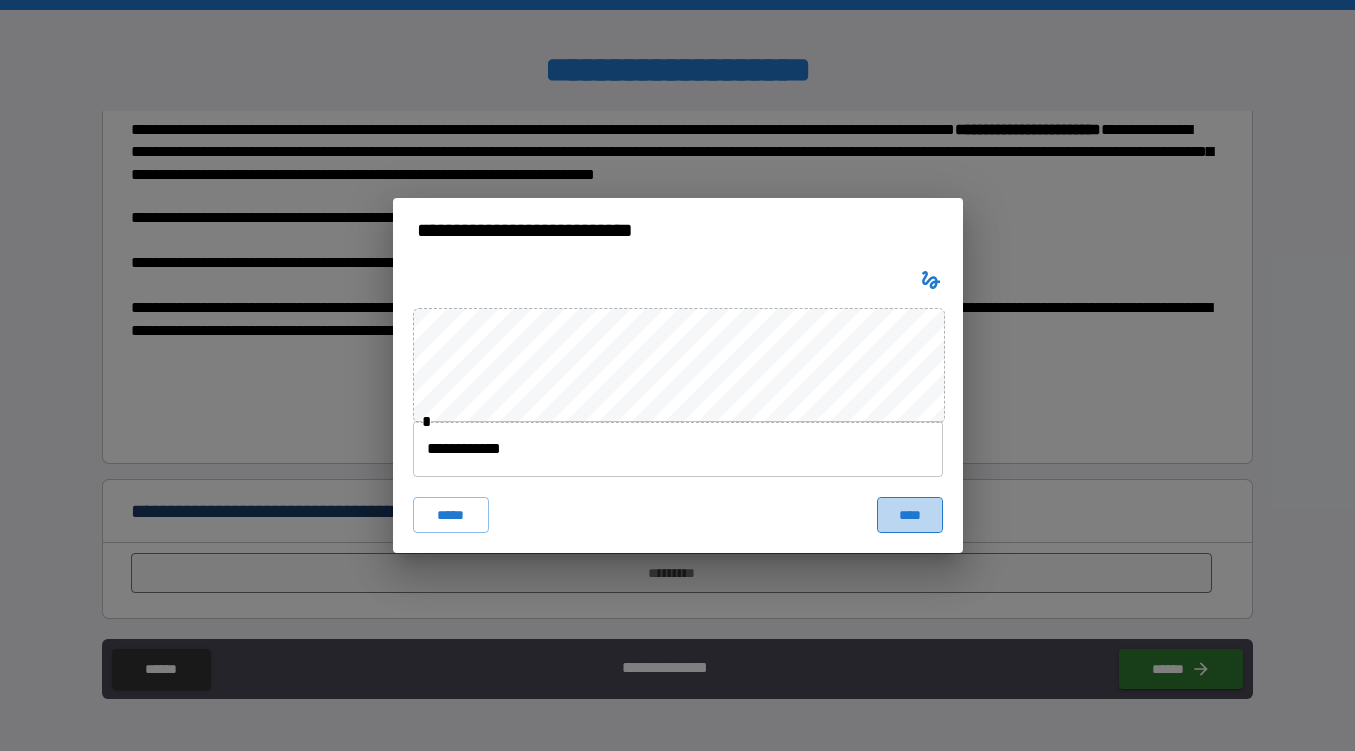 click on "****" at bounding box center (910, 515) 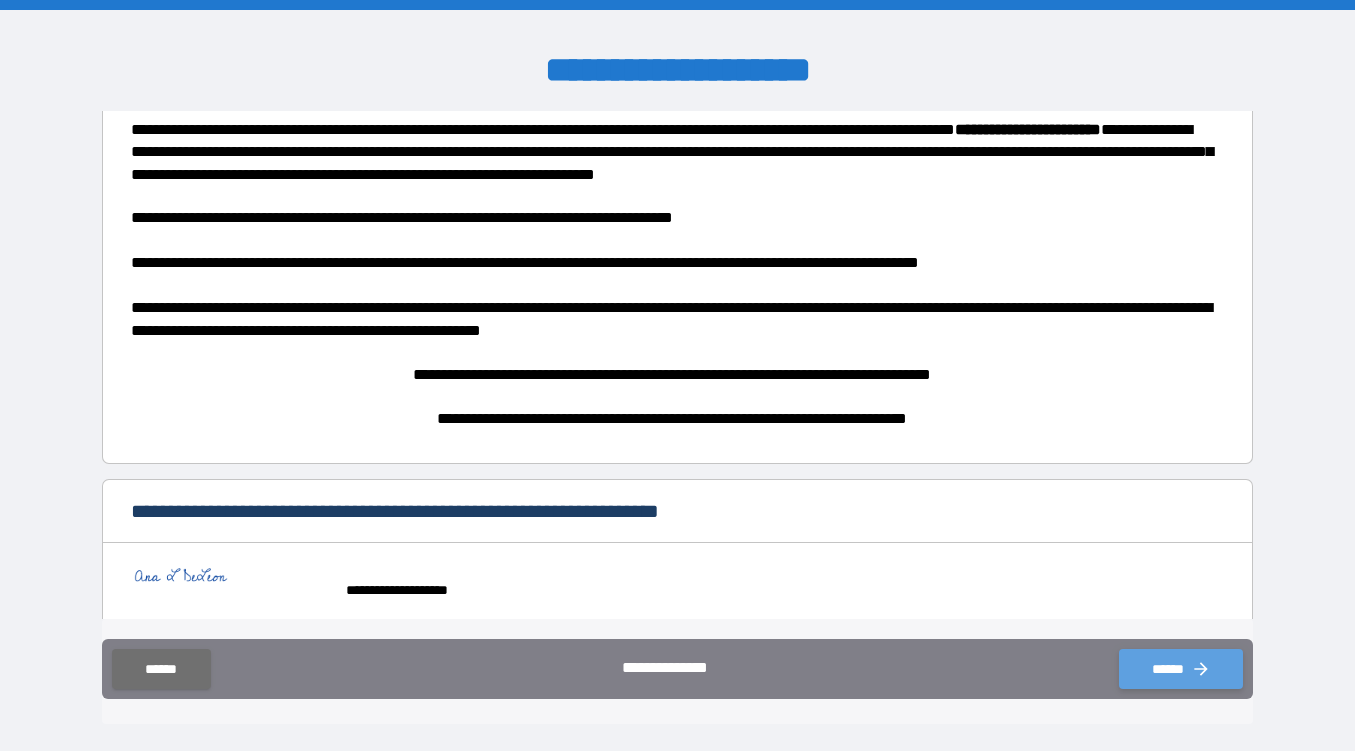click on "******" at bounding box center (1181, 669) 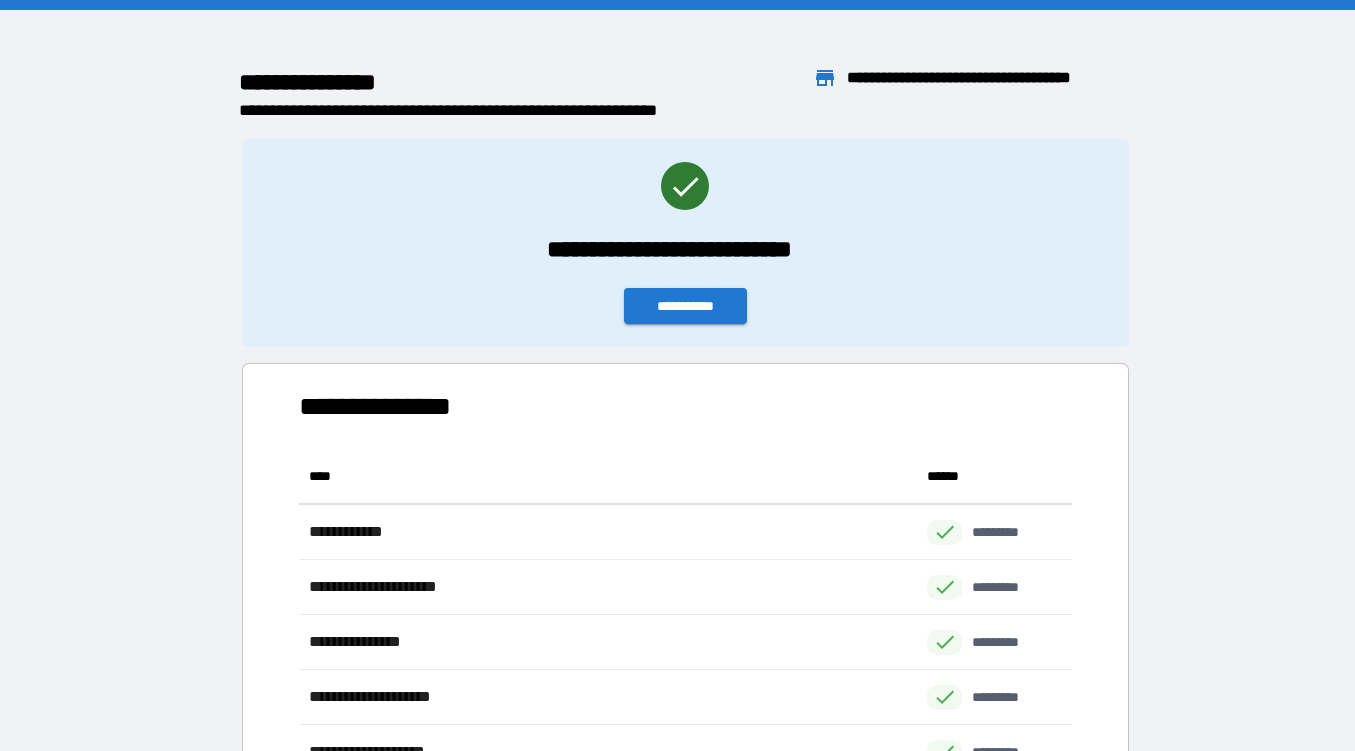 scroll, scrollTop: 331, scrollLeft: 774, axis: both 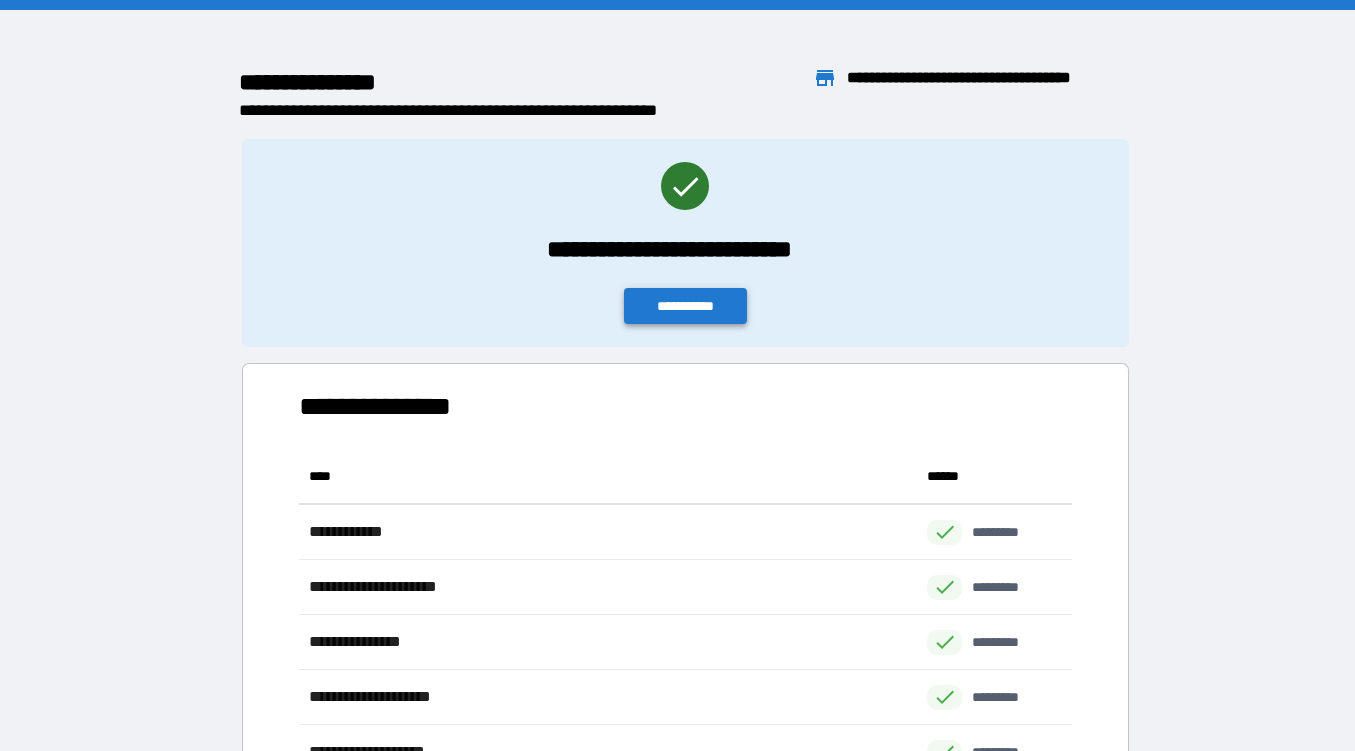 click on "**********" at bounding box center (686, 306) 